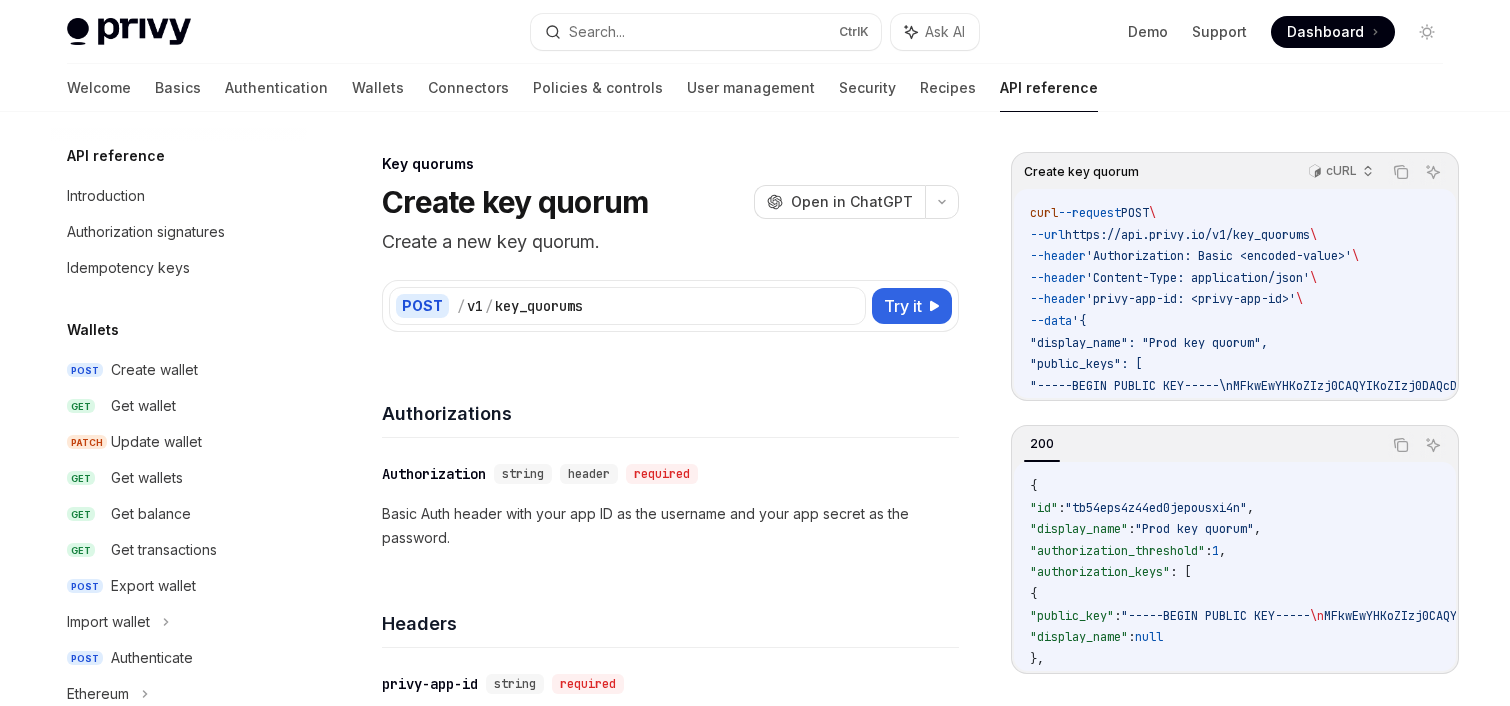 scroll, scrollTop: 0, scrollLeft: 0, axis: both 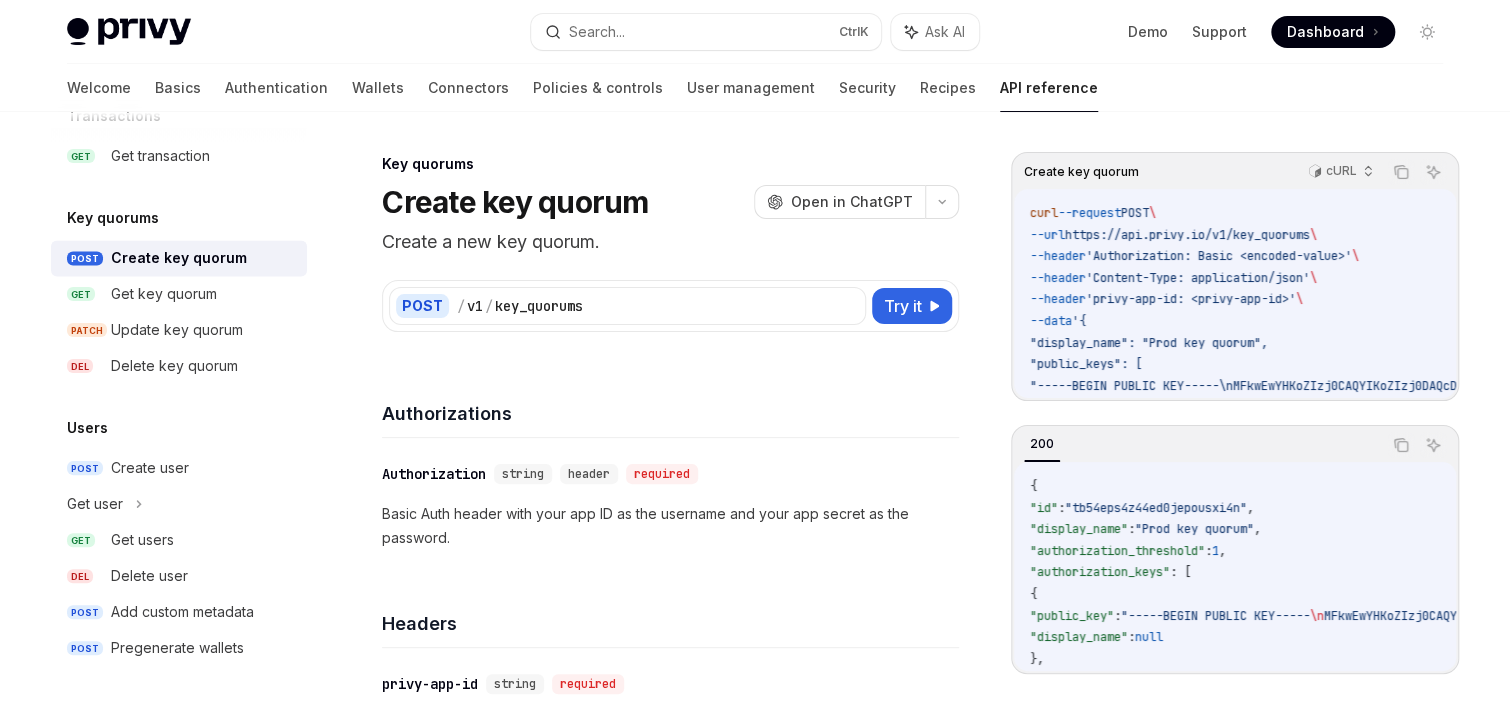 drag, startPoint x: 1340, startPoint y: 228, endPoint x: 1086, endPoint y: 236, distance: 254.12595 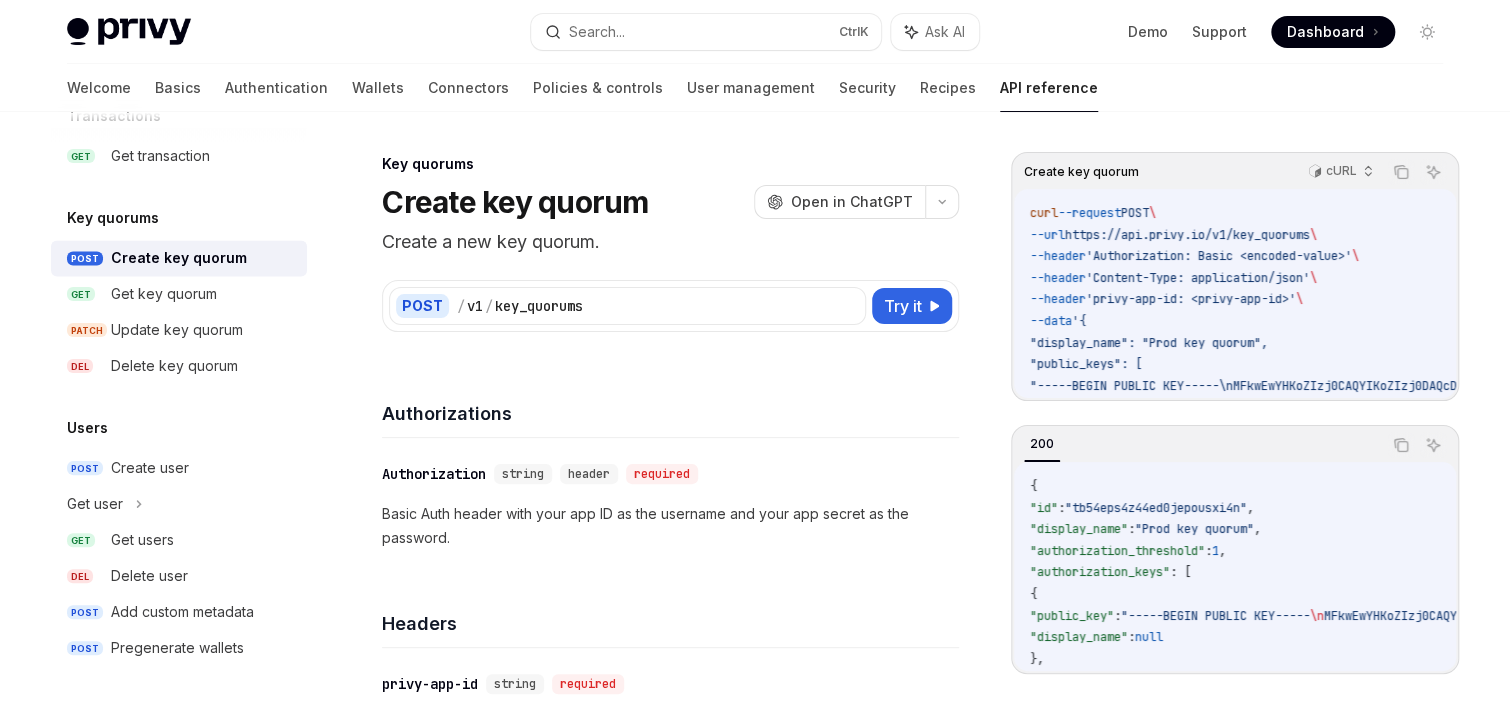 click on ""public_key"" at bounding box center [1072, 616] 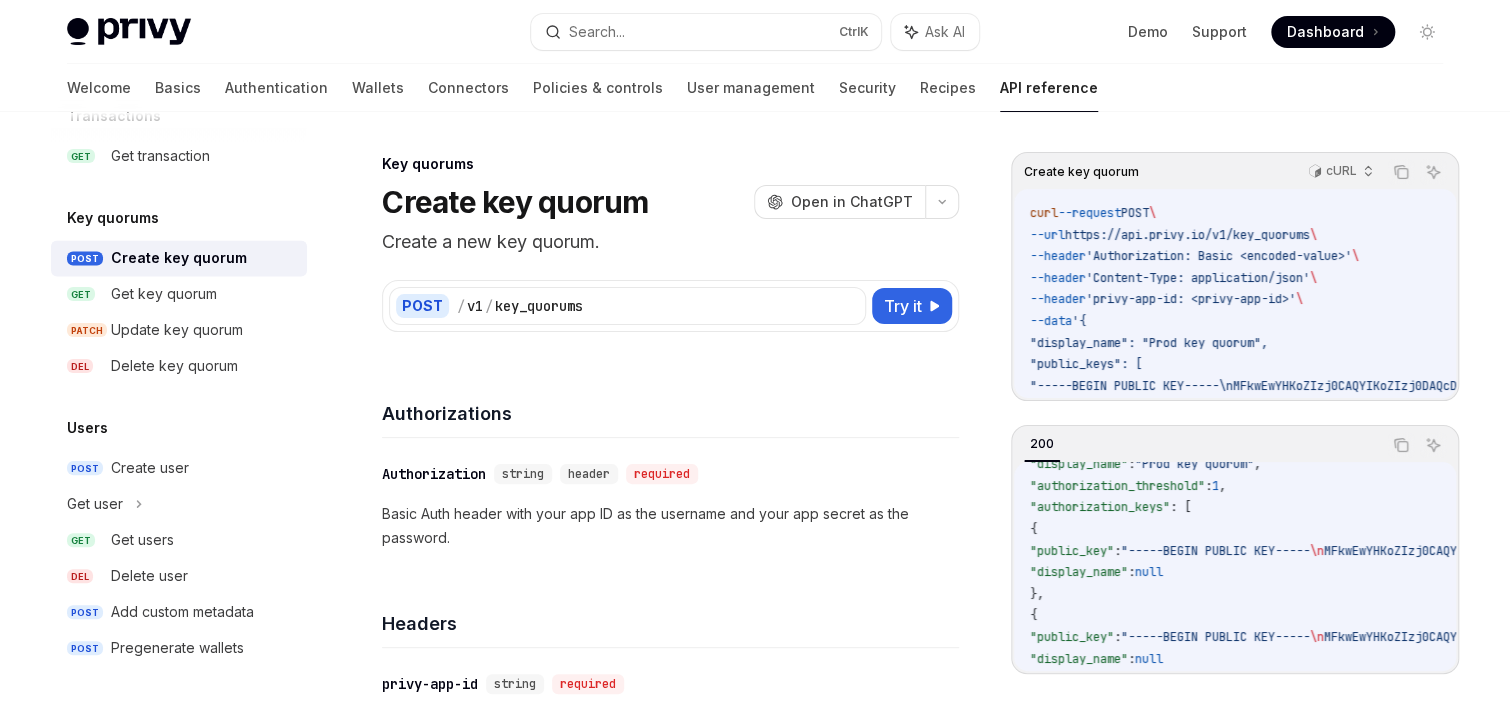 scroll, scrollTop: 136, scrollLeft: 0, axis: vertical 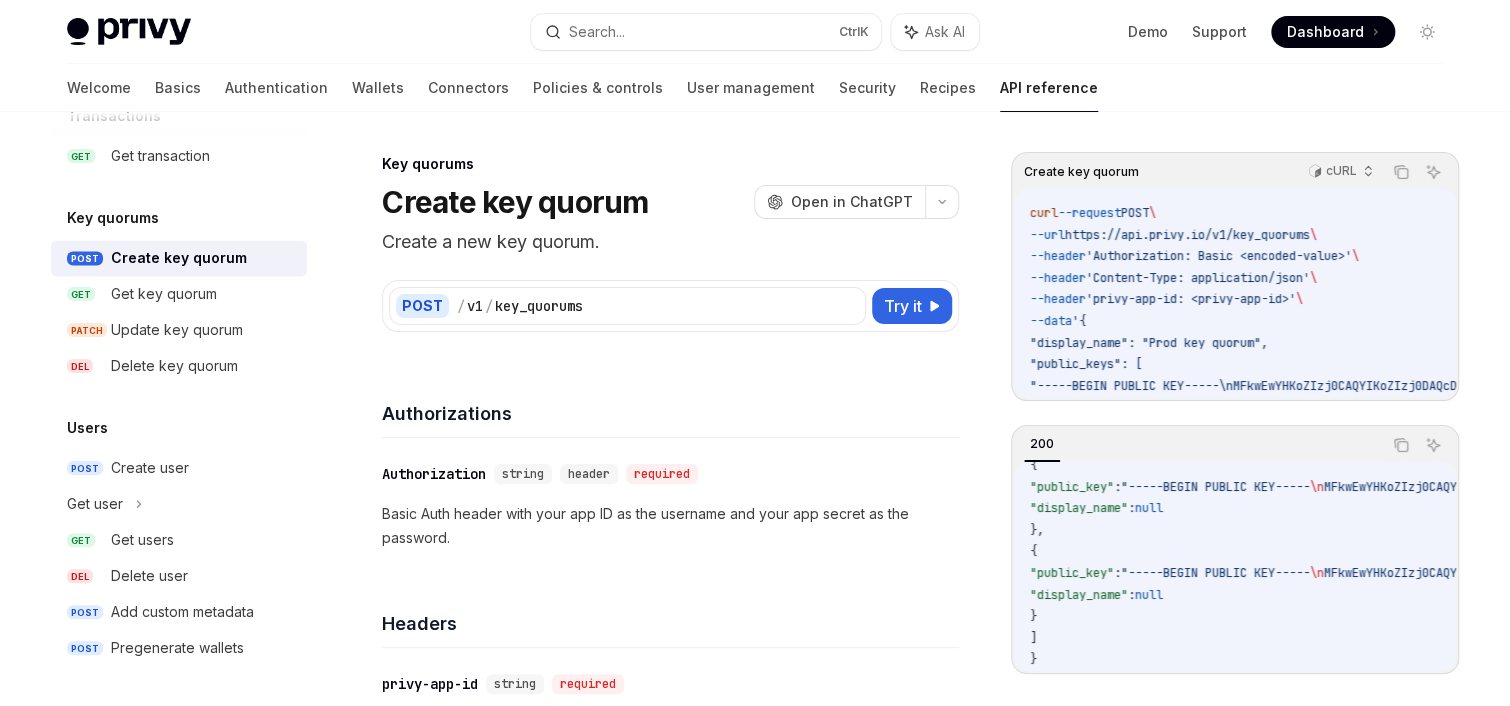 copy on "public_key" 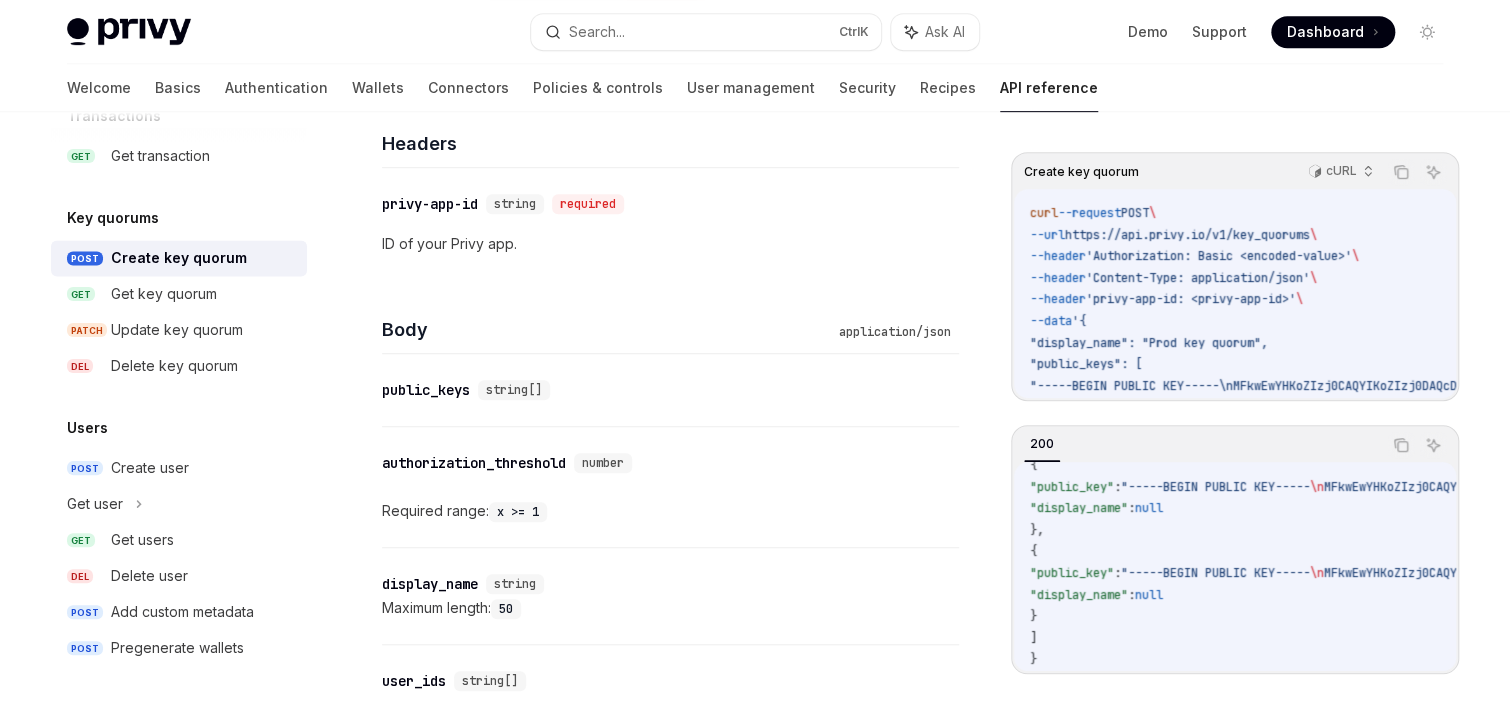 scroll, scrollTop: 560, scrollLeft: 0, axis: vertical 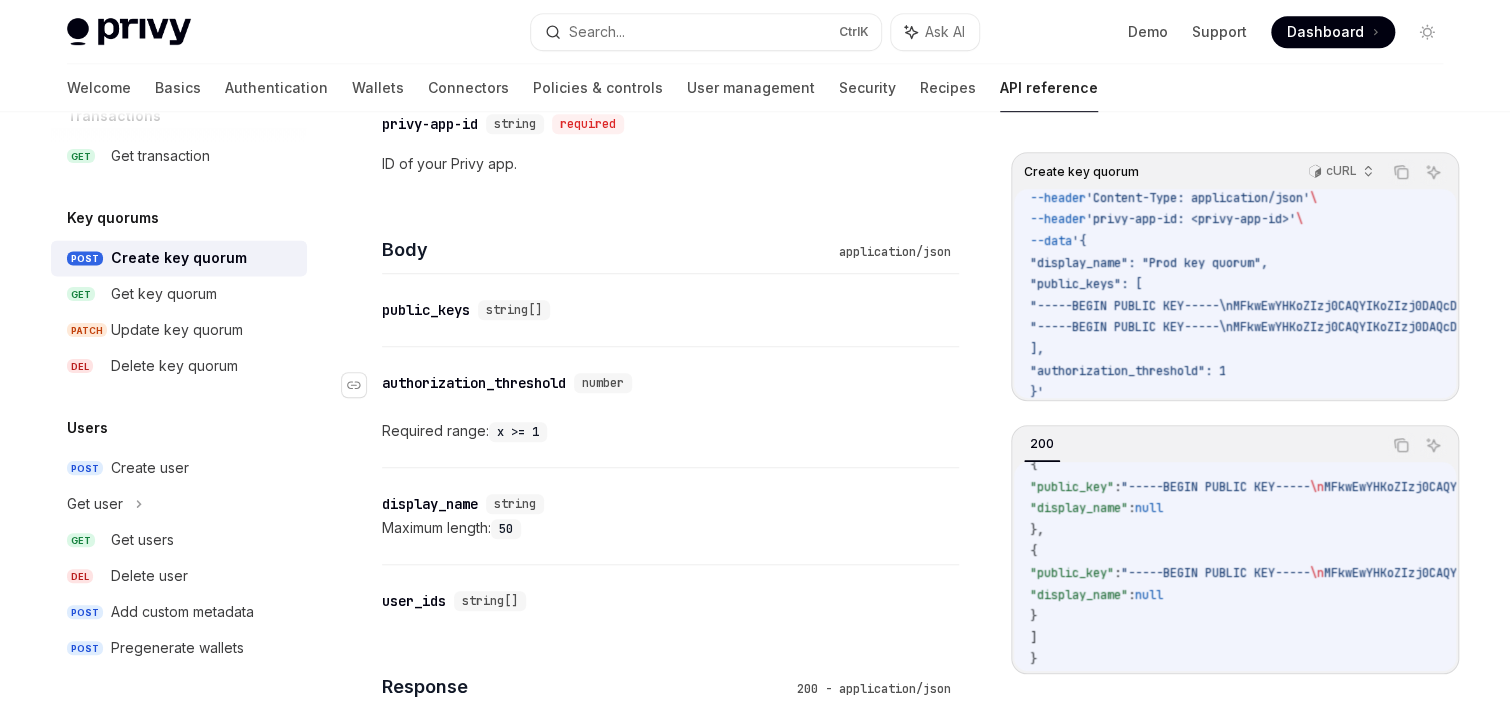 click on "authorization_threshold" at bounding box center [474, 383] 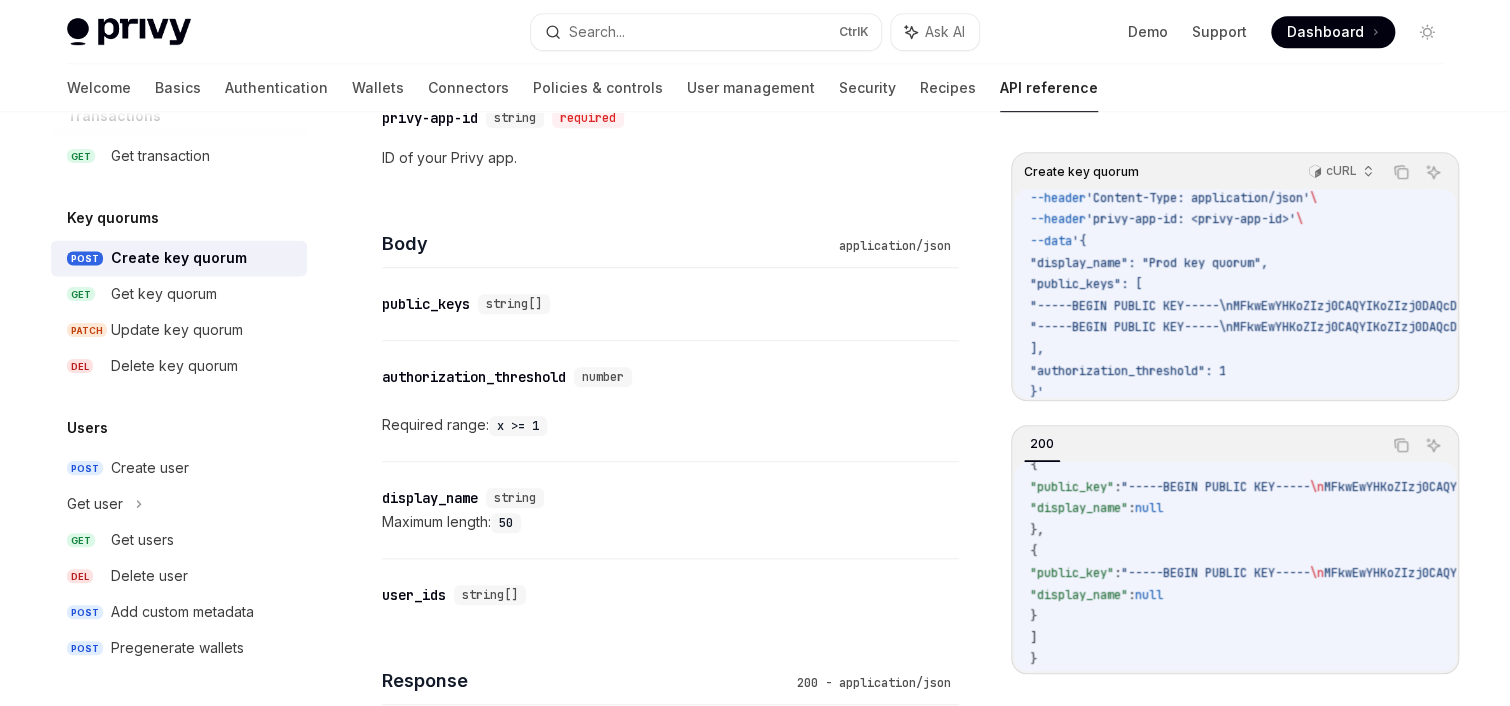 scroll, scrollTop: 556, scrollLeft: 0, axis: vertical 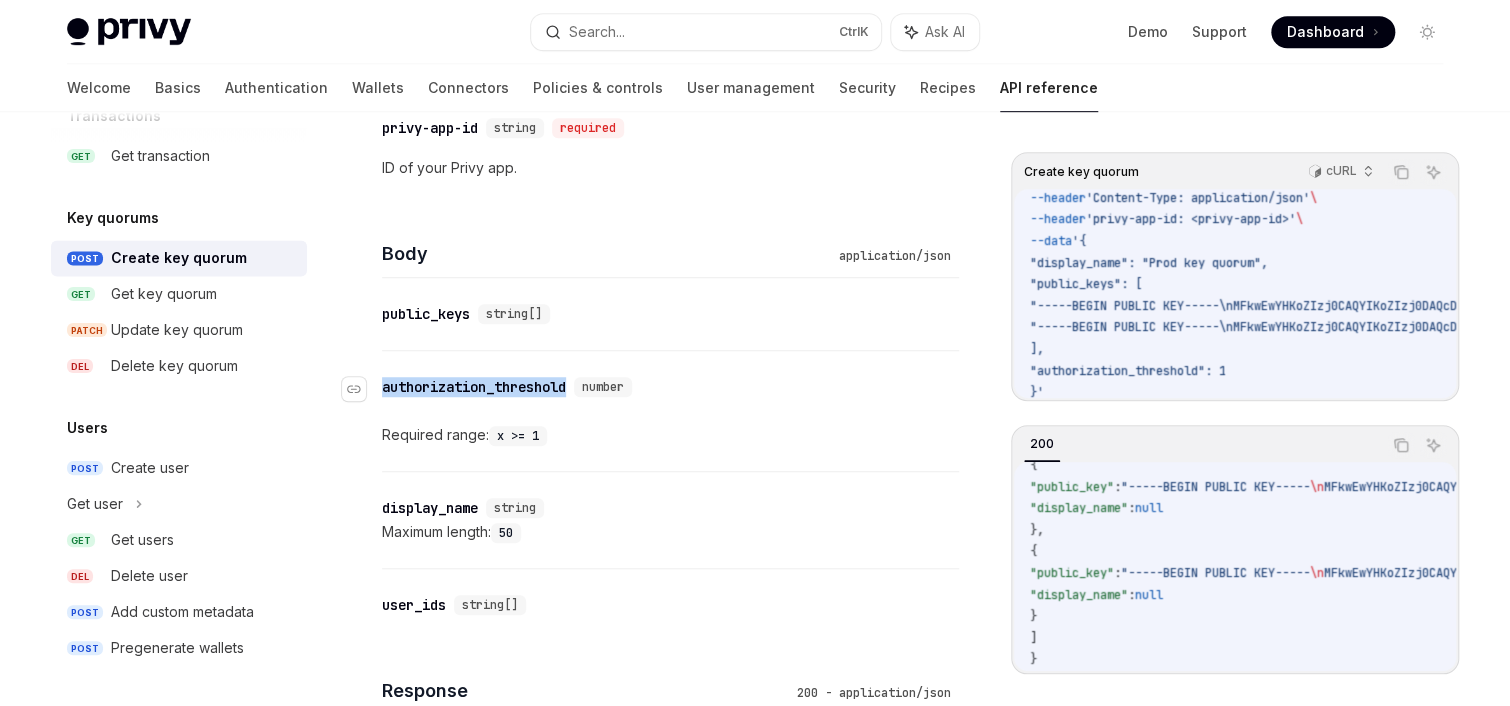 drag, startPoint x: 574, startPoint y: 384, endPoint x: 384, endPoint y: 390, distance: 190.09471 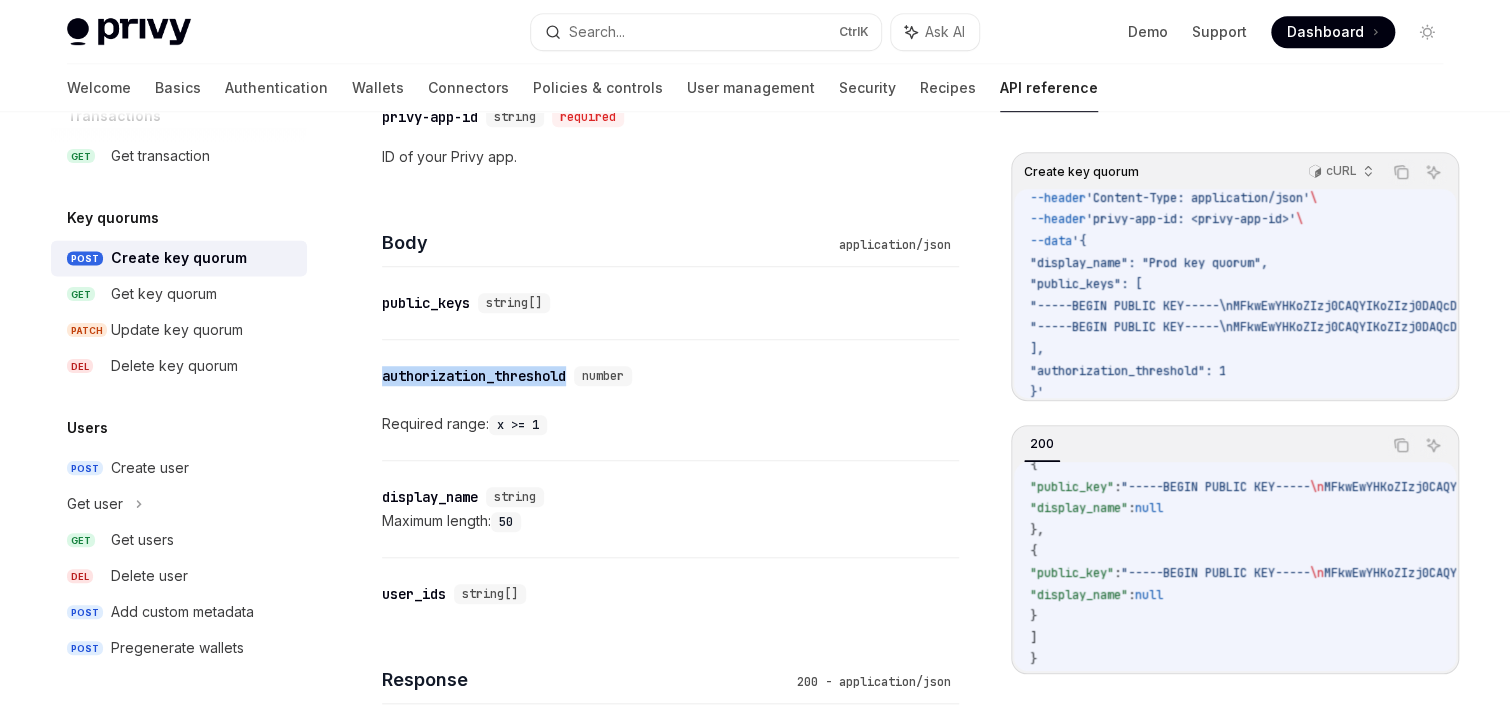scroll, scrollTop: 636, scrollLeft: 0, axis: vertical 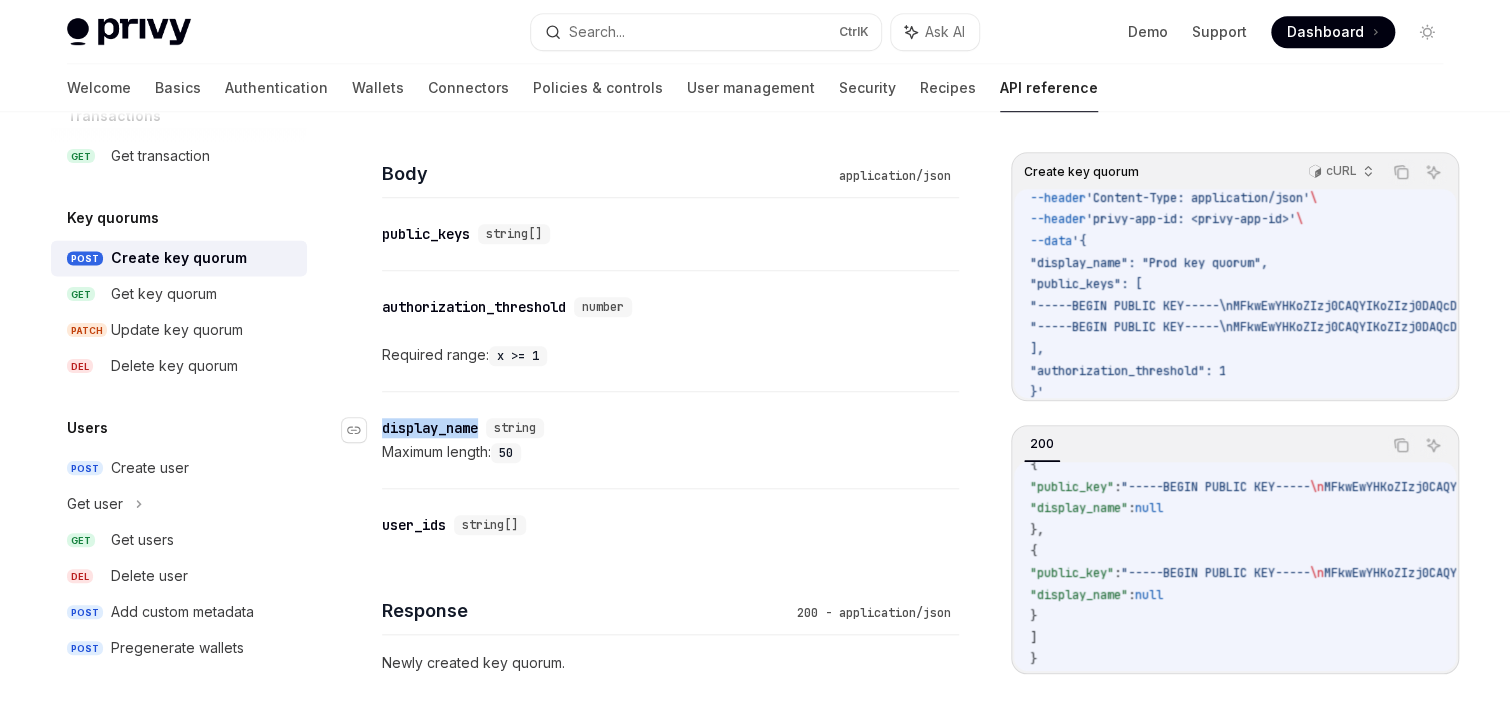 drag, startPoint x: 480, startPoint y: 425, endPoint x: 380, endPoint y: 426, distance: 100.005 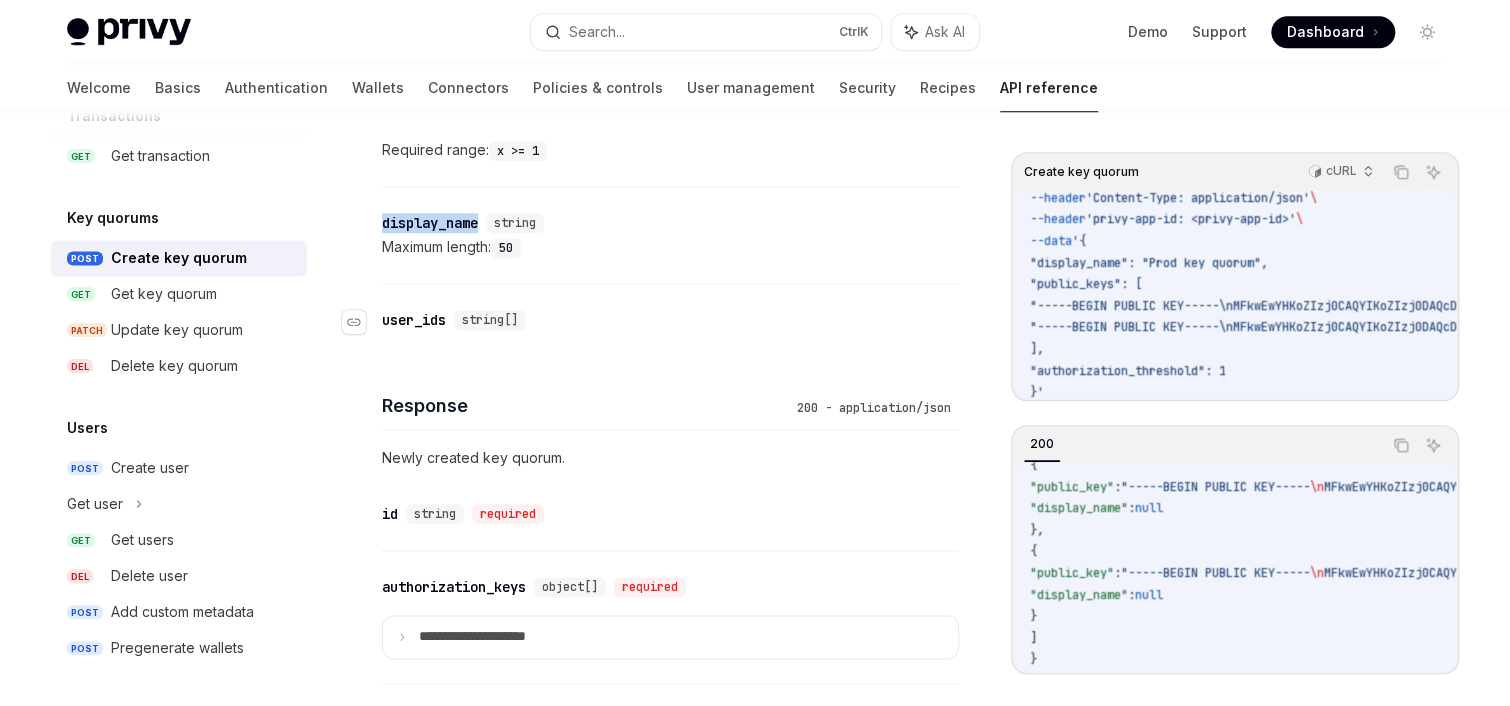 scroll, scrollTop: 837, scrollLeft: 0, axis: vertical 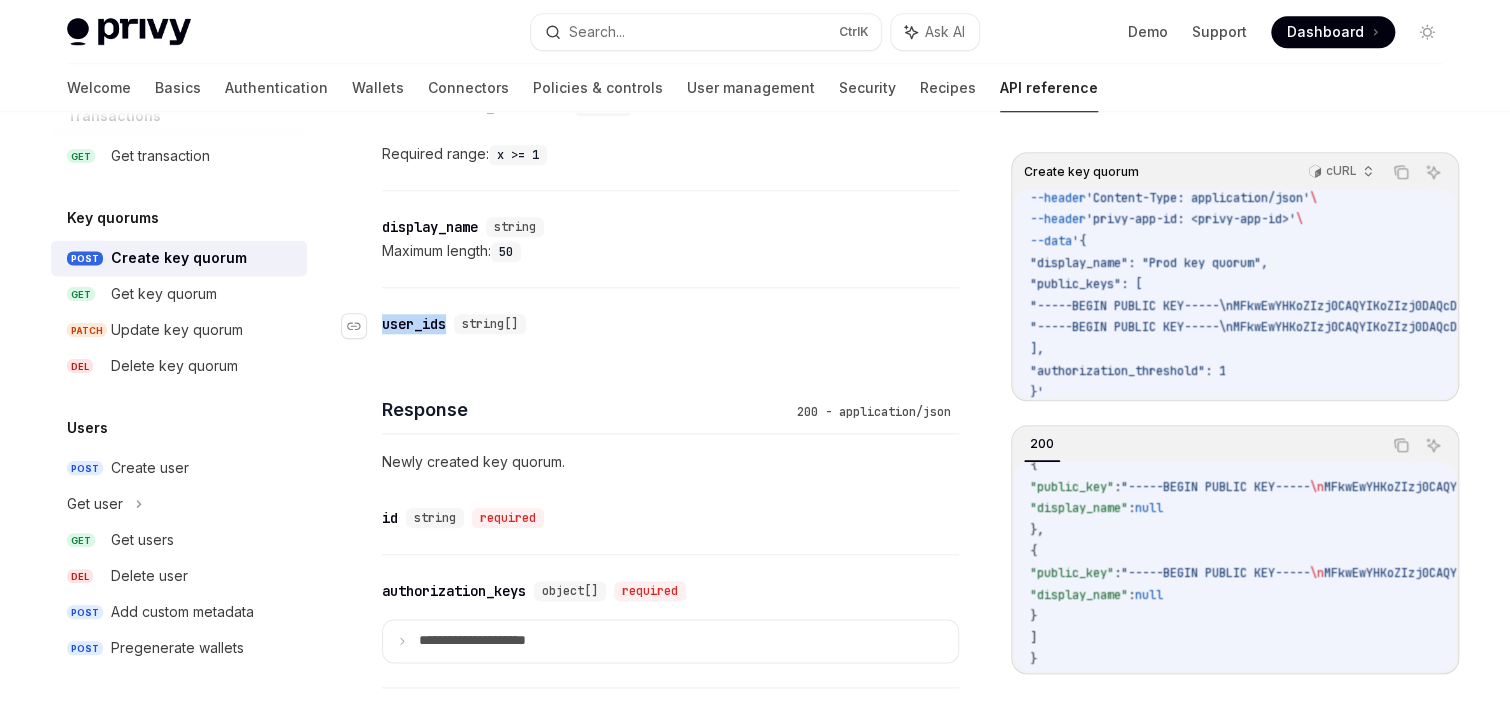 drag, startPoint x: 448, startPoint y: 325, endPoint x: 383, endPoint y: 321, distance: 65.12296 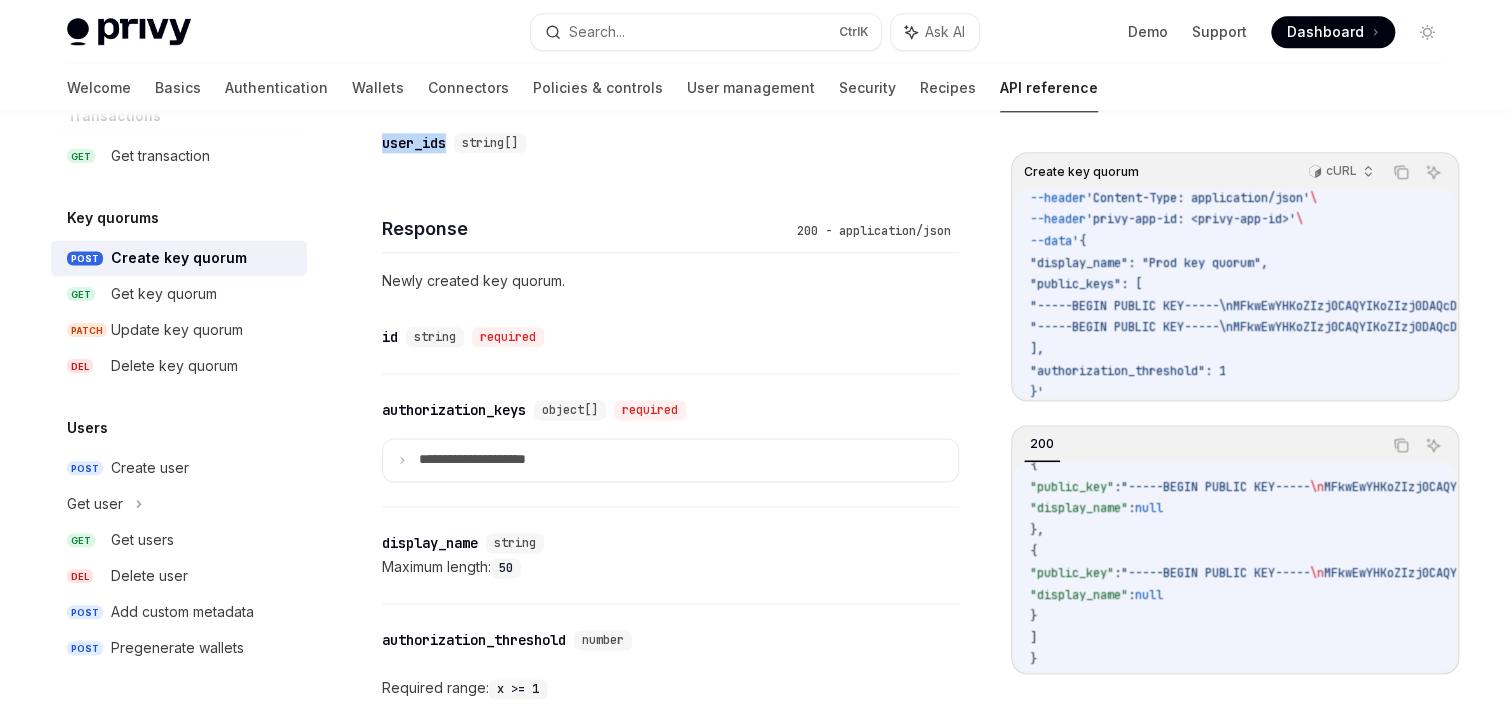 scroll, scrollTop: 1014, scrollLeft: 0, axis: vertical 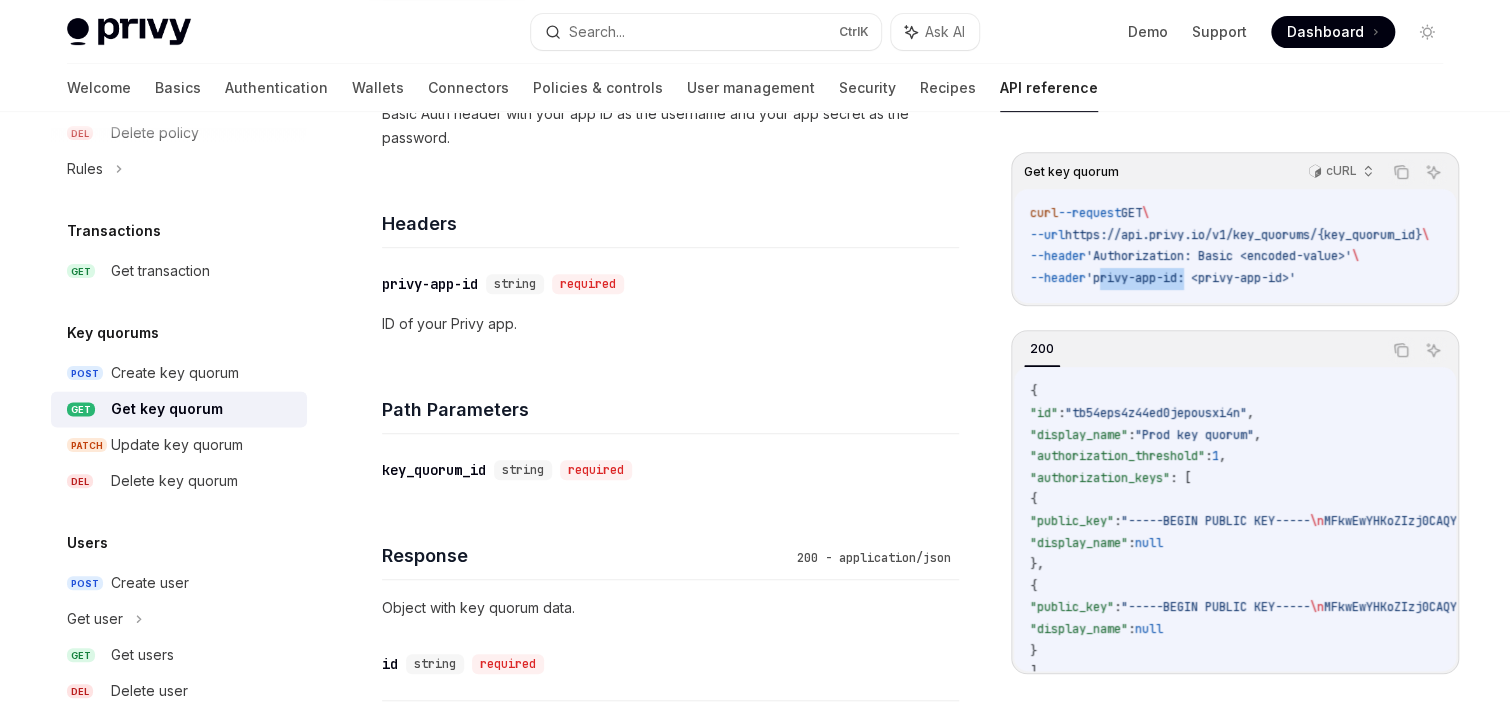 drag, startPoint x: 1200, startPoint y: 277, endPoint x: 1115, endPoint y: 276, distance: 85.00588 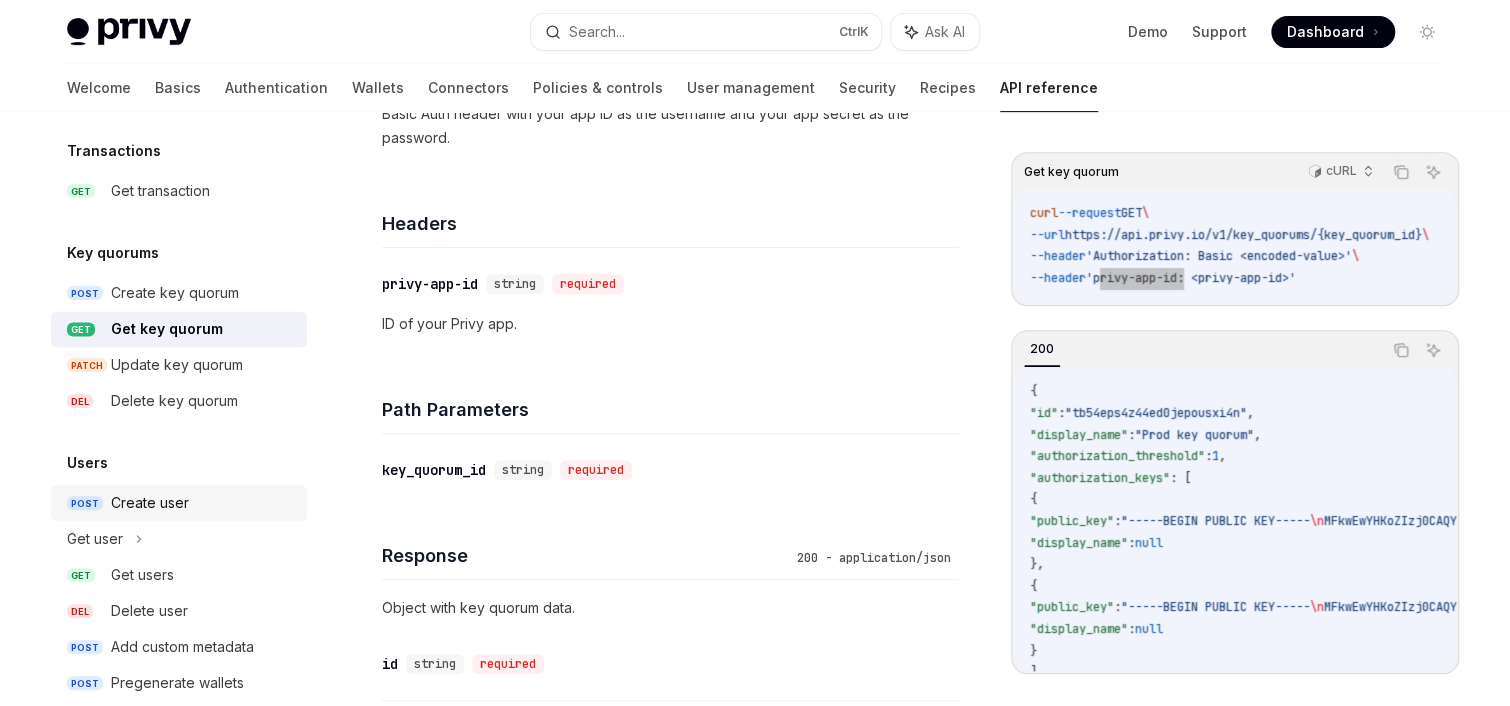 scroll, scrollTop: 1360, scrollLeft: 0, axis: vertical 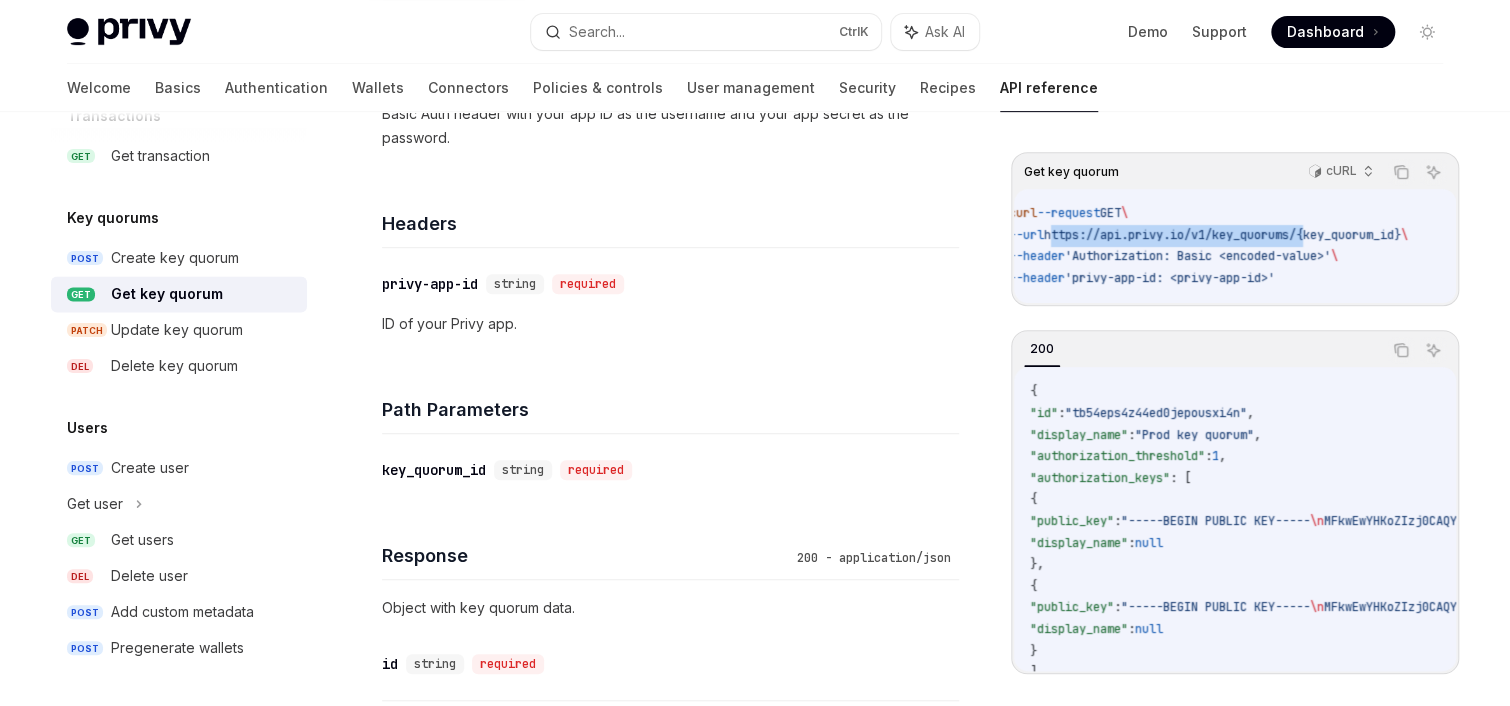 drag, startPoint x: 1287, startPoint y: 234, endPoint x: 1060, endPoint y: 240, distance: 227.07928 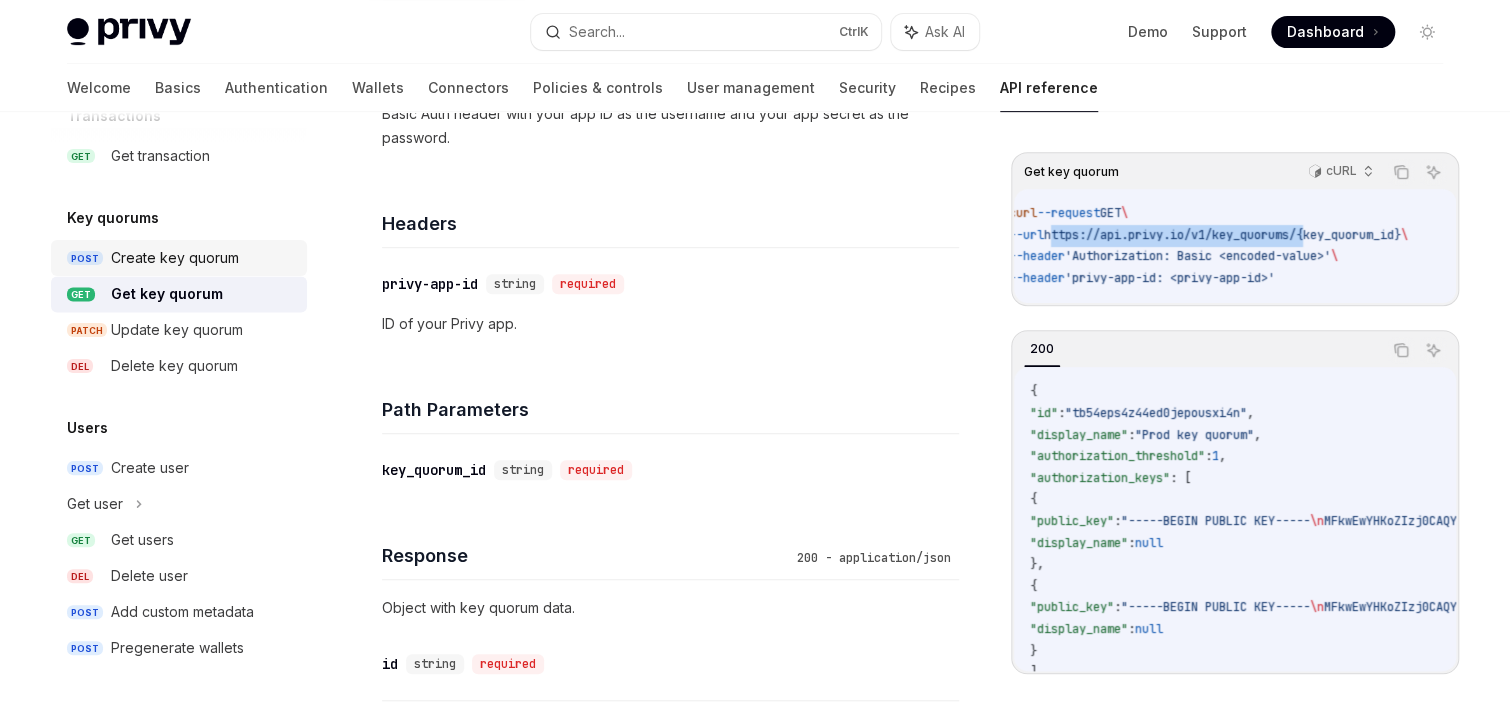 click on "Create key quorum" at bounding box center (175, 258) 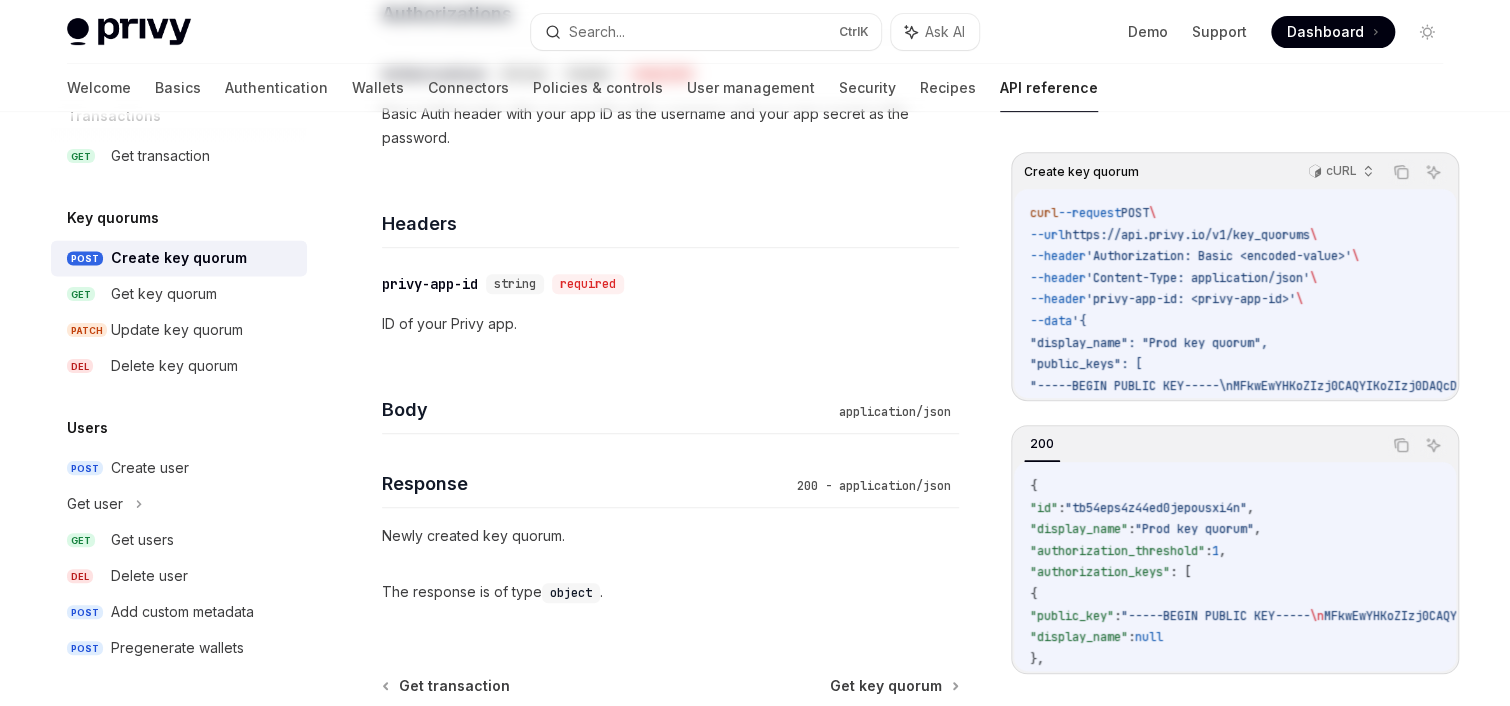 scroll, scrollTop: 0, scrollLeft: 0, axis: both 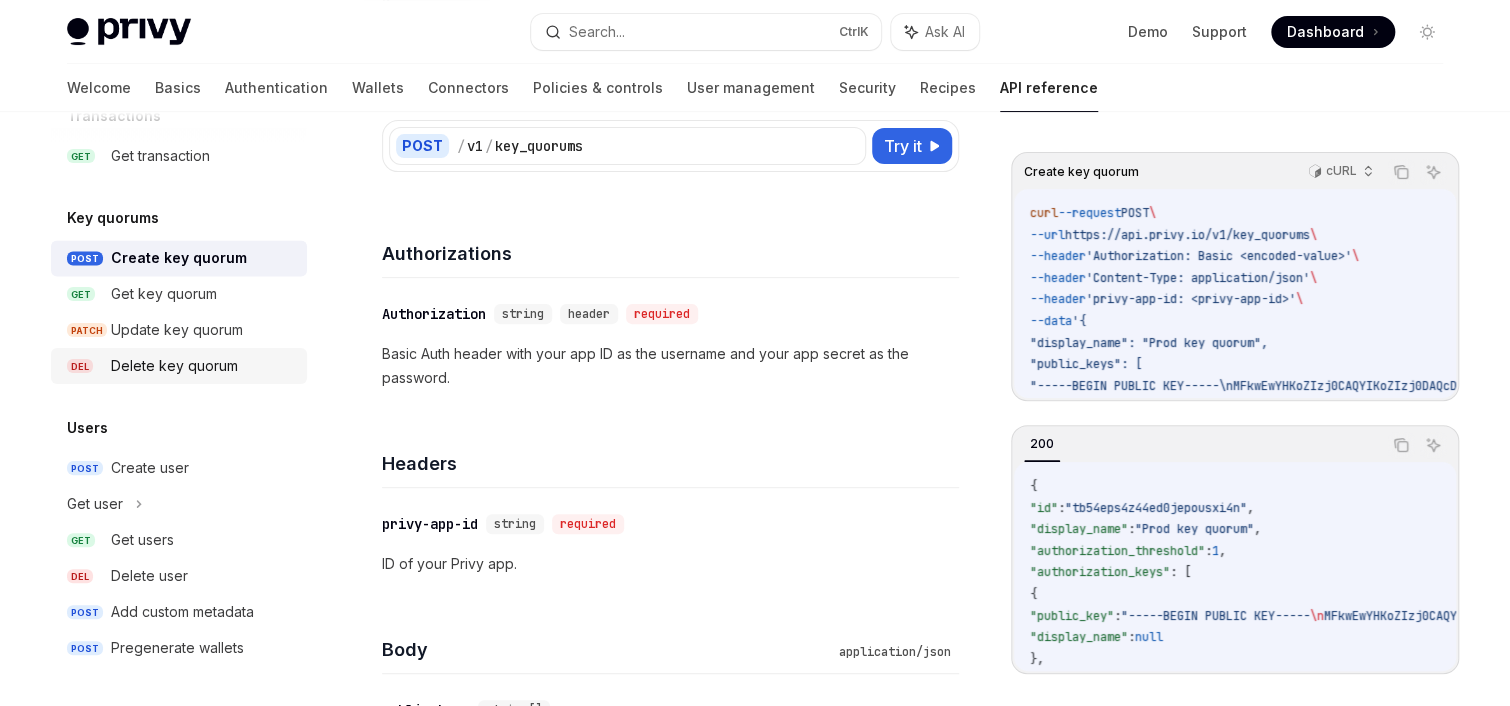 click on "Delete key quorum" at bounding box center [174, 366] 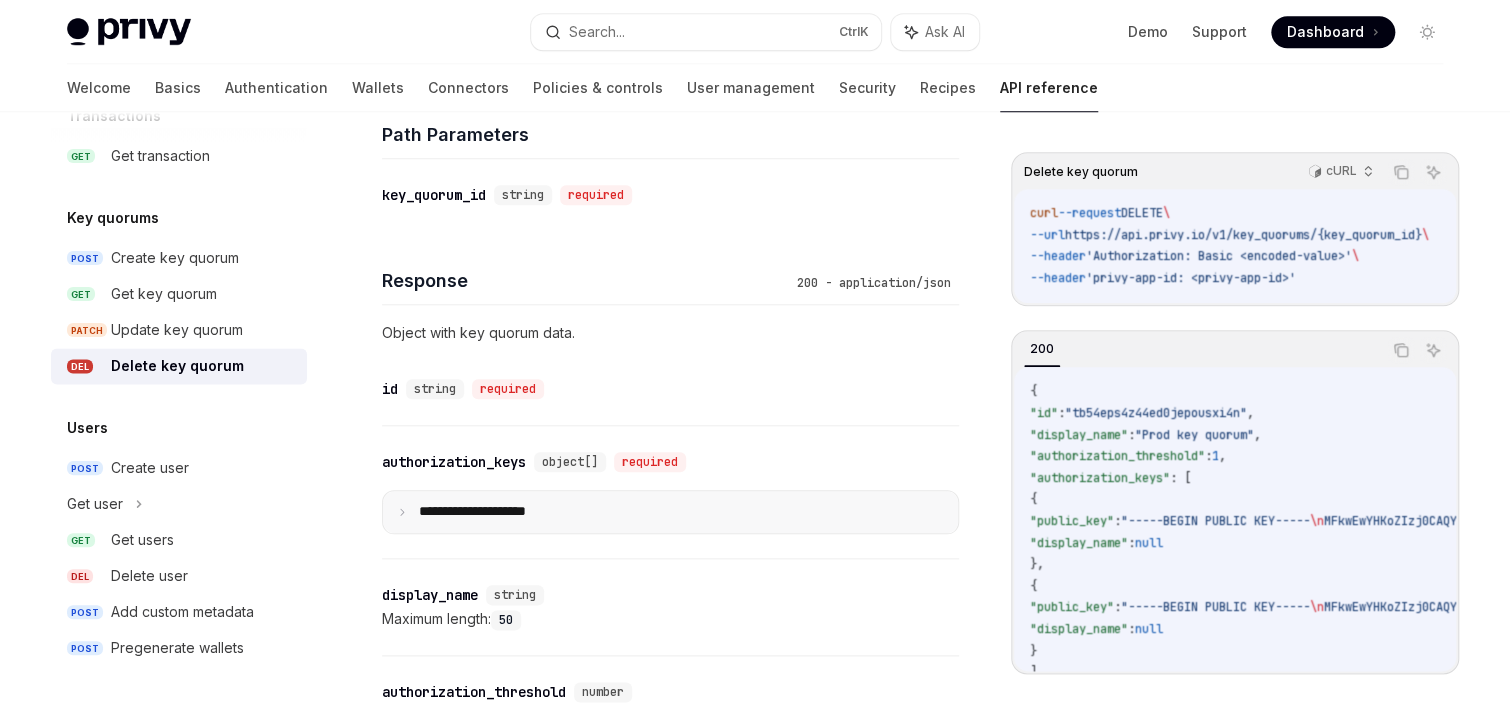 scroll, scrollTop: 960, scrollLeft: 0, axis: vertical 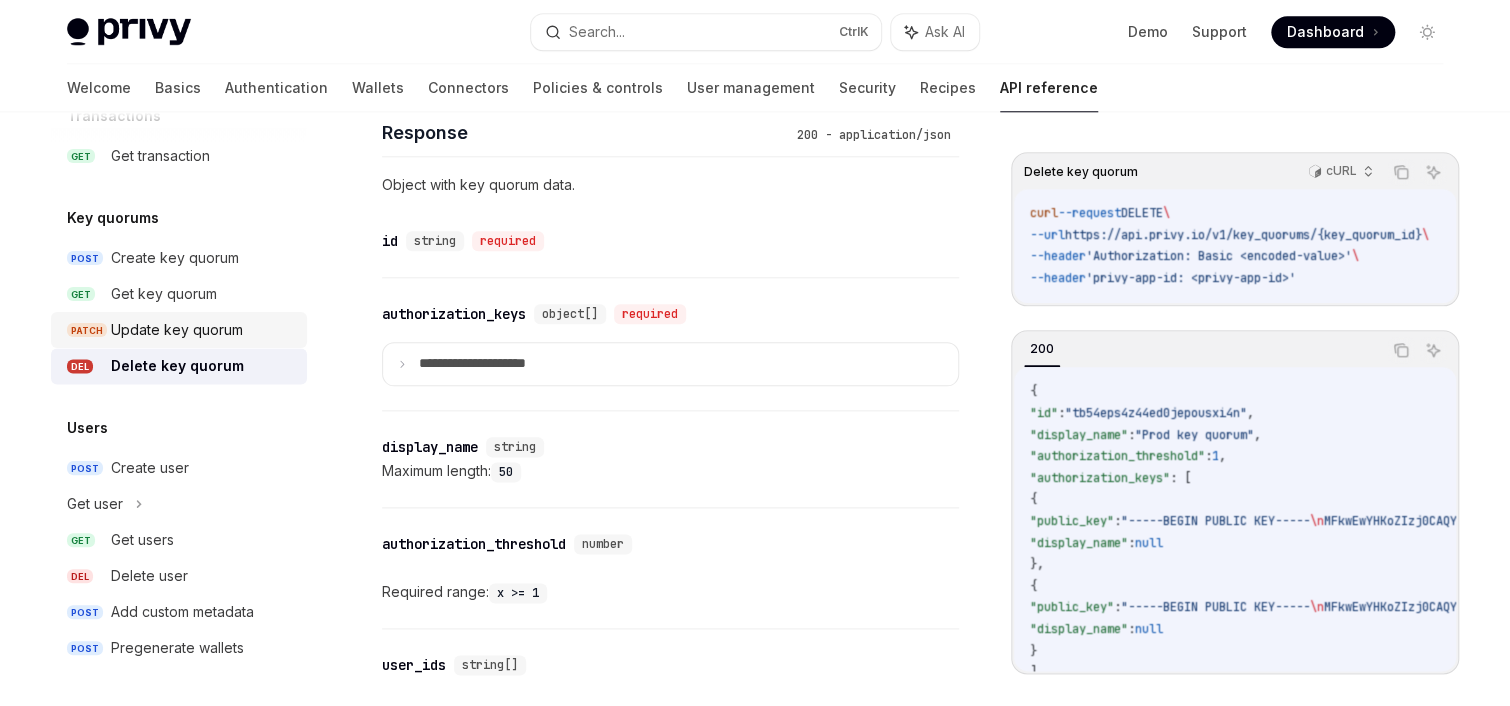 click on "Update key quorum" at bounding box center [177, 330] 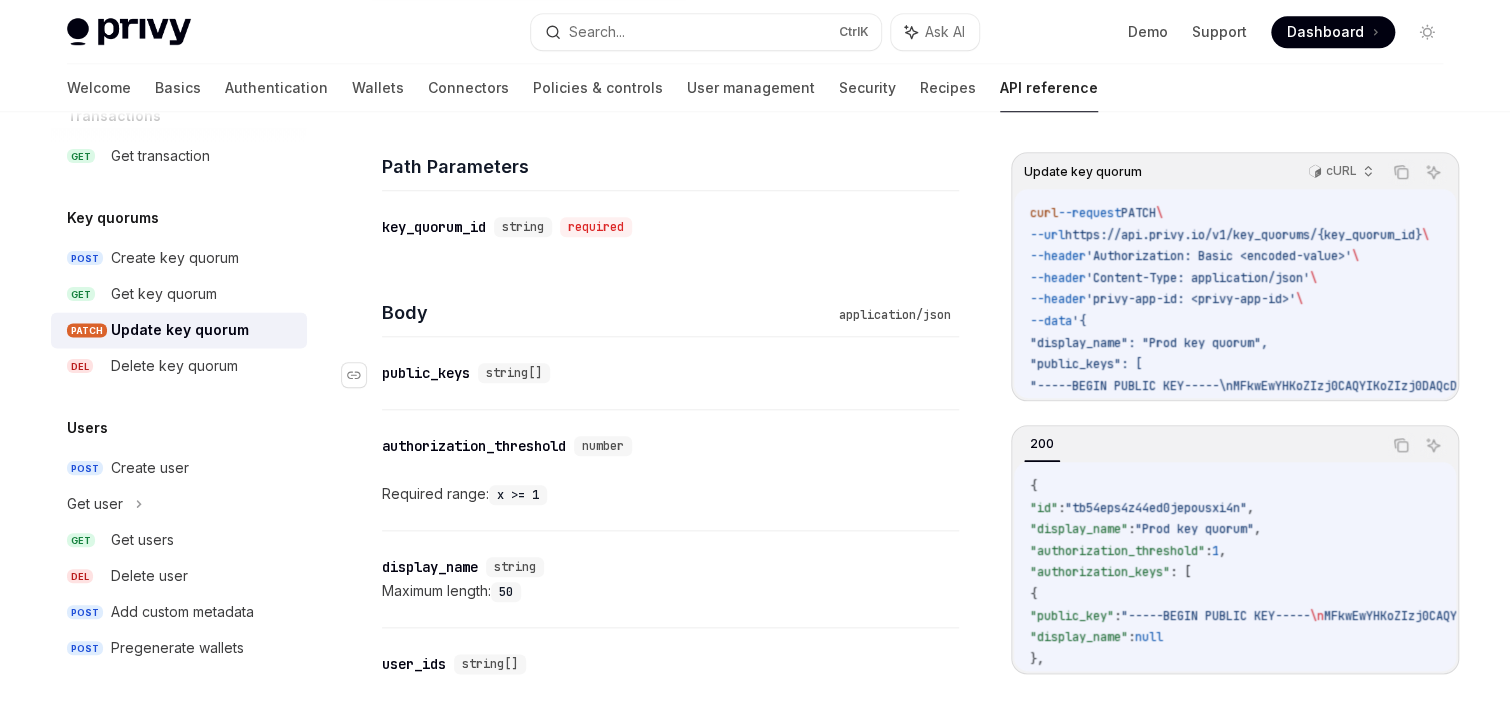 scroll, scrollTop: 880, scrollLeft: 0, axis: vertical 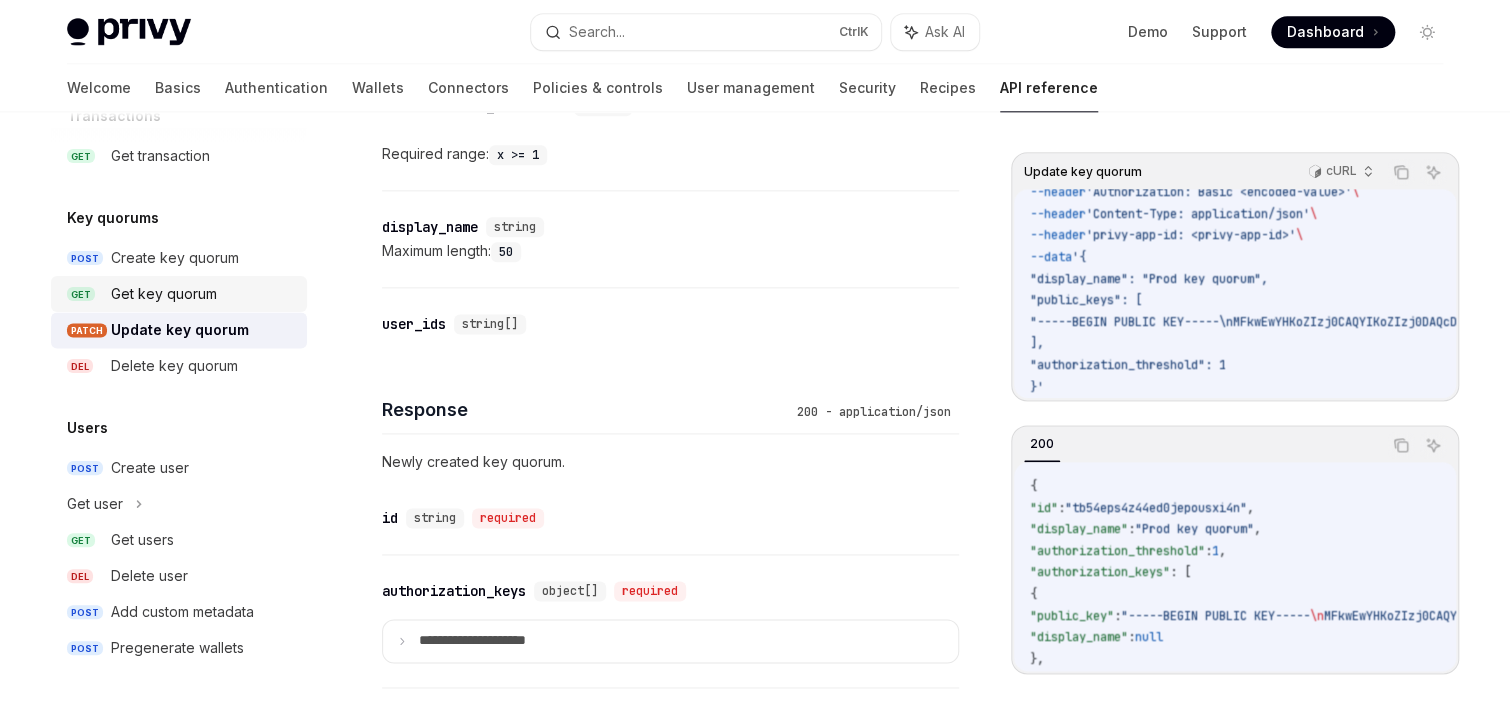 click on "Get key quorum" at bounding box center [164, 294] 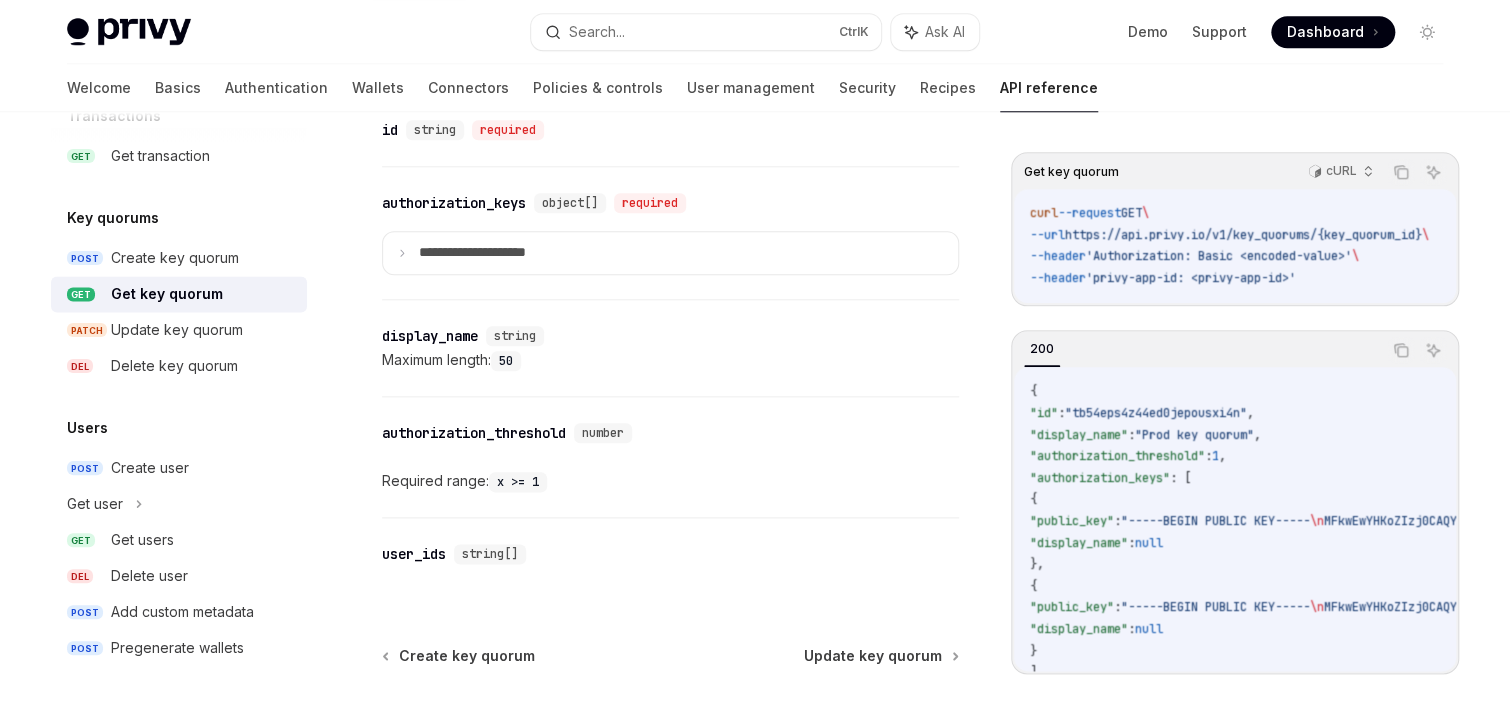 scroll, scrollTop: 1112, scrollLeft: 0, axis: vertical 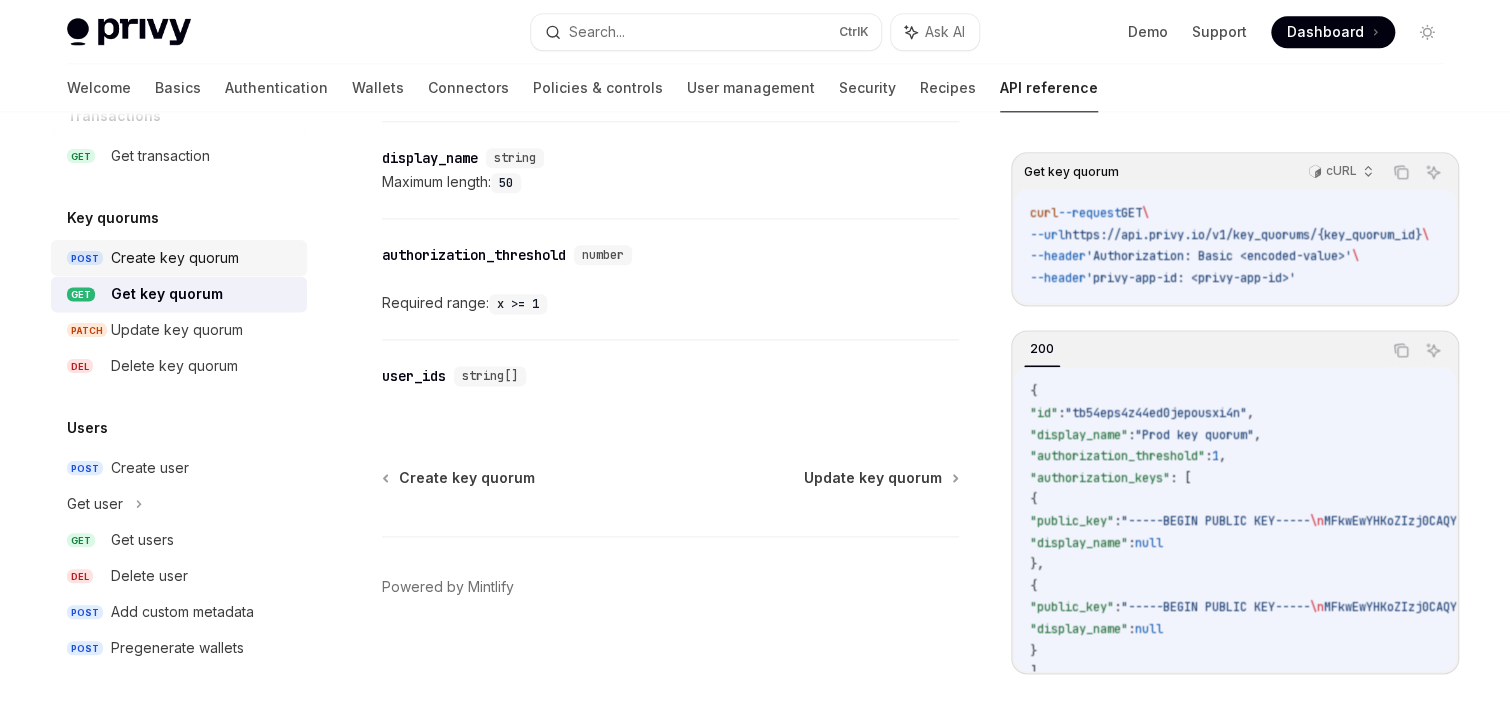 click on "Create key quorum" at bounding box center (175, 258) 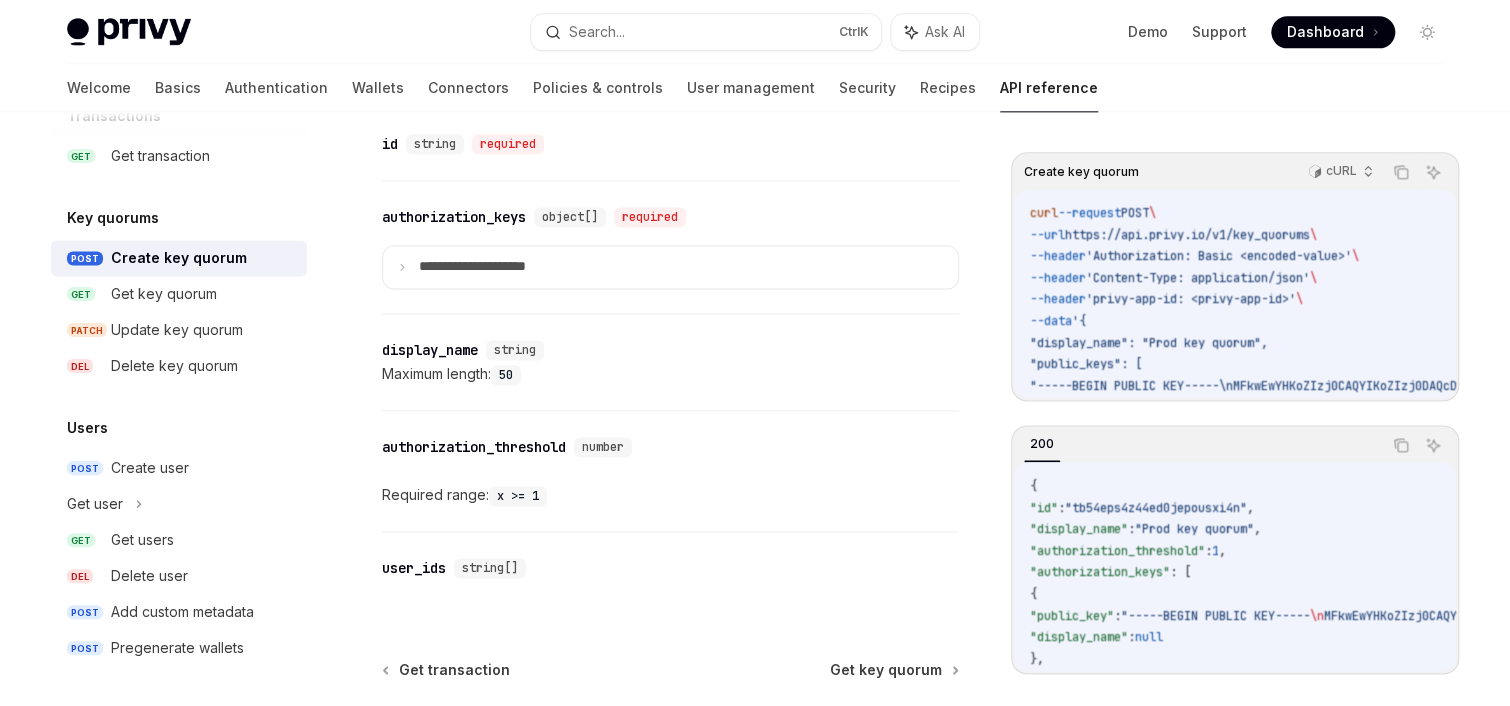 scroll, scrollTop: 1120, scrollLeft: 0, axis: vertical 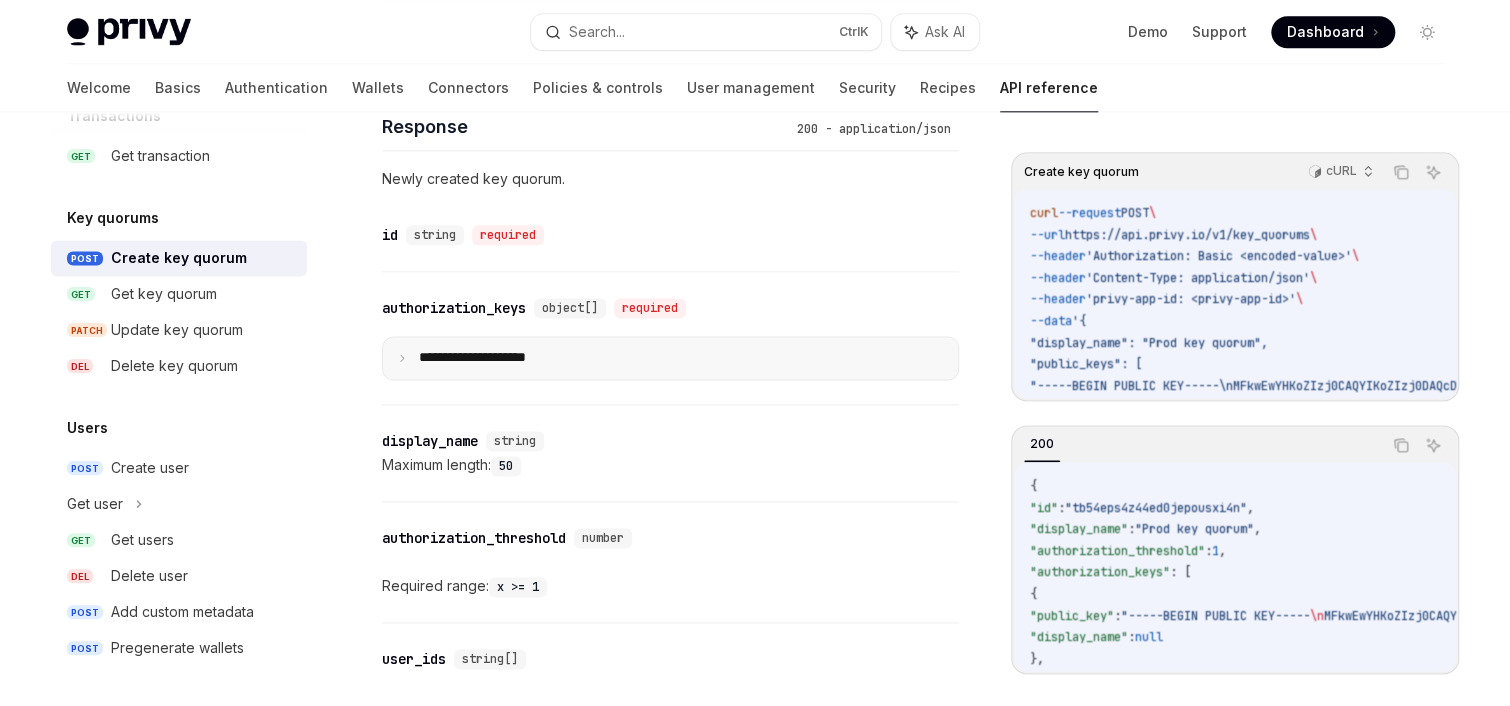 click on "**********" at bounding box center (670, 358) 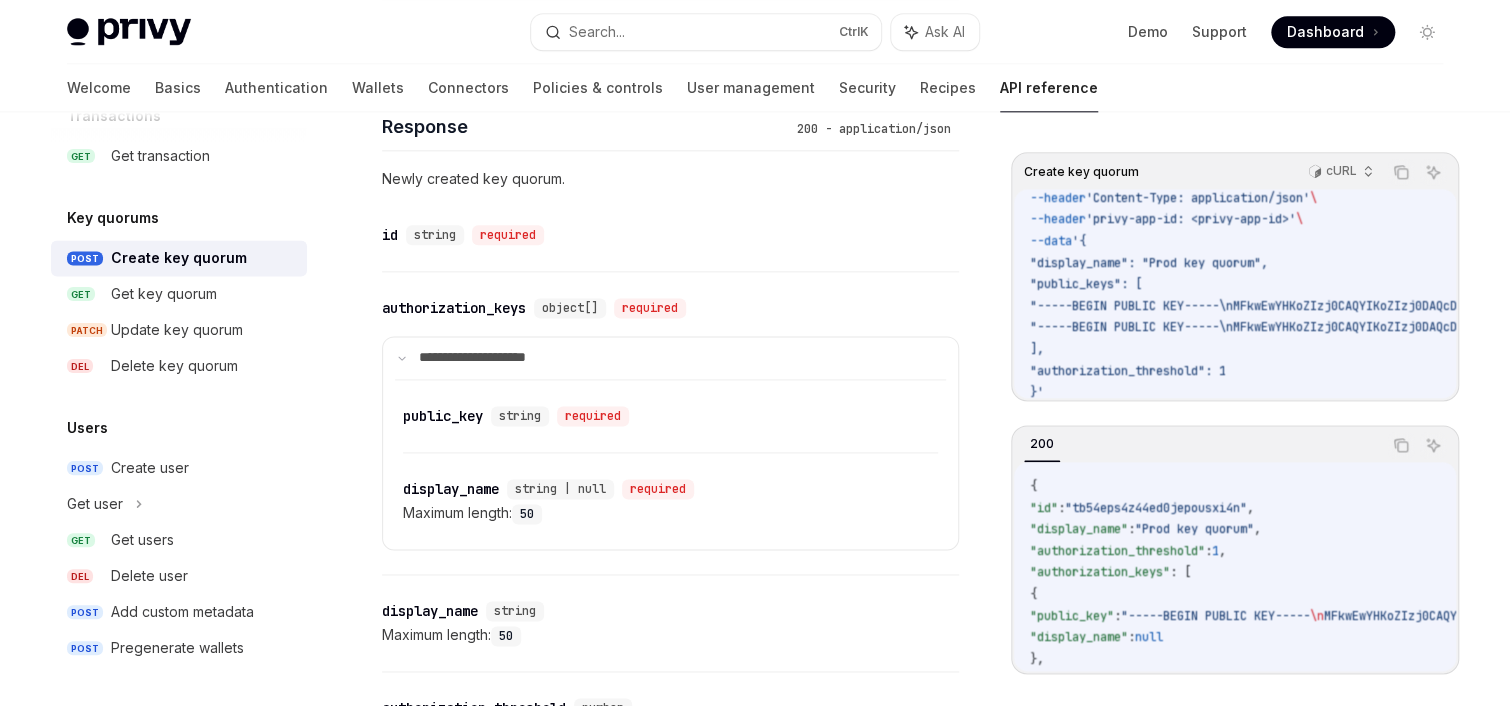 scroll, scrollTop: 92, scrollLeft: 0, axis: vertical 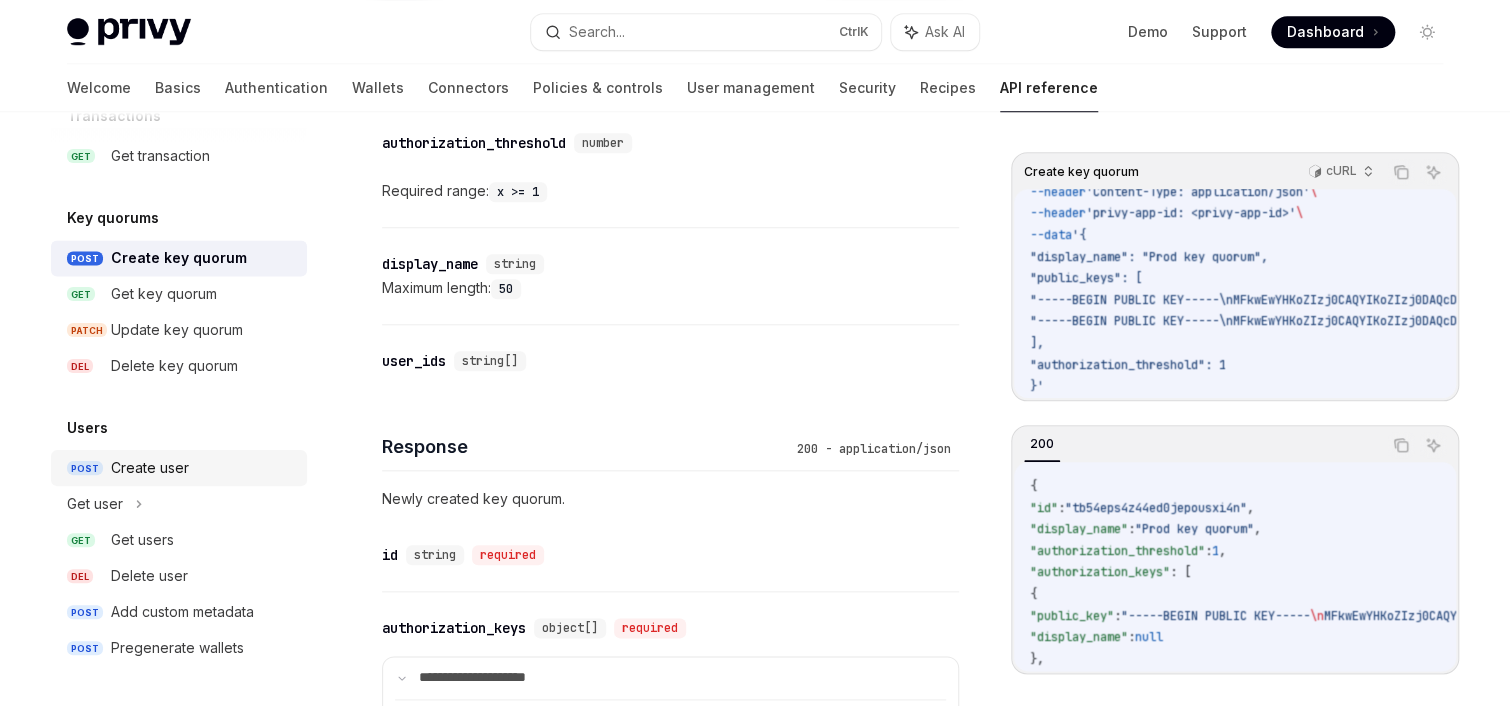 click on "Create user" at bounding box center (150, 468) 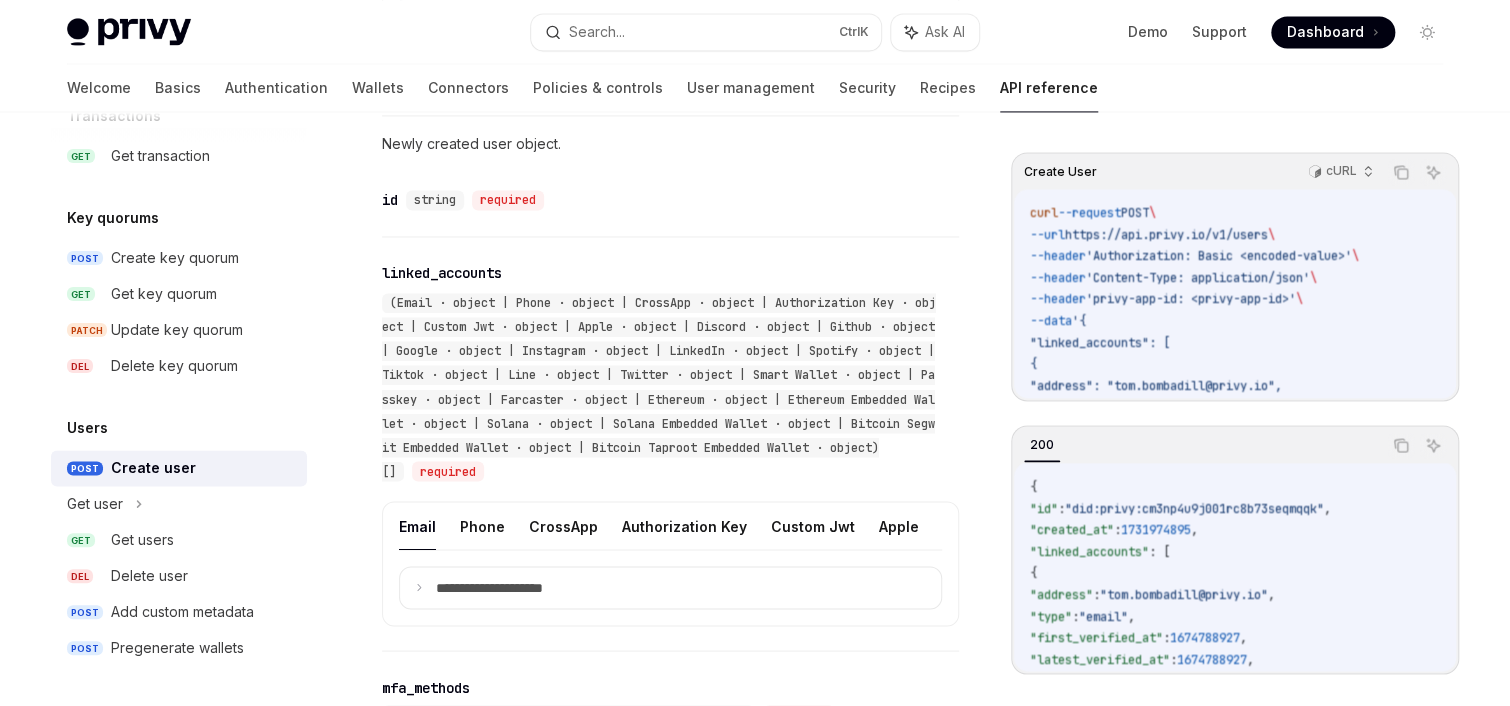 scroll, scrollTop: 1497, scrollLeft: 0, axis: vertical 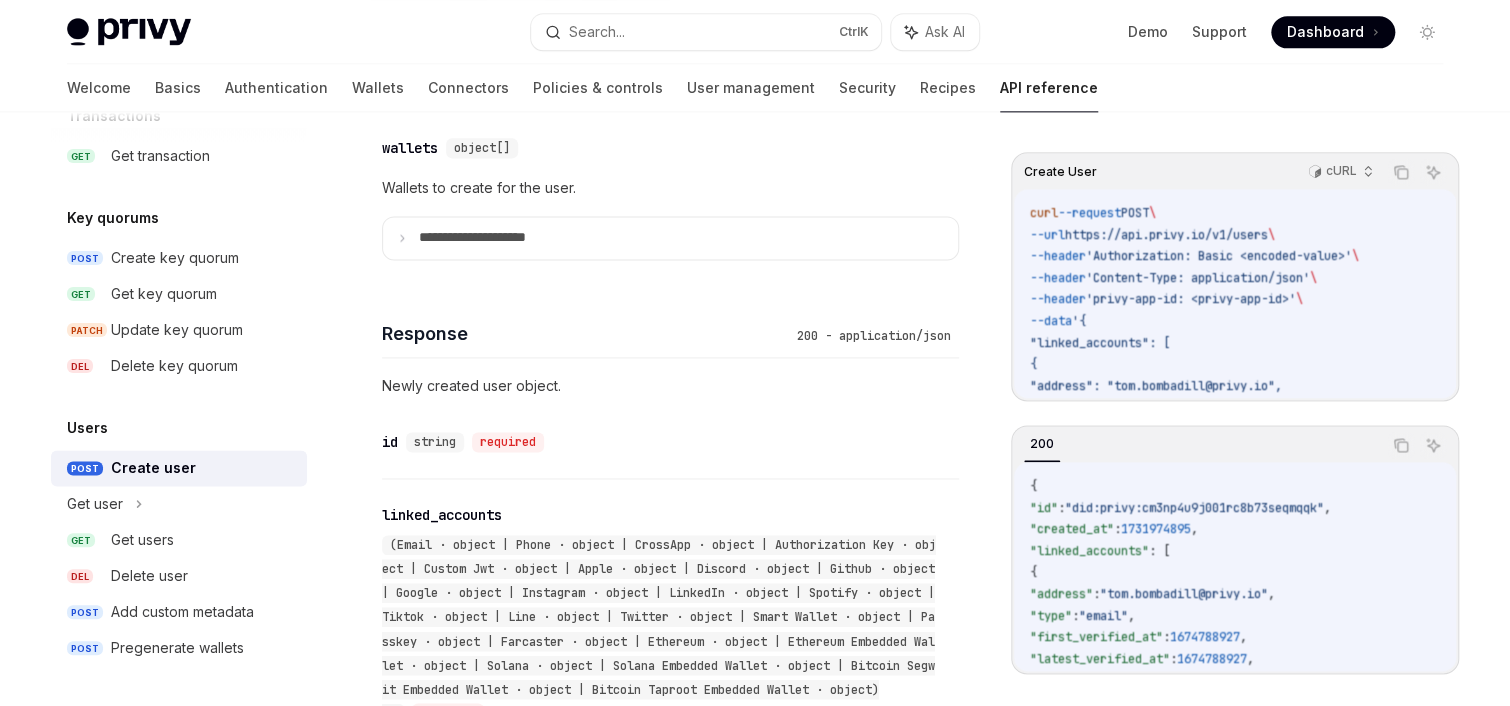 drag, startPoint x: 1298, startPoint y: 236, endPoint x: 1085, endPoint y: 236, distance: 213 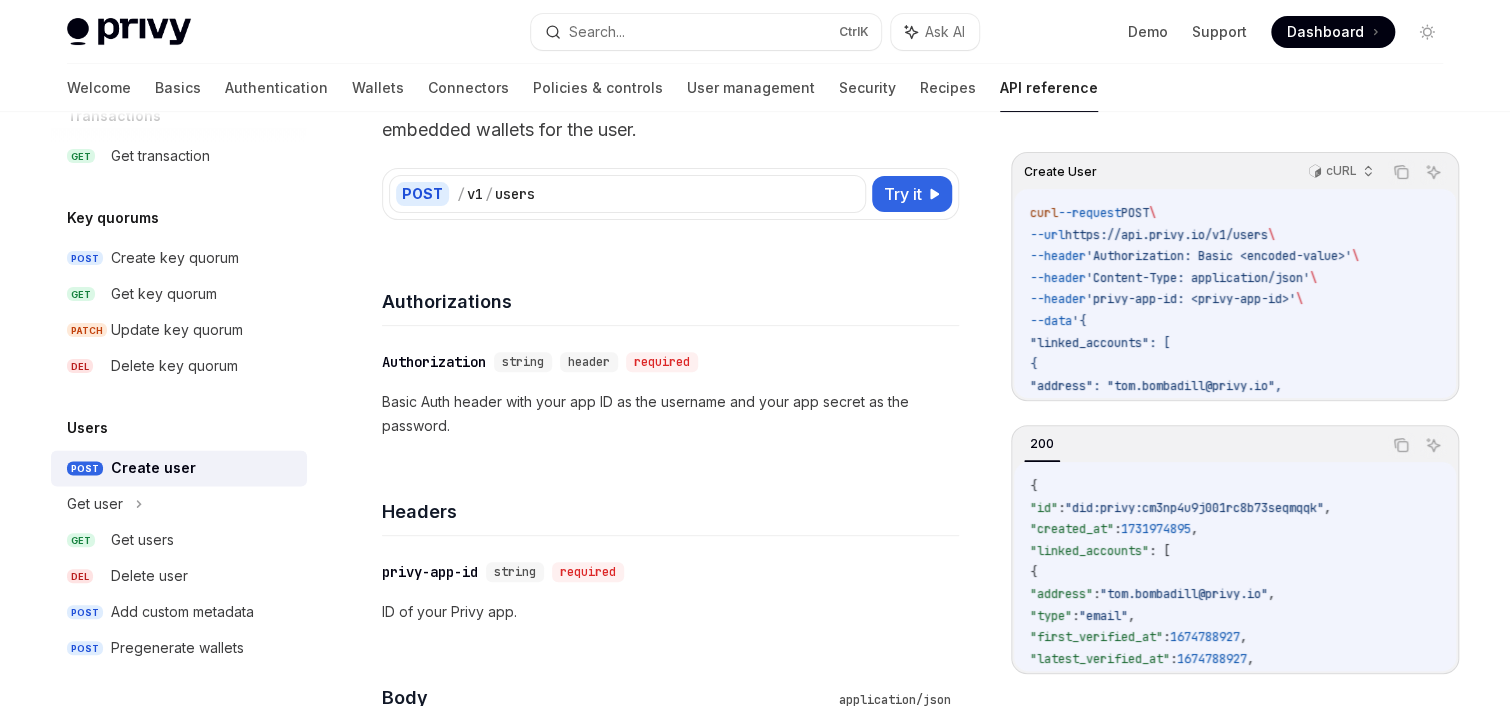 scroll, scrollTop: 137, scrollLeft: 0, axis: vertical 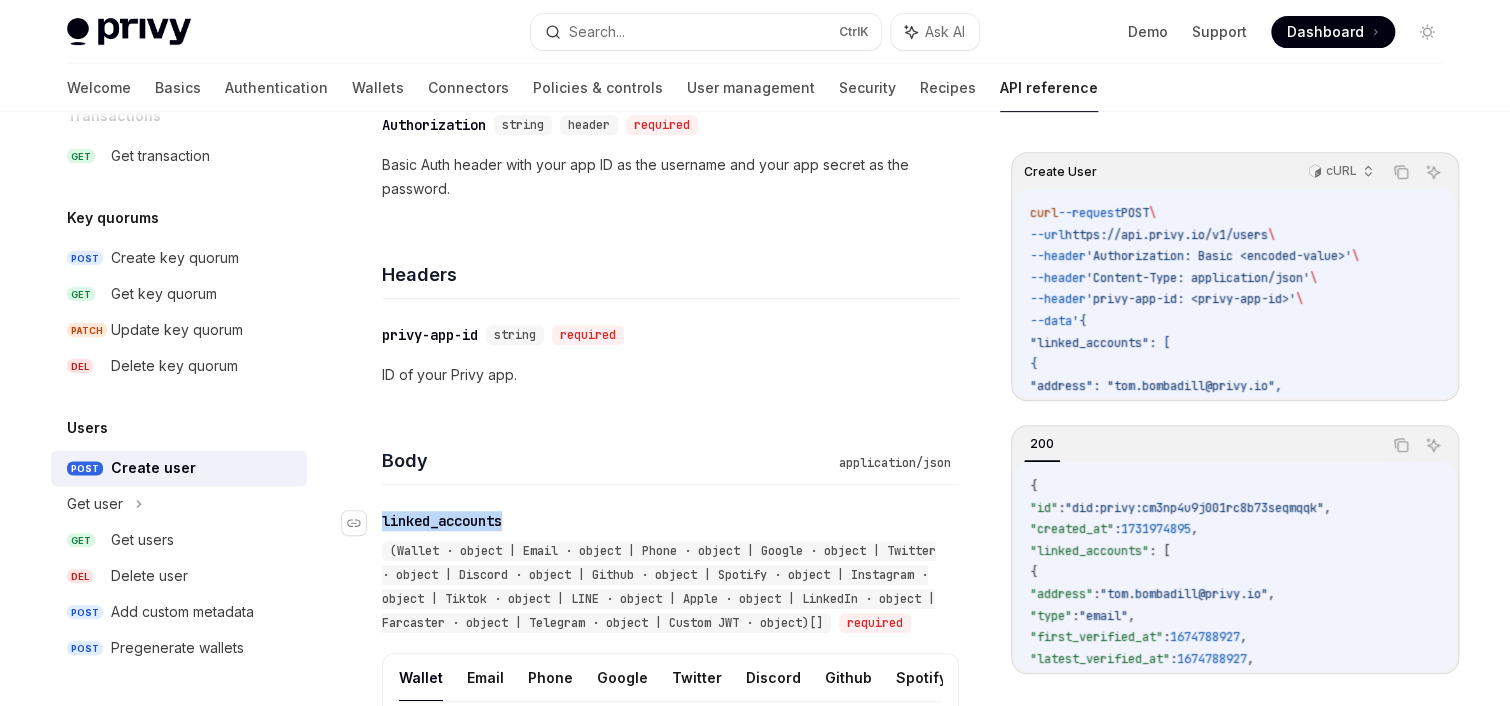 drag, startPoint x: 513, startPoint y: 514, endPoint x: 383, endPoint y: 516, distance: 130.01538 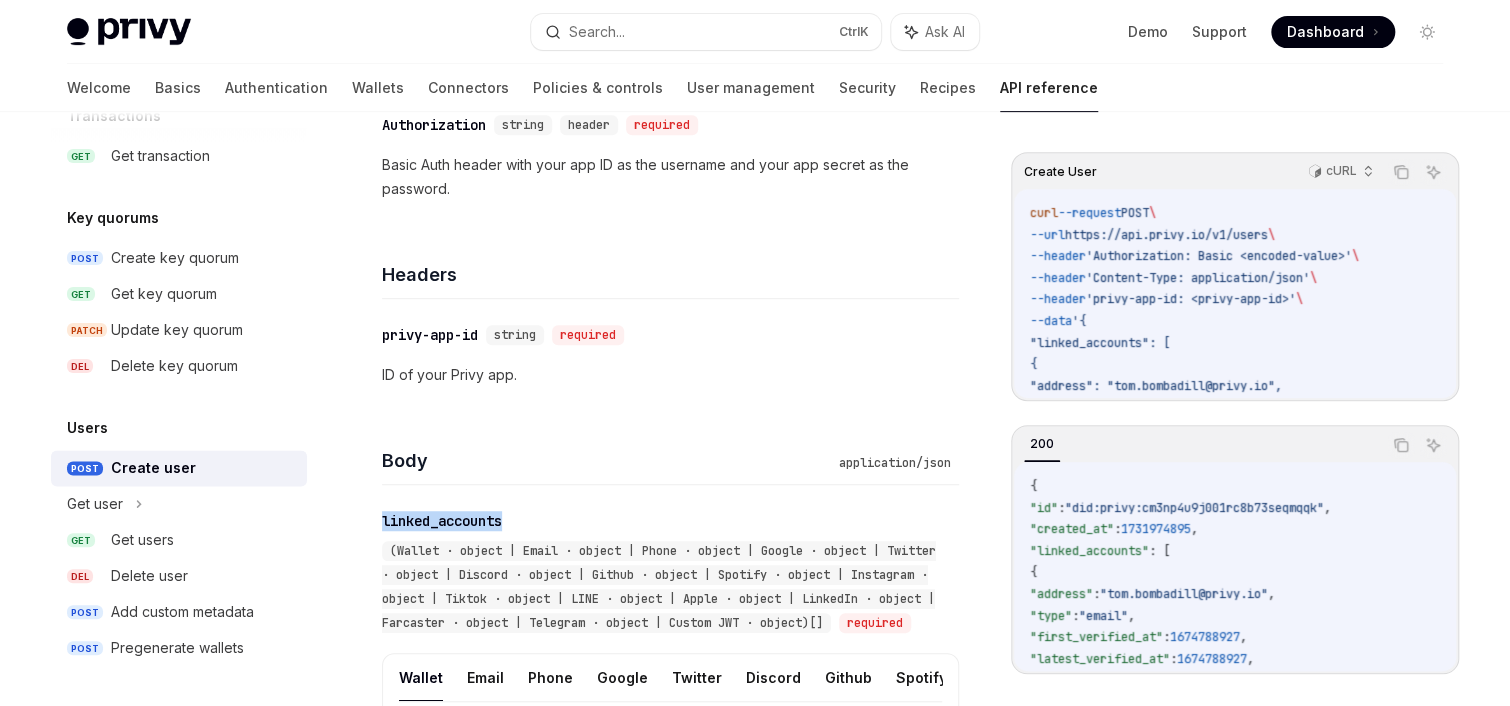 copy on "linked_accounts" 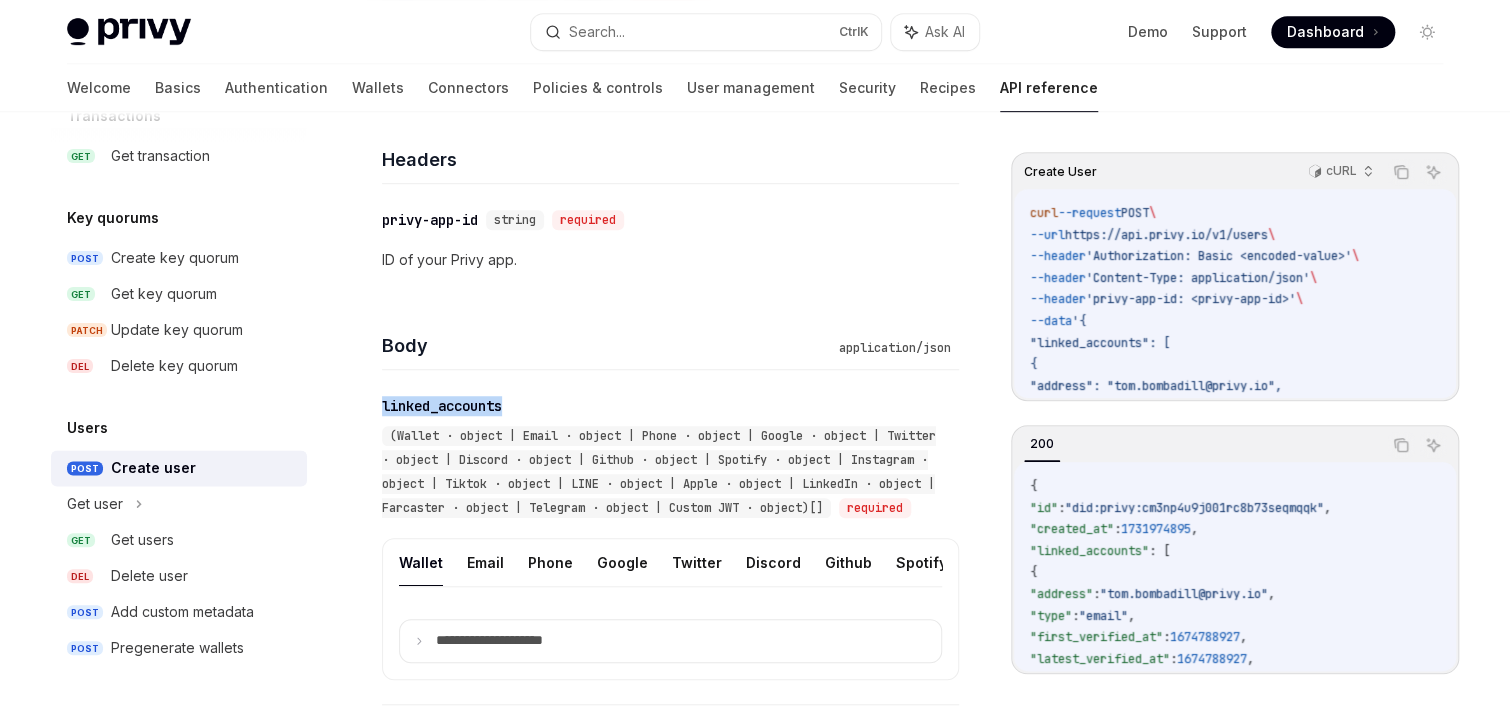 scroll, scrollTop: 697, scrollLeft: 0, axis: vertical 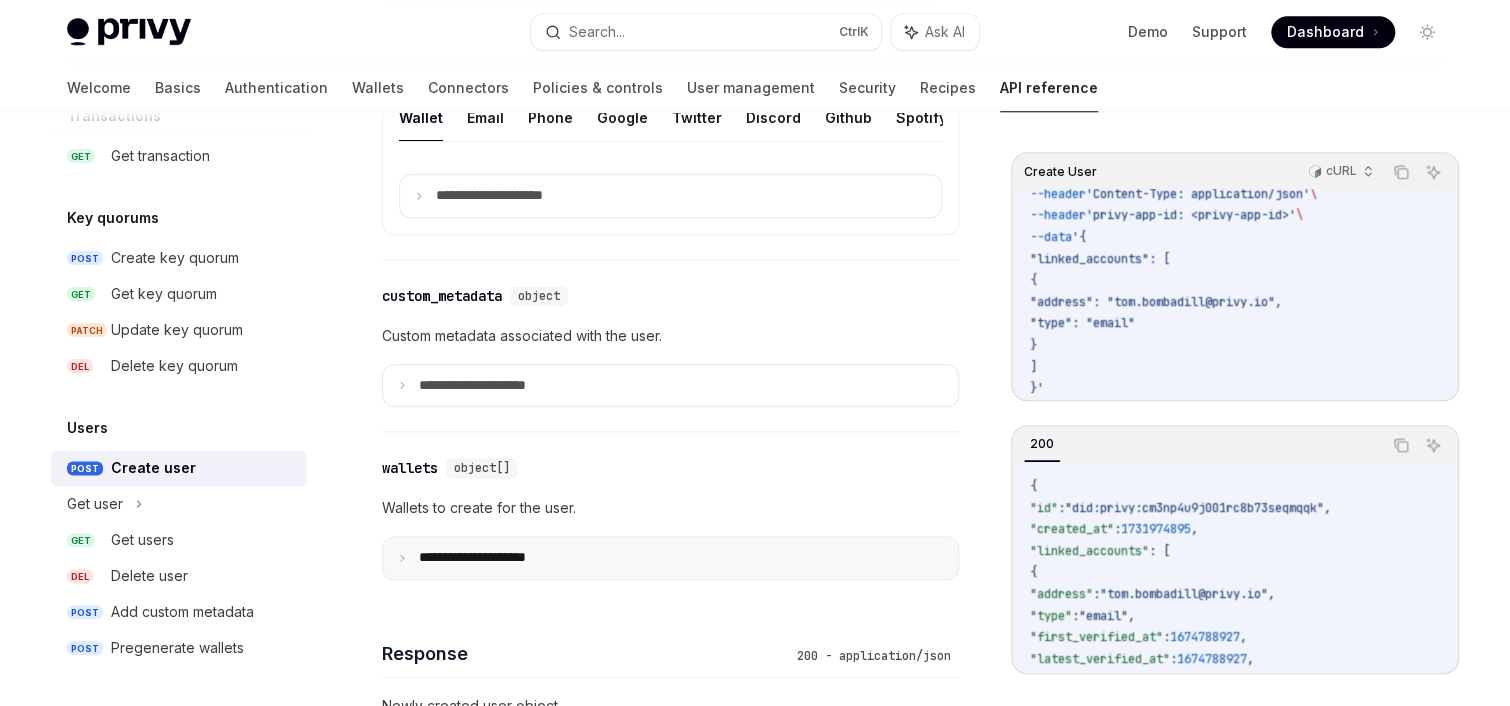 click on "**********" at bounding box center (488, 558) 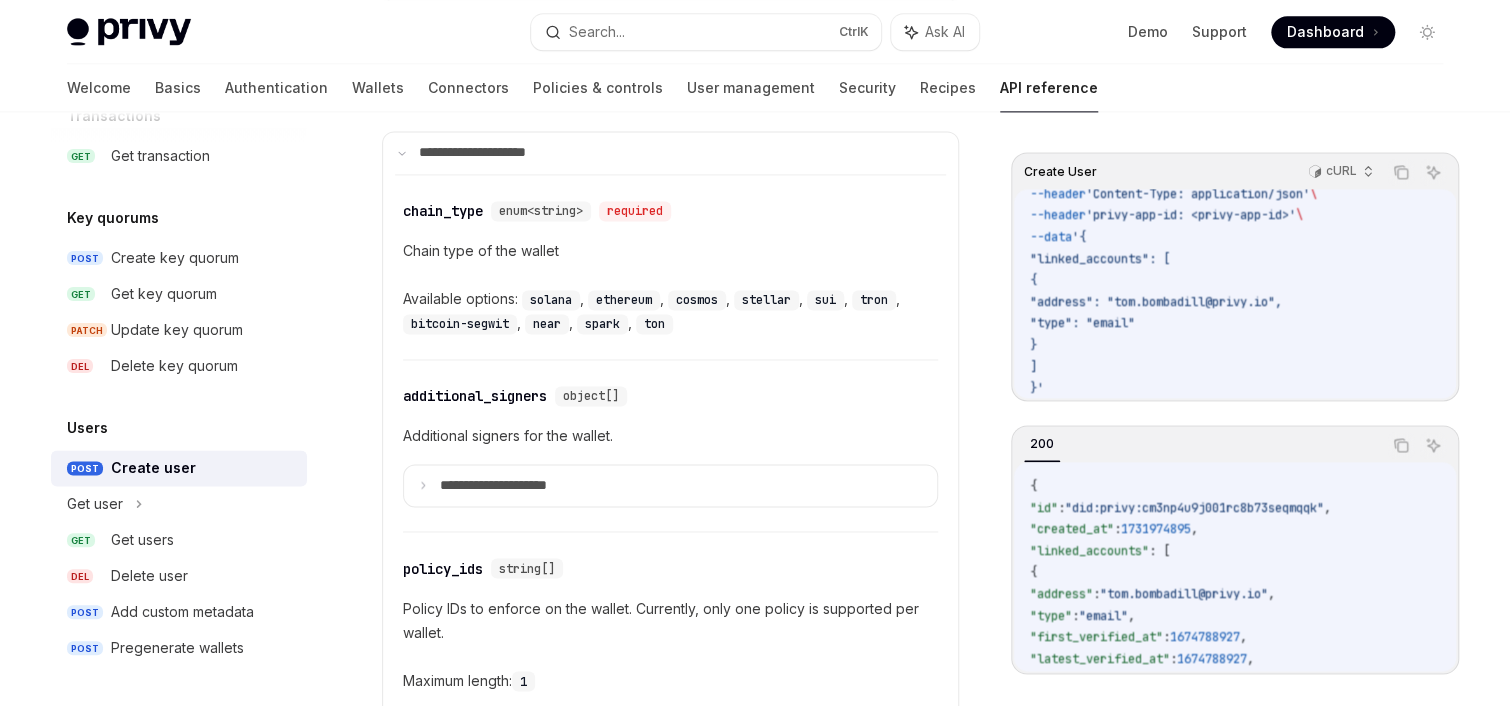 scroll, scrollTop: 1417, scrollLeft: 0, axis: vertical 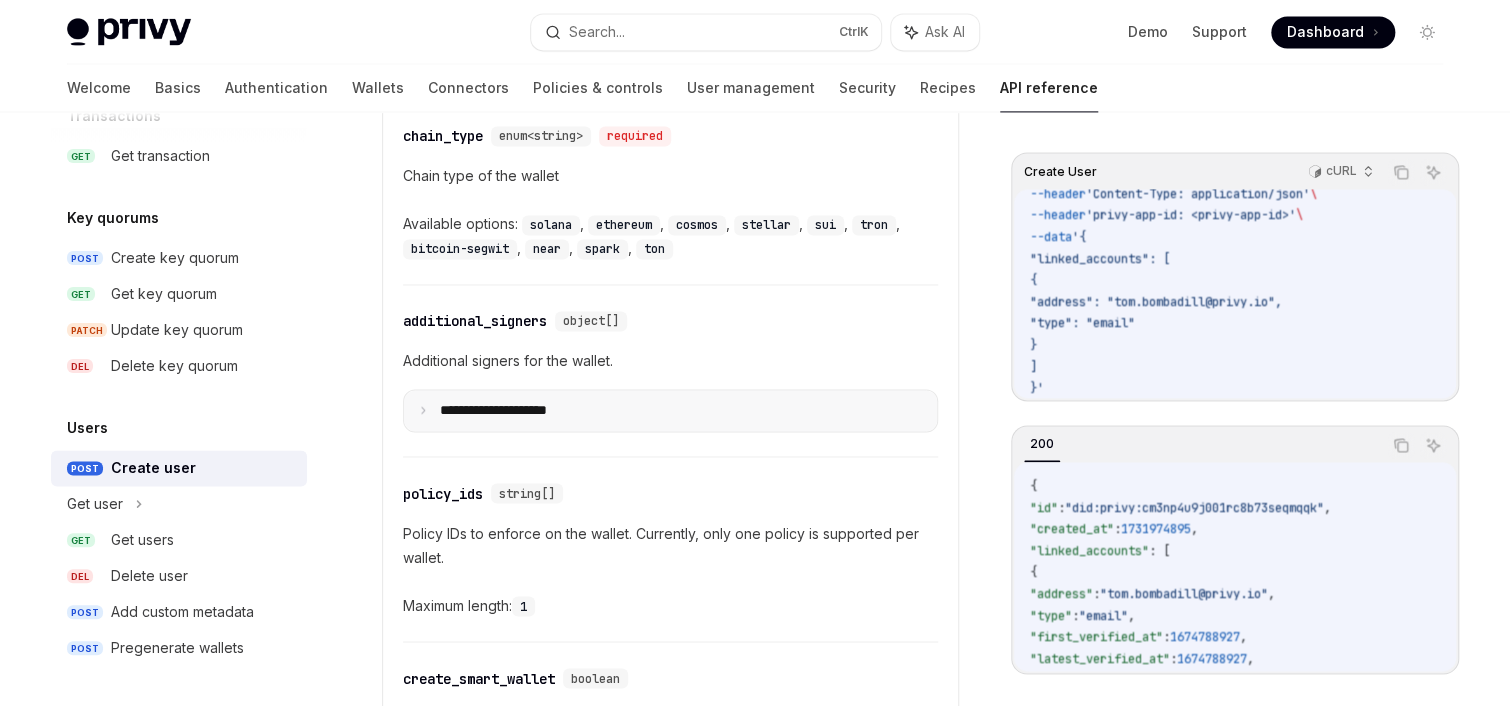 click on "**********" at bounding box center (509, 411) 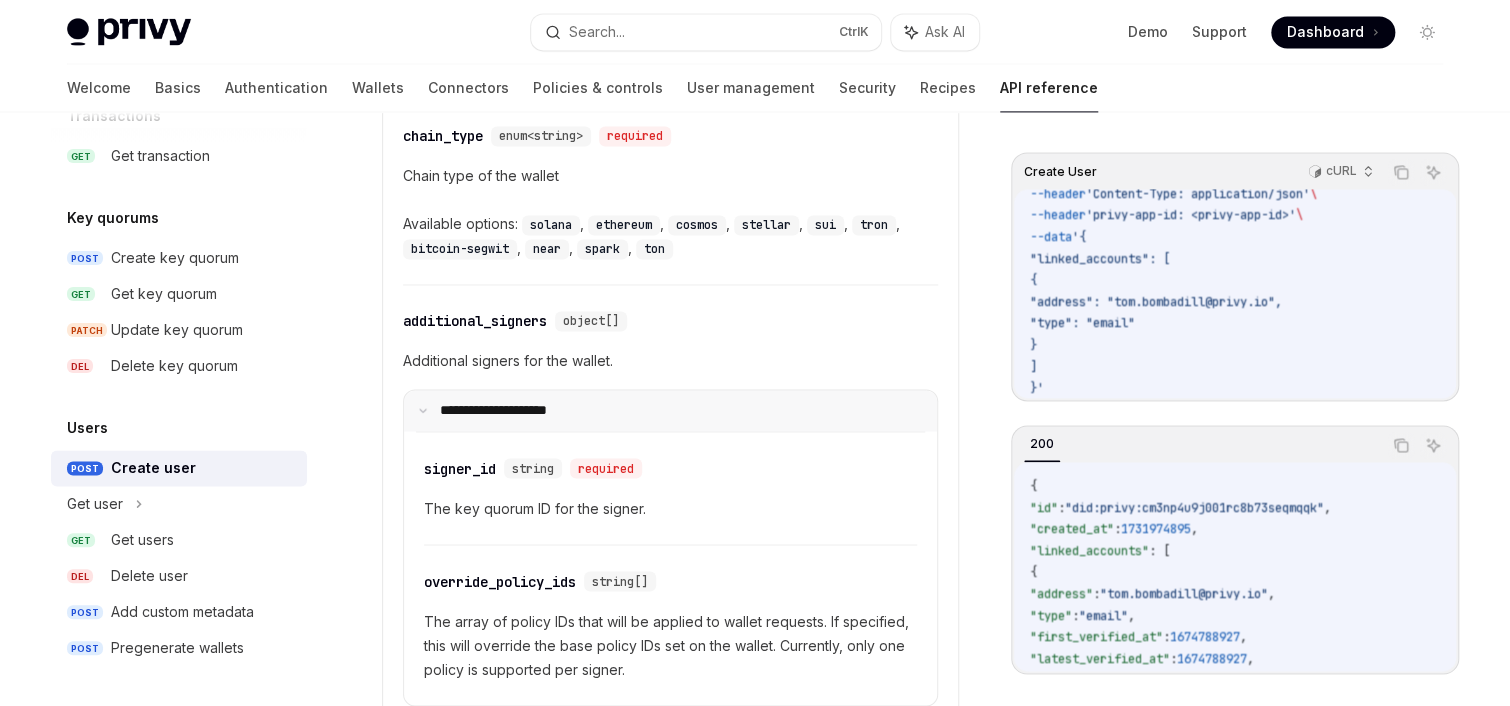 click on "**********" at bounding box center [506, 411] 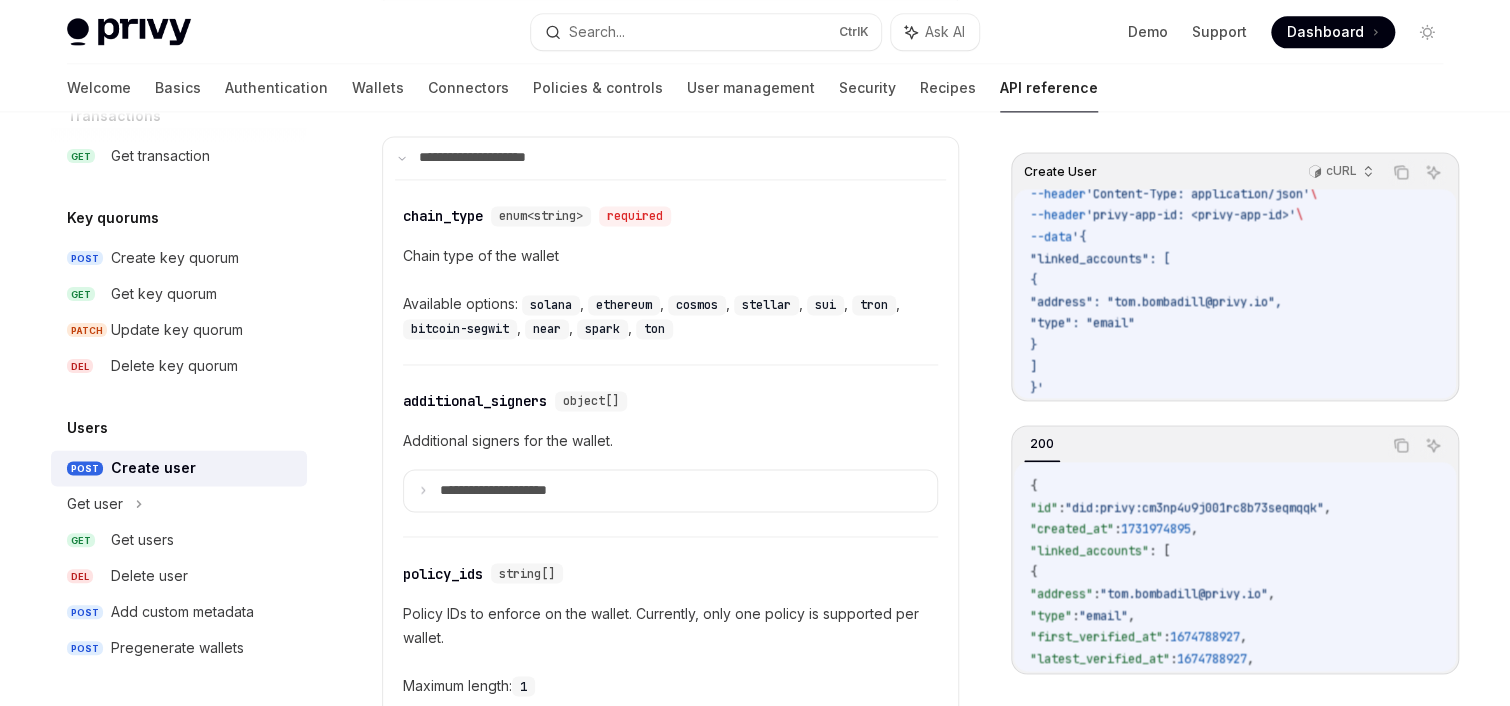 scroll, scrollTop: 1257, scrollLeft: 0, axis: vertical 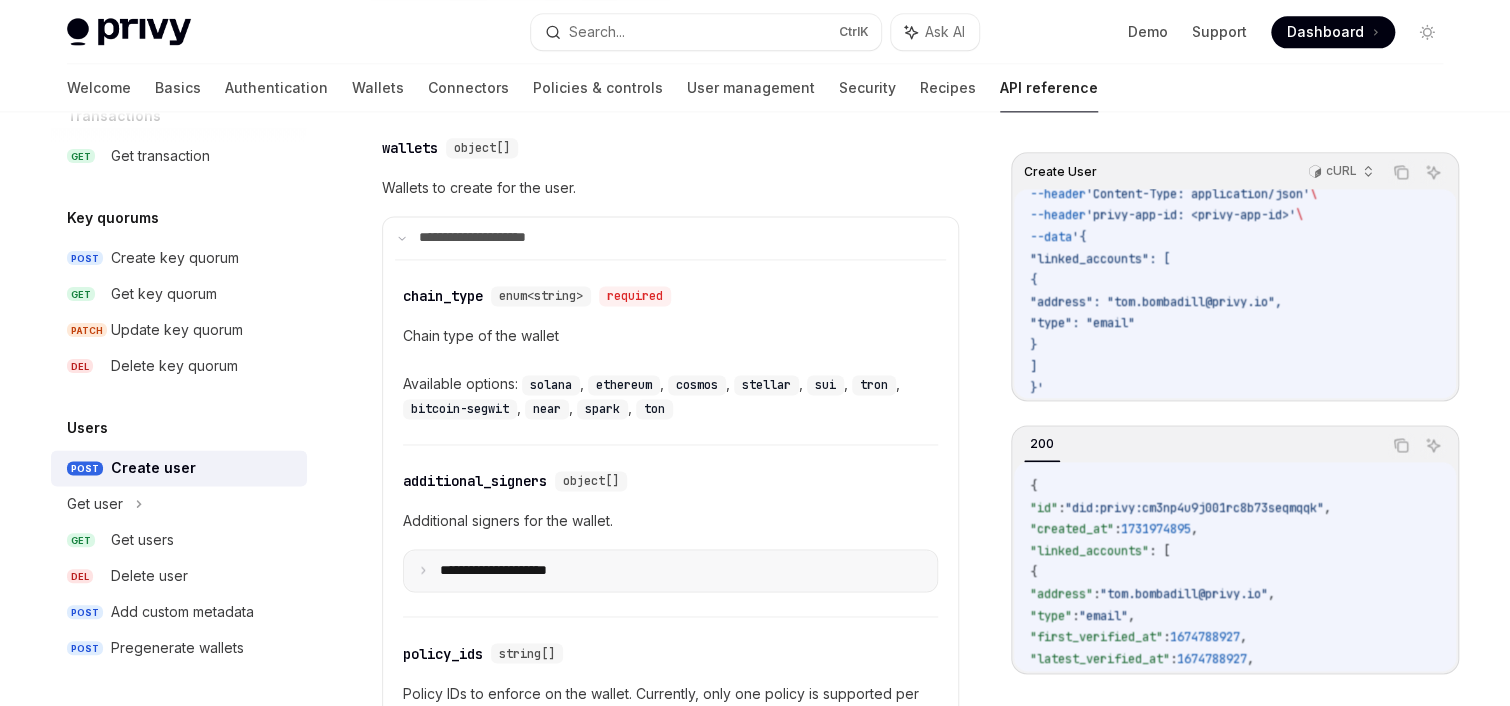 click on "**********" at bounding box center (509, 571) 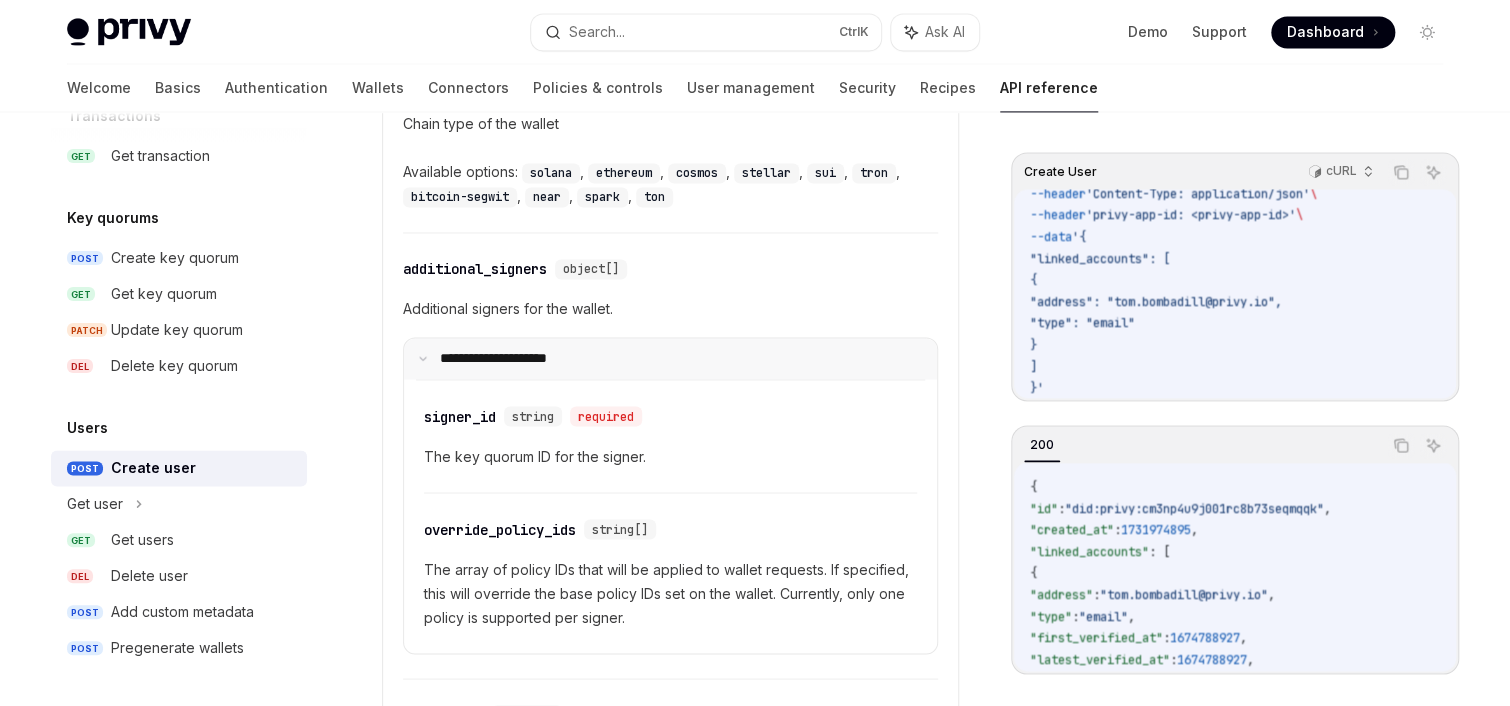 scroll, scrollTop: 1497, scrollLeft: 0, axis: vertical 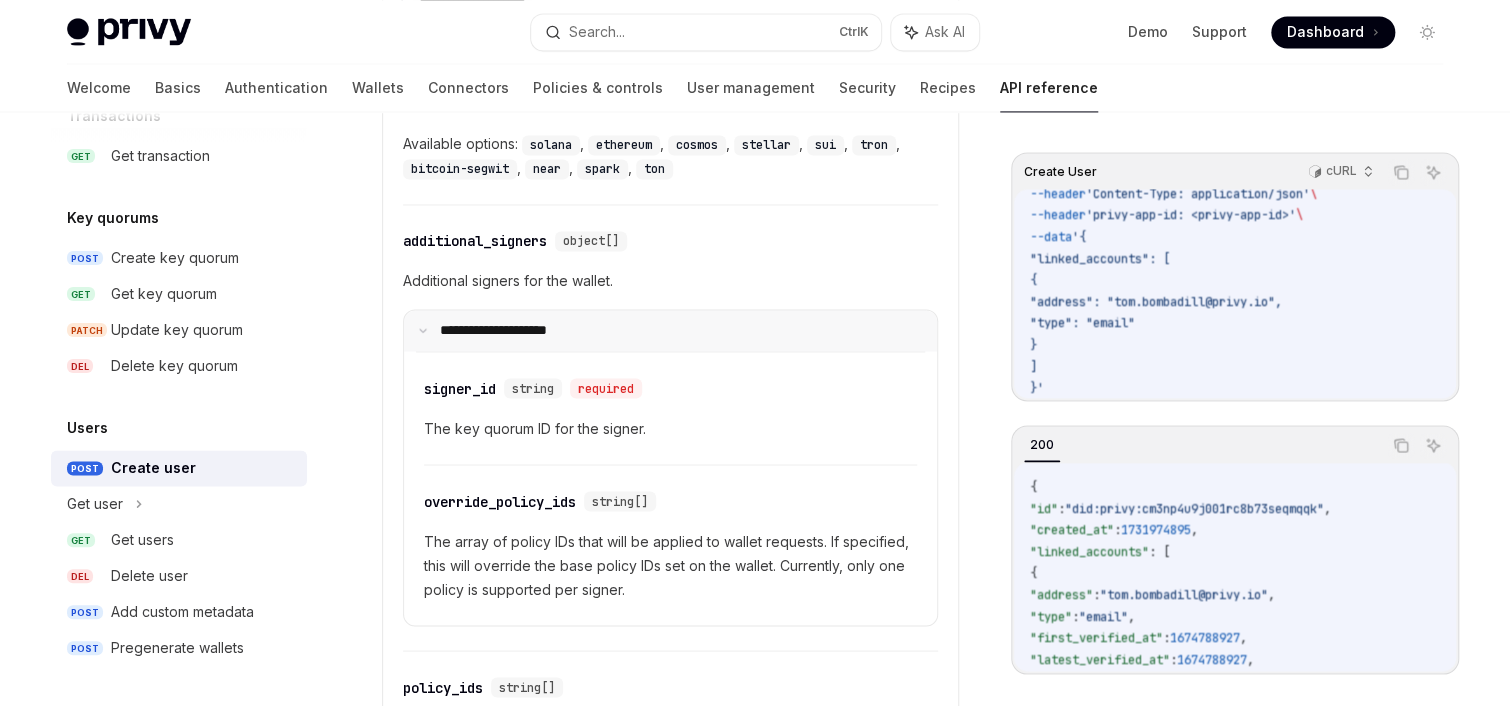 click on "**********" at bounding box center [670, 331] 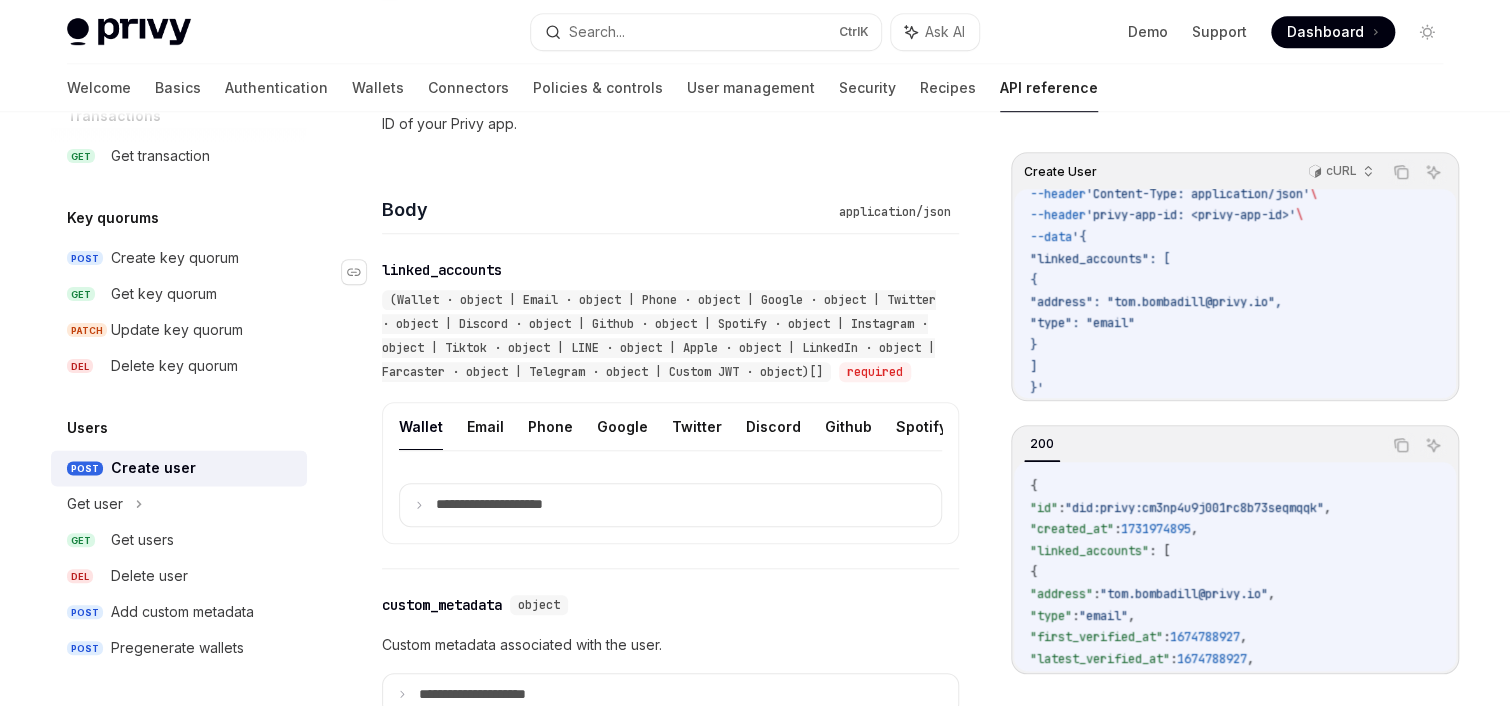 scroll, scrollTop: 617, scrollLeft: 0, axis: vertical 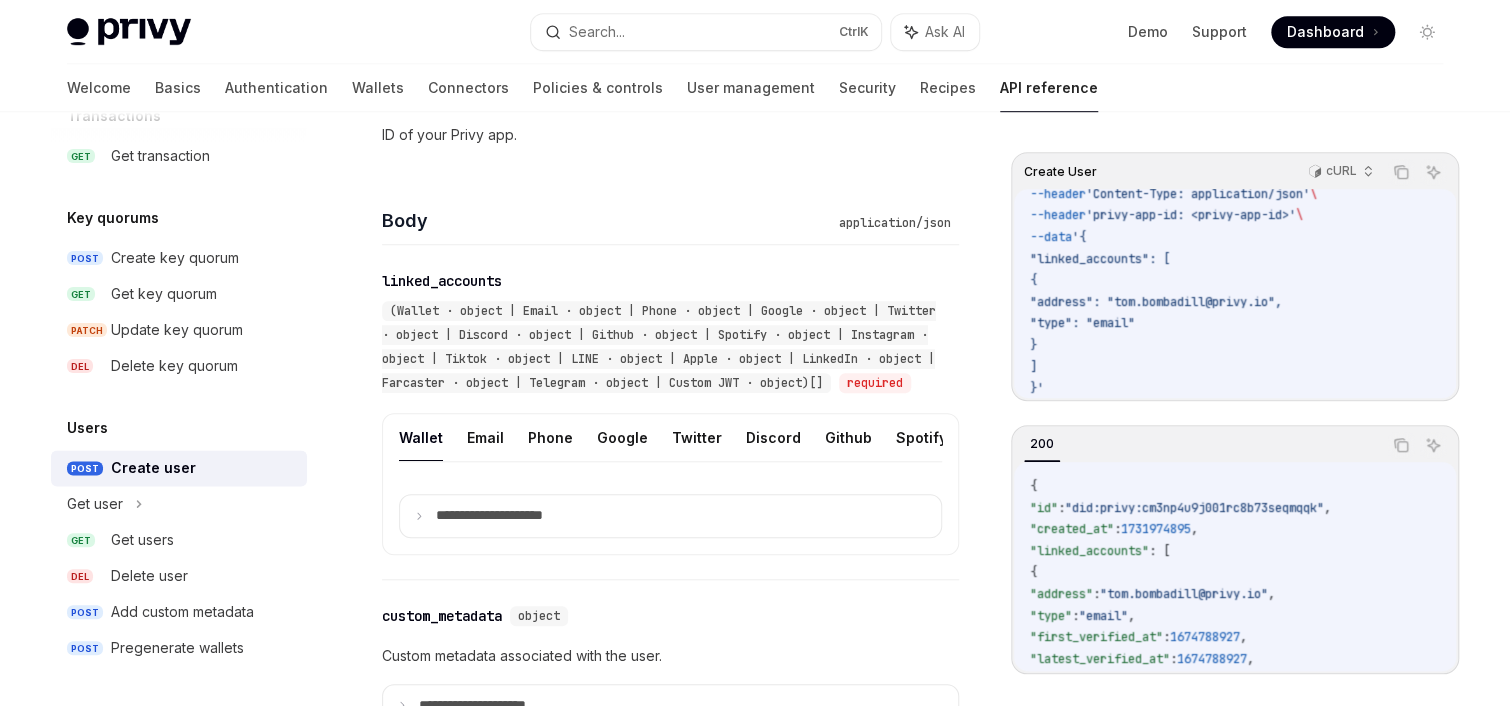 drag, startPoint x: 642, startPoint y: 481, endPoint x: 904, endPoint y: 488, distance: 262.0935 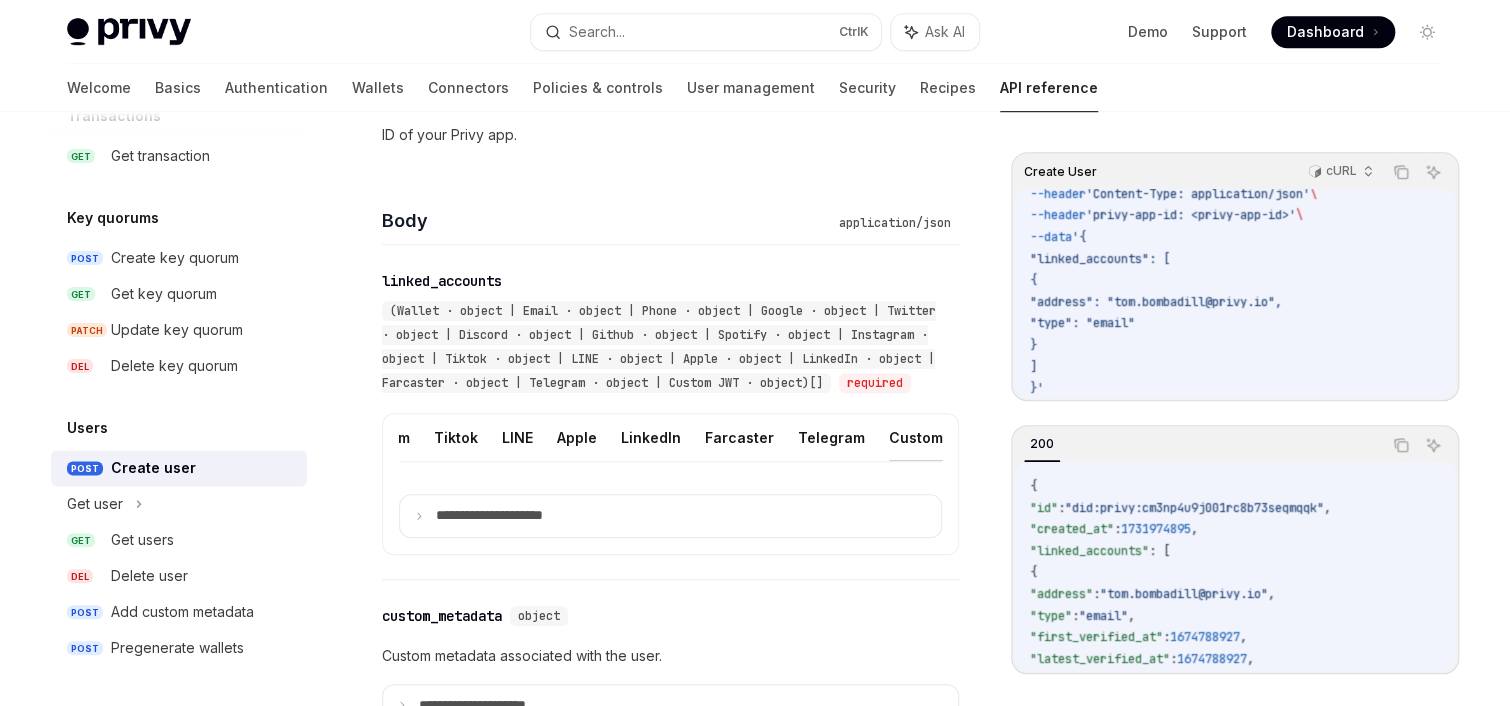 click on "Custom JWT" at bounding box center [934, 437] 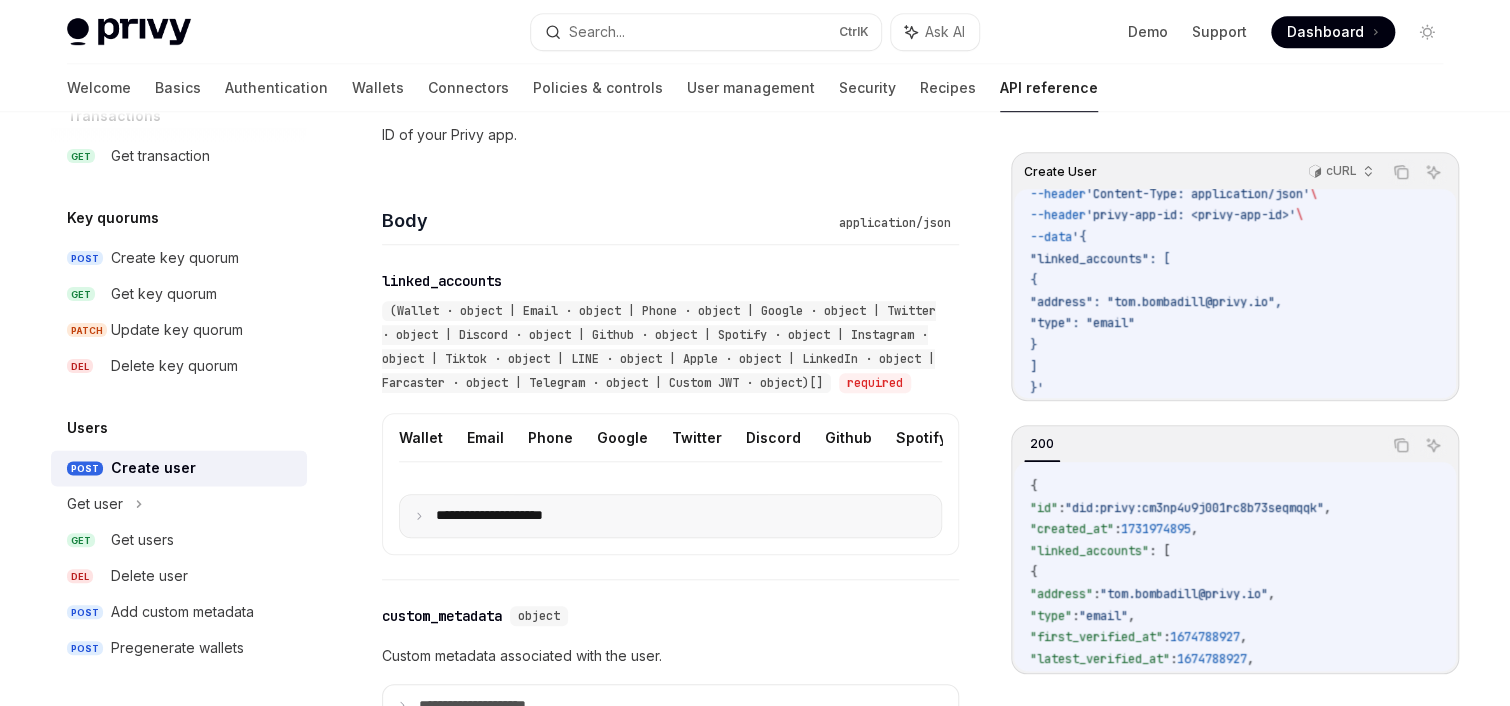 click on "**********" at bounding box center (505, 516) 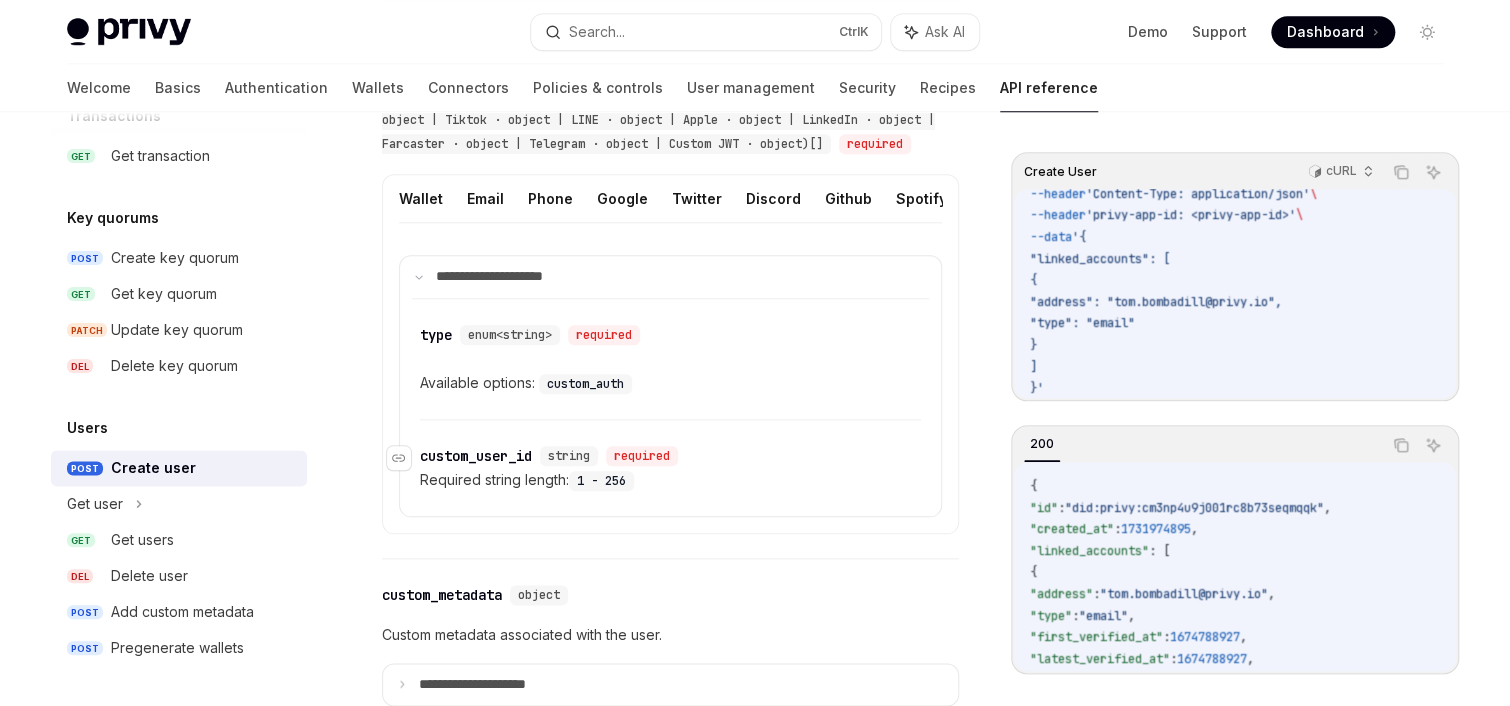 scroll, scrollTop: 857, scrollLeft: 0, axis: vertical 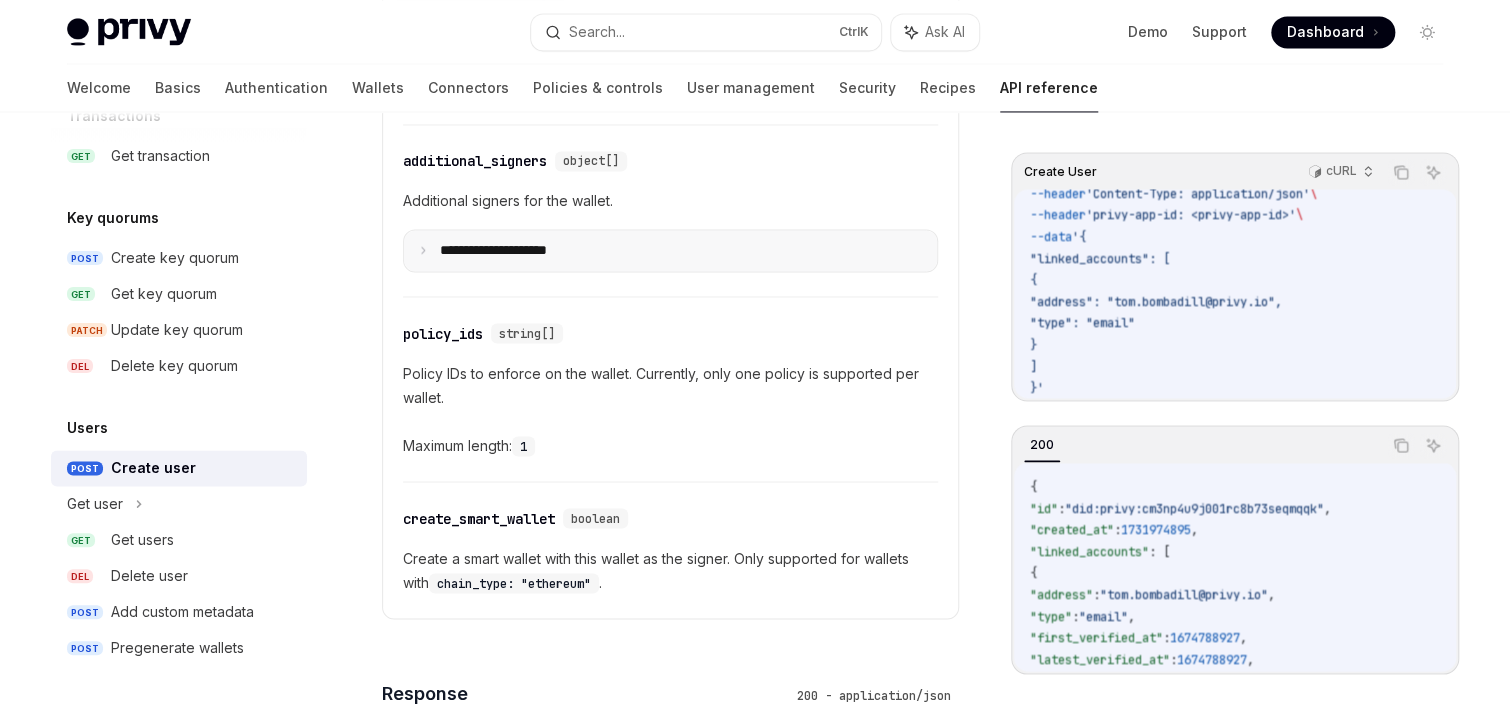 click on "**********" at bounding box center (670, 251) 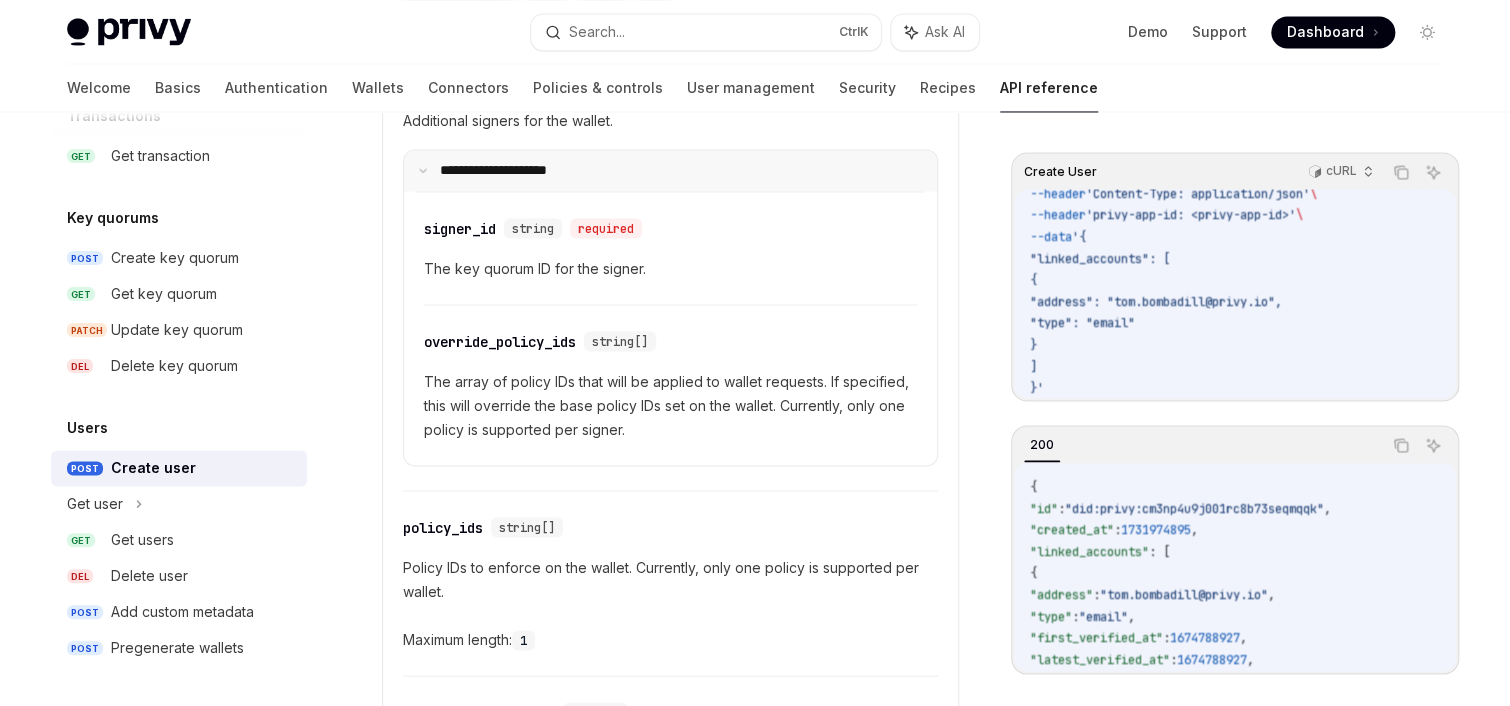 scroll, scrollTop: 1577, scrollLeft: 0, axis: vertical 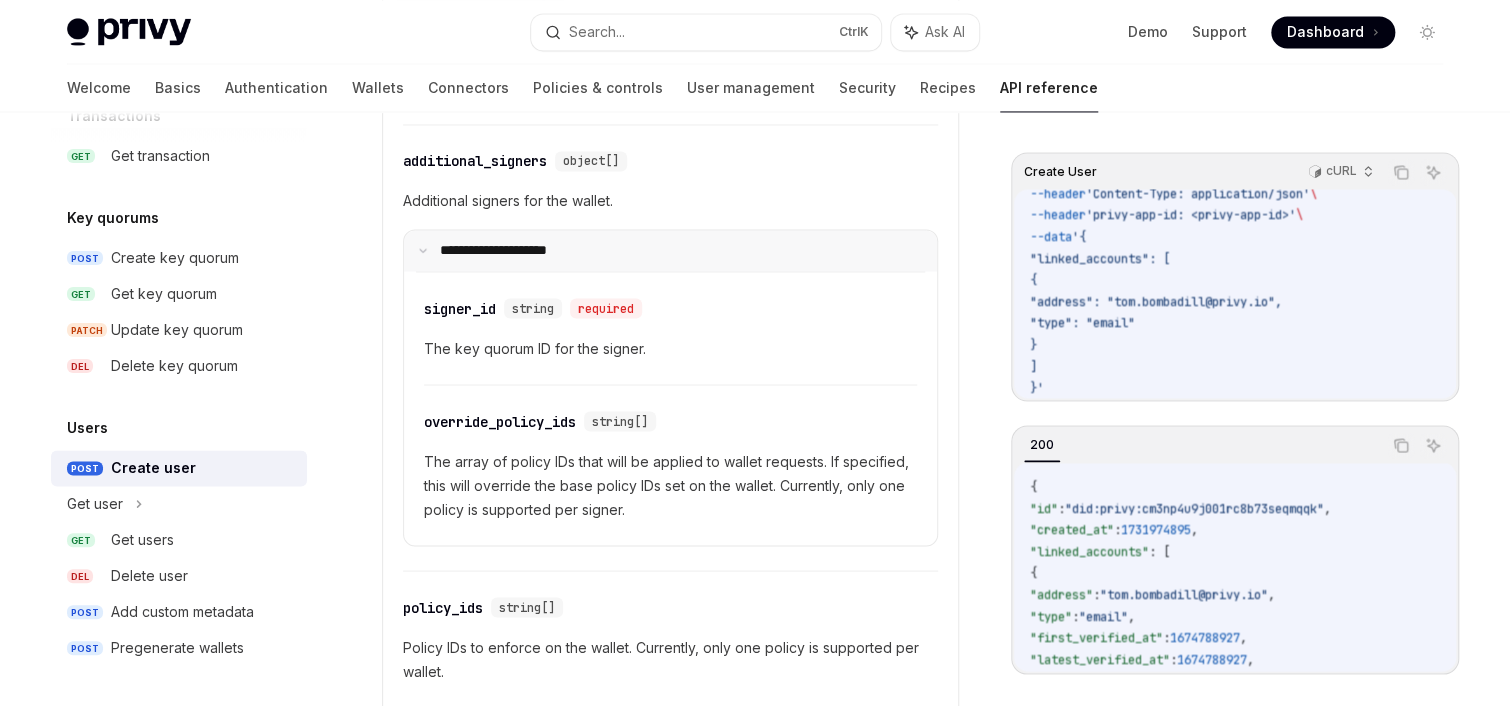 click on "**********" at bounding box center (506, 251) 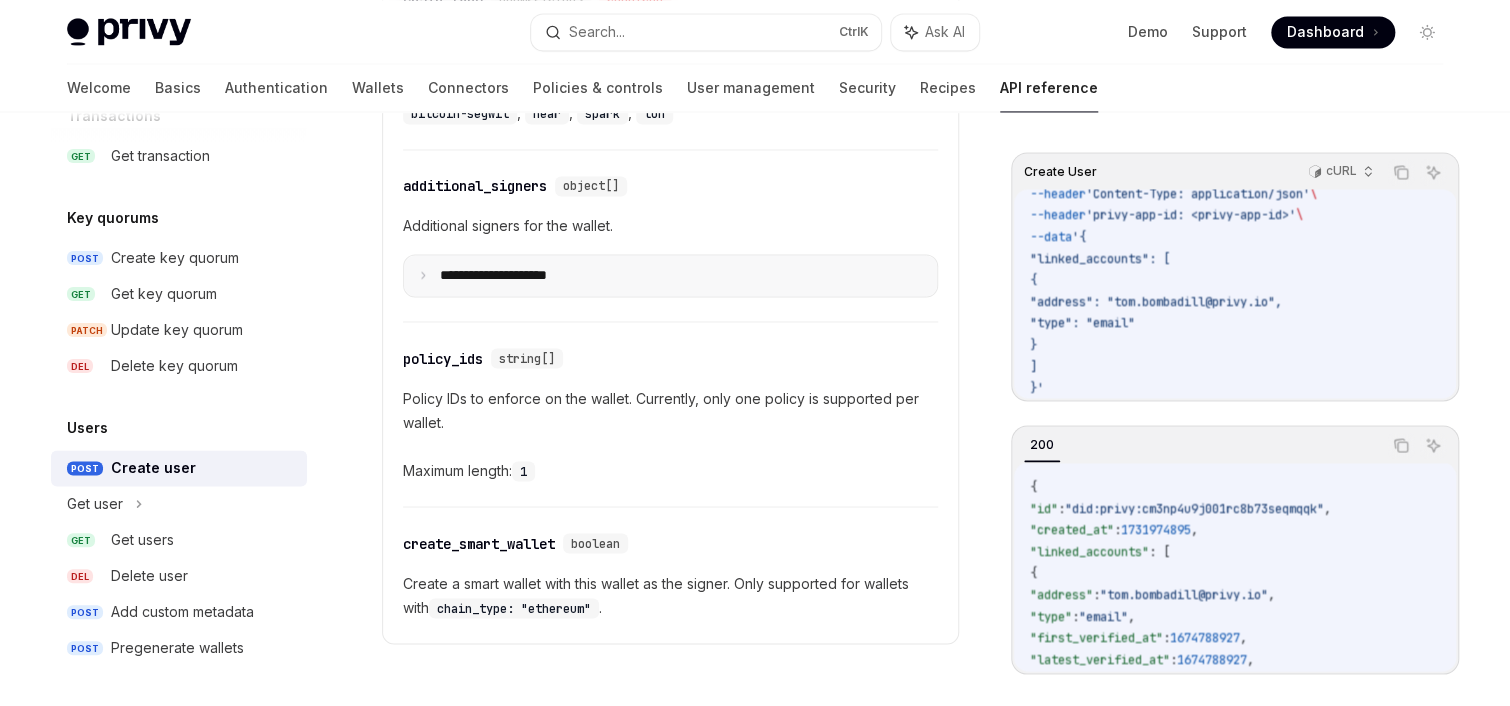 scroll, scrollTop: 1577, scrollLeft: 0, axis: vertical 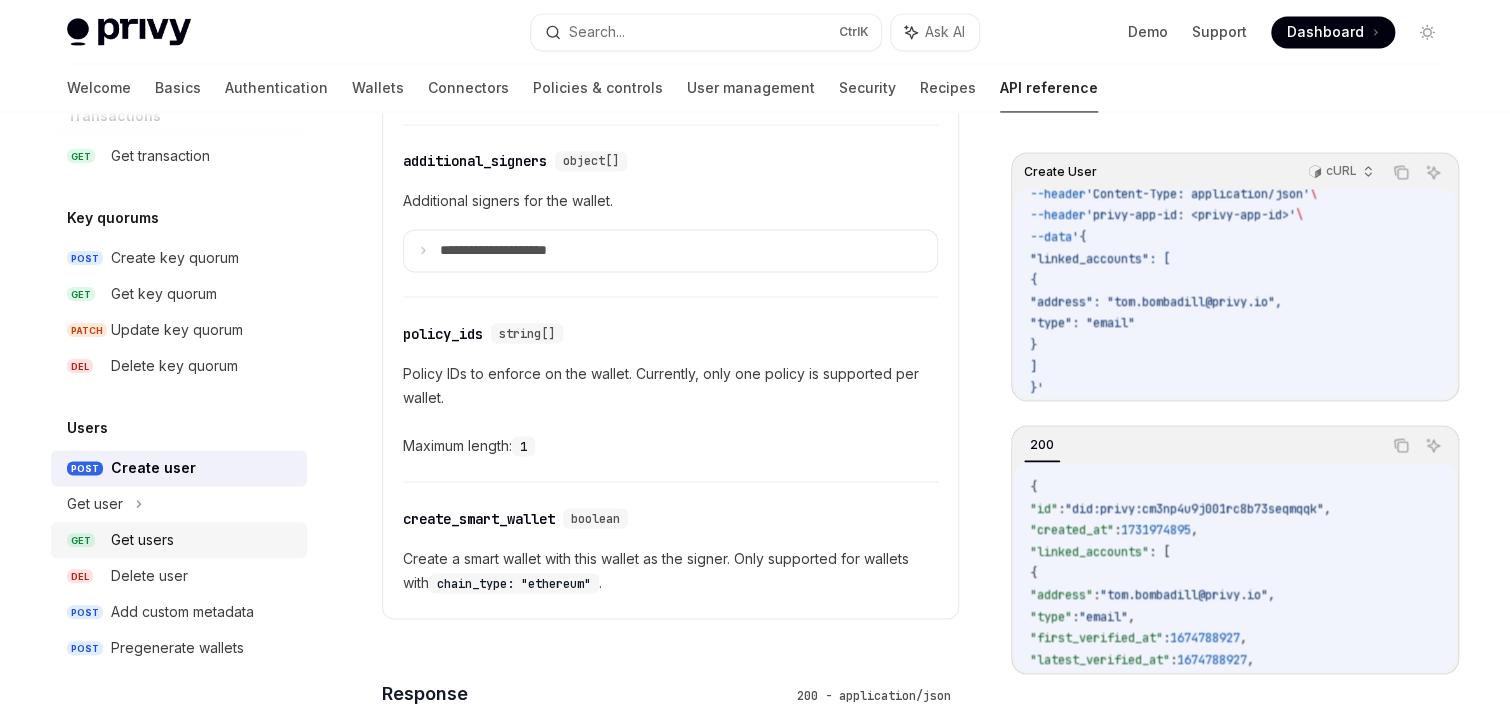 click on "Get users" at bounding box center (203, 540) 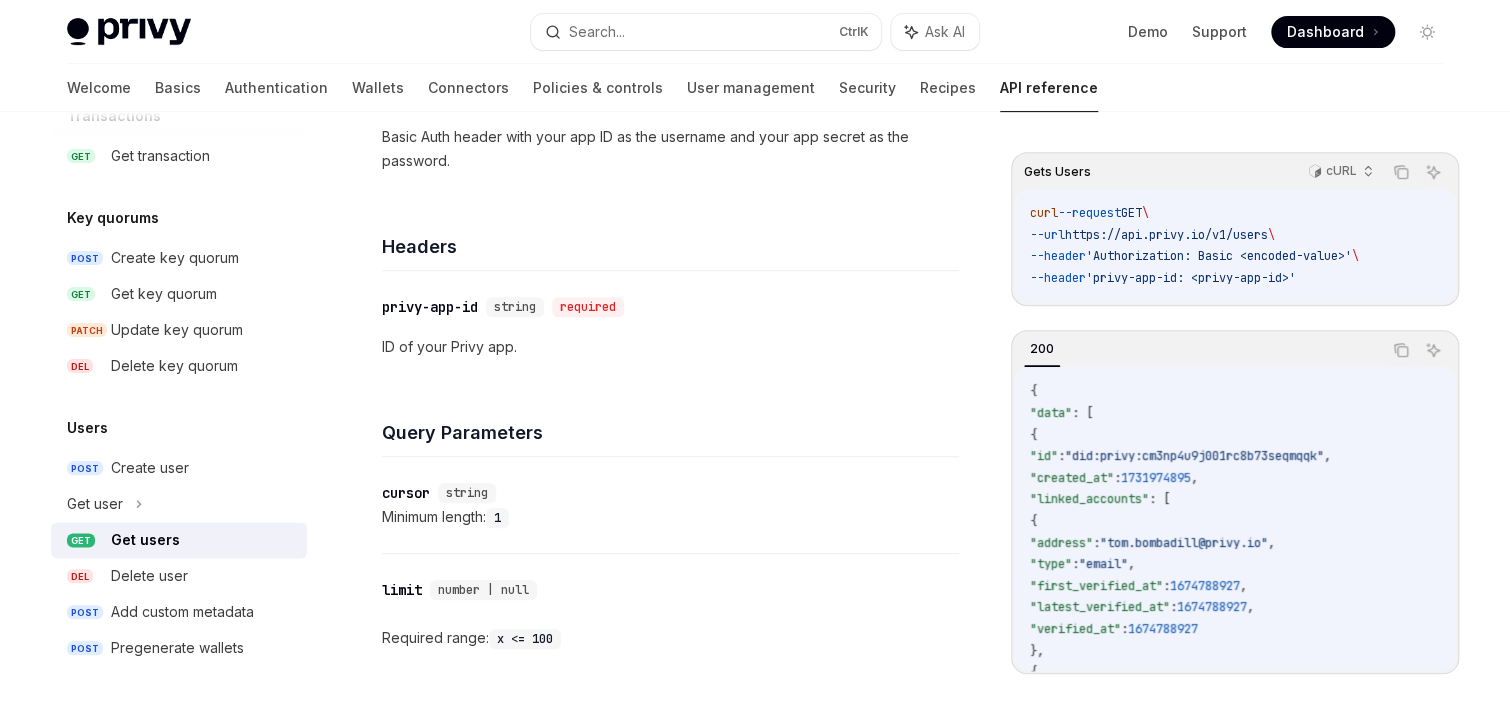 scroll, scrollTop: 406, scrollLeft: 0, axis: vertical 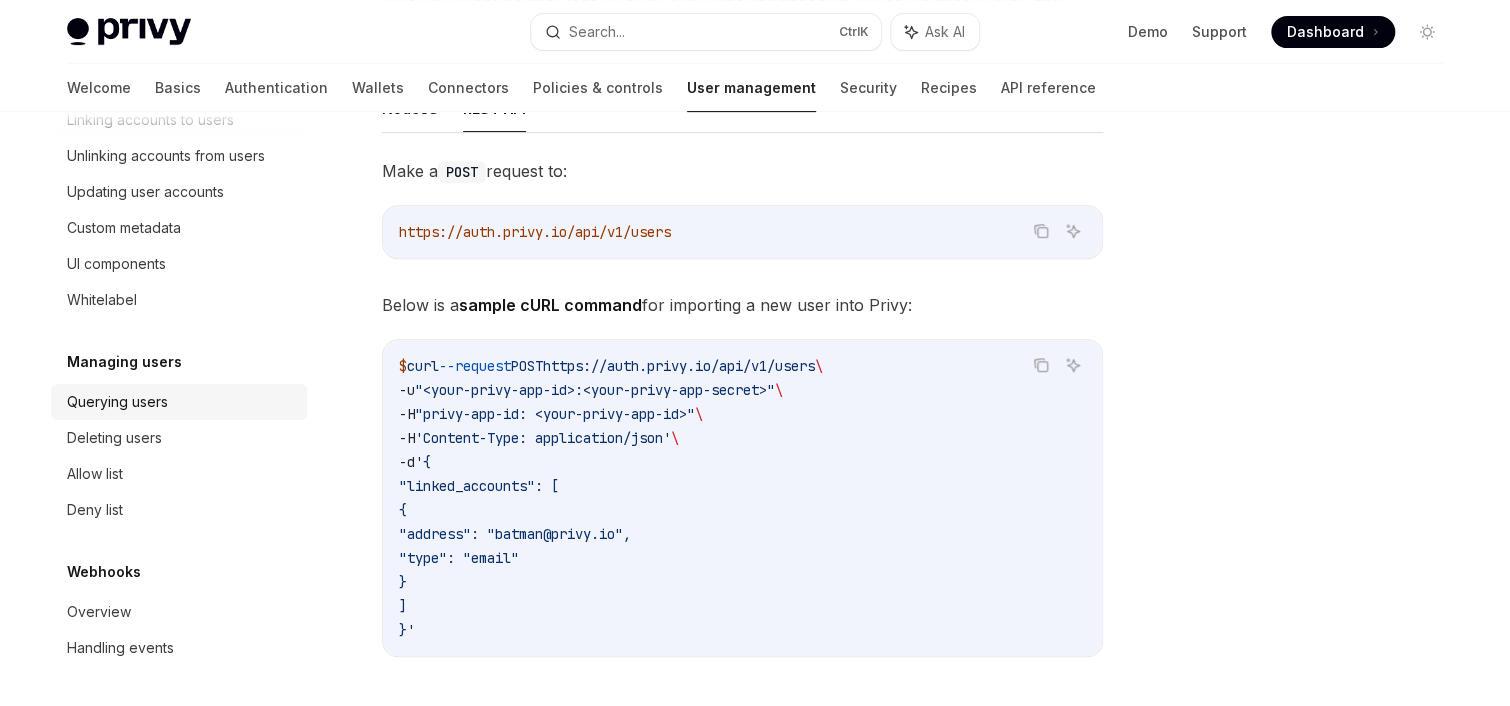 click on "Querying users" at bounding box center (117, 402) 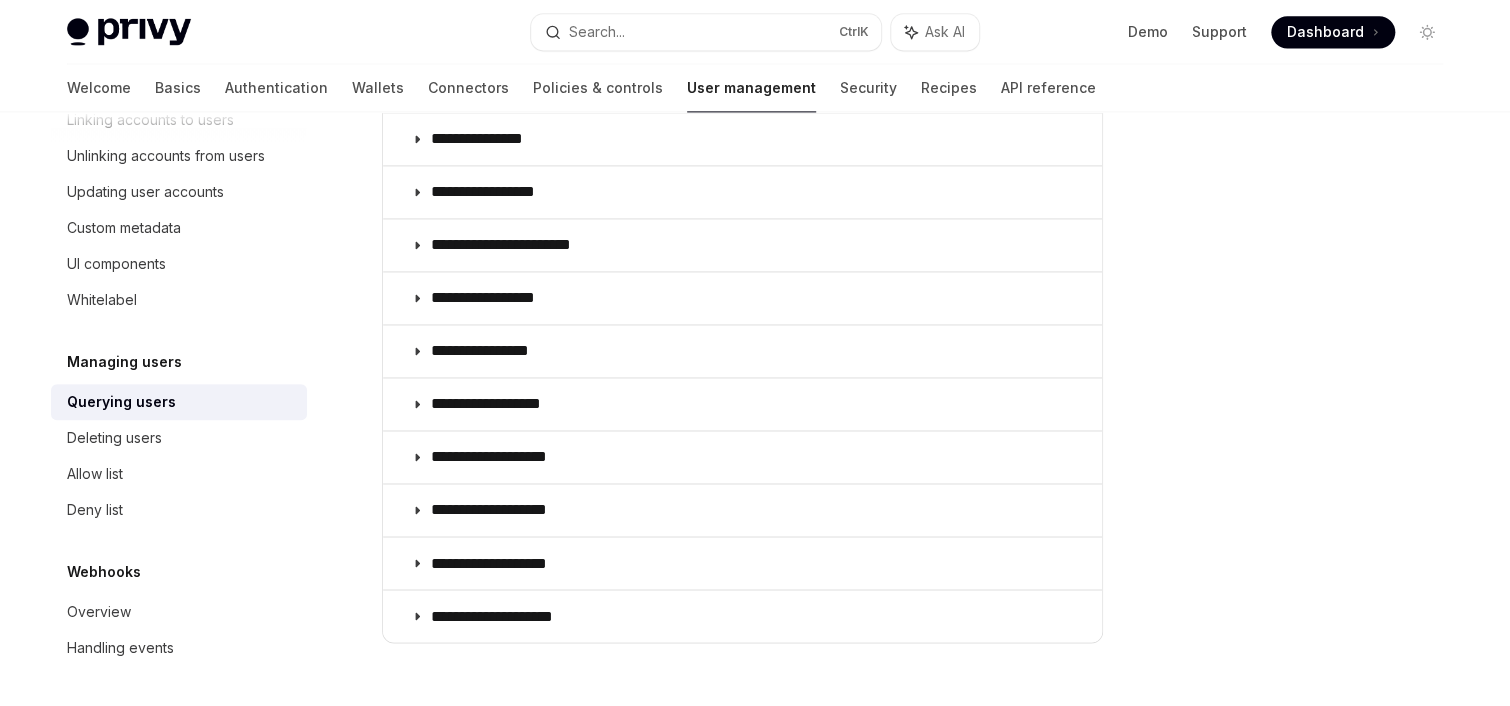 scroll, scrollTop: 1600, scrollLeft: 0, axis: vertical 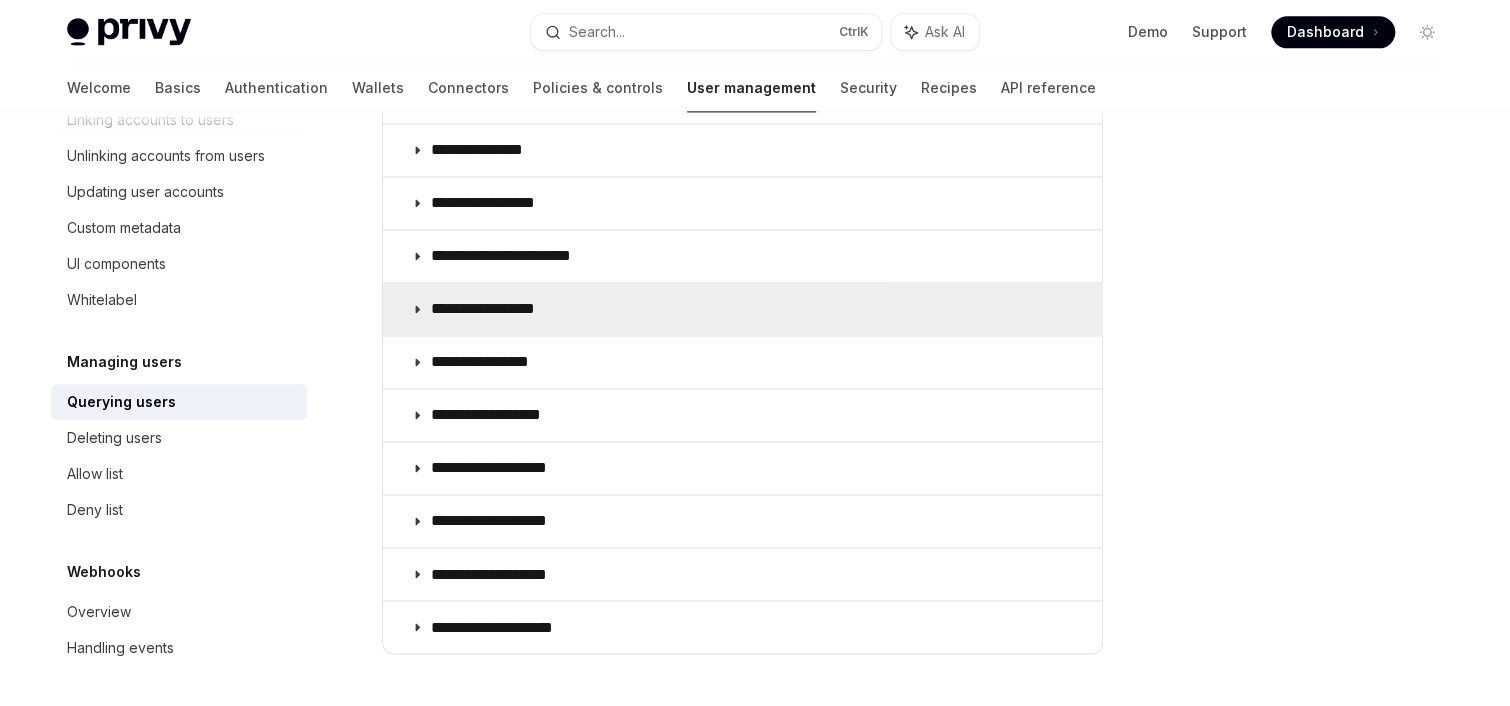 click on "**********" at bounding box center [742, 309] 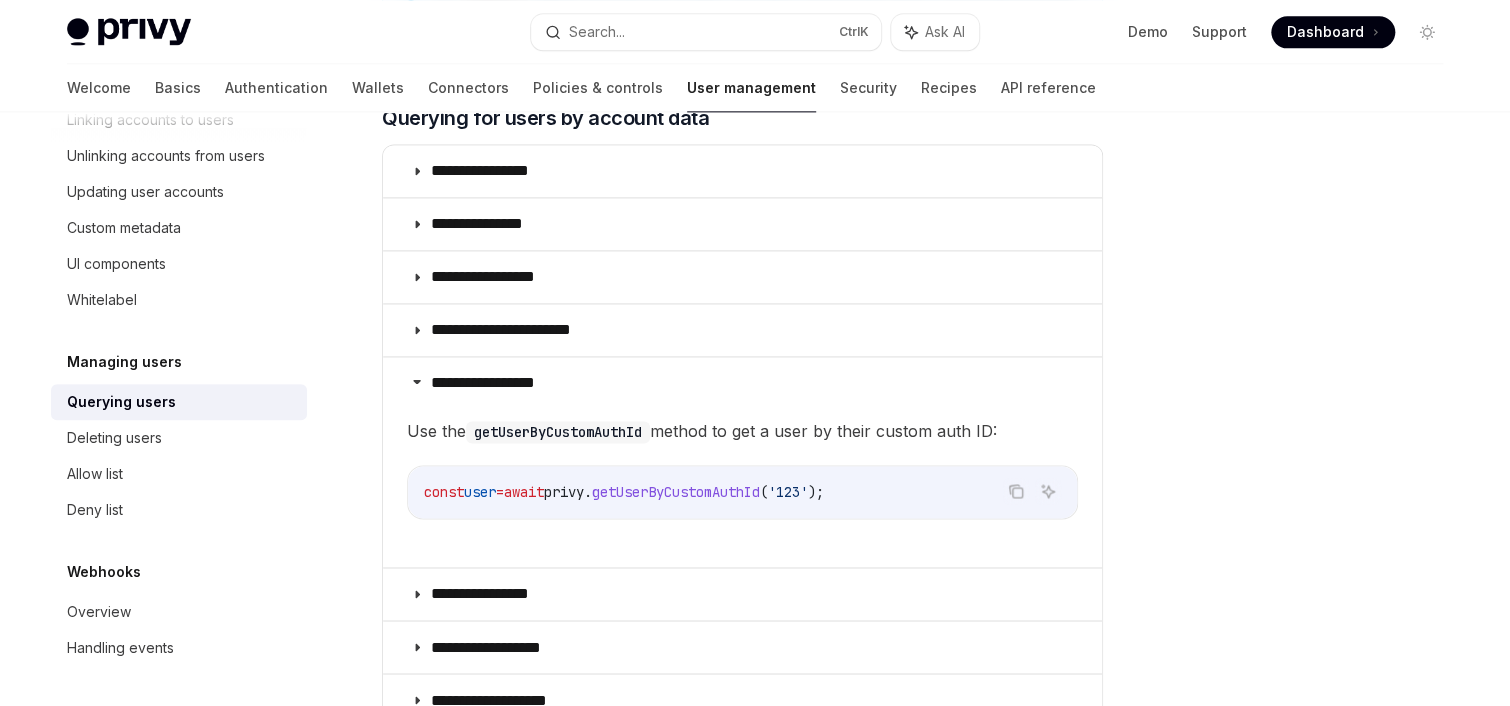 scroll, scrollTop: 1200, scrollLeft: 0, axis: vertical 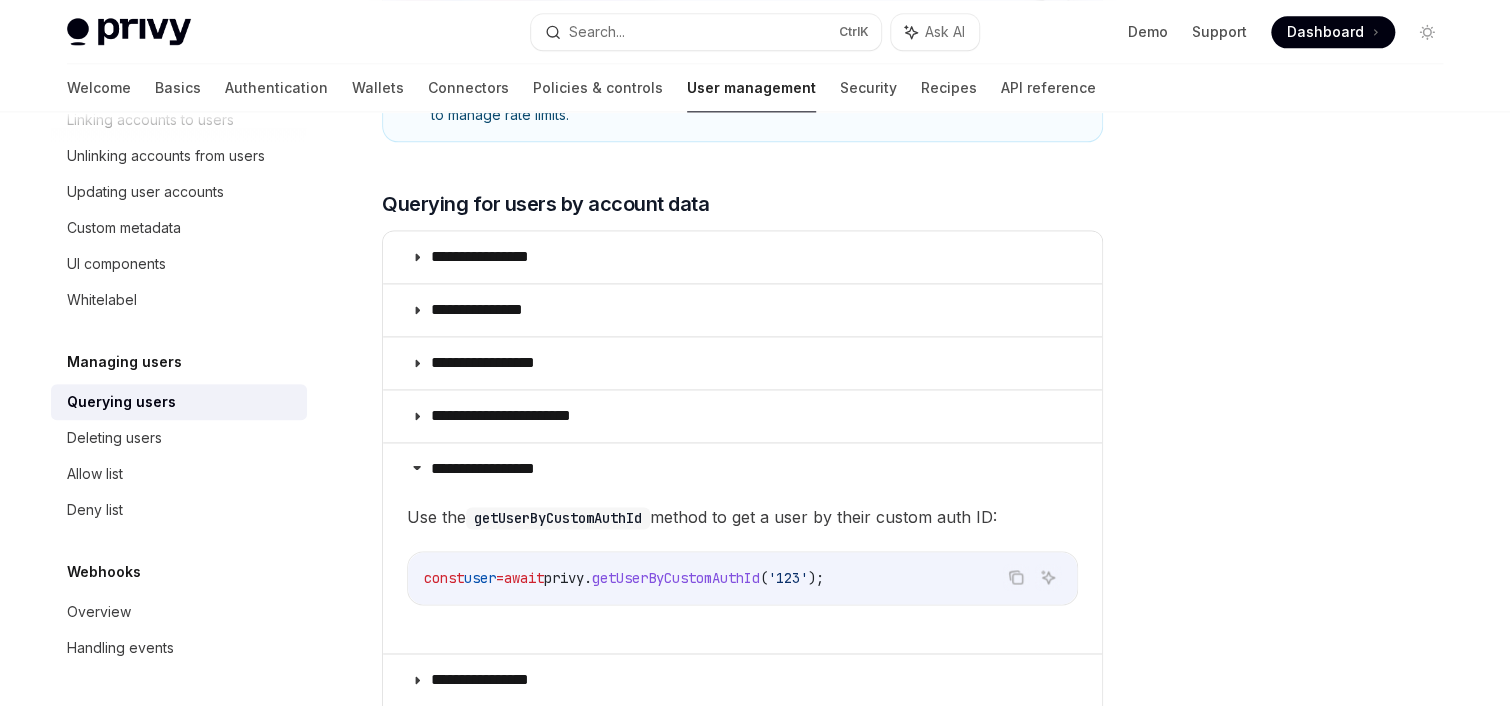 click on "getUserByCustomAuthId" at bounding box center (676, 578) 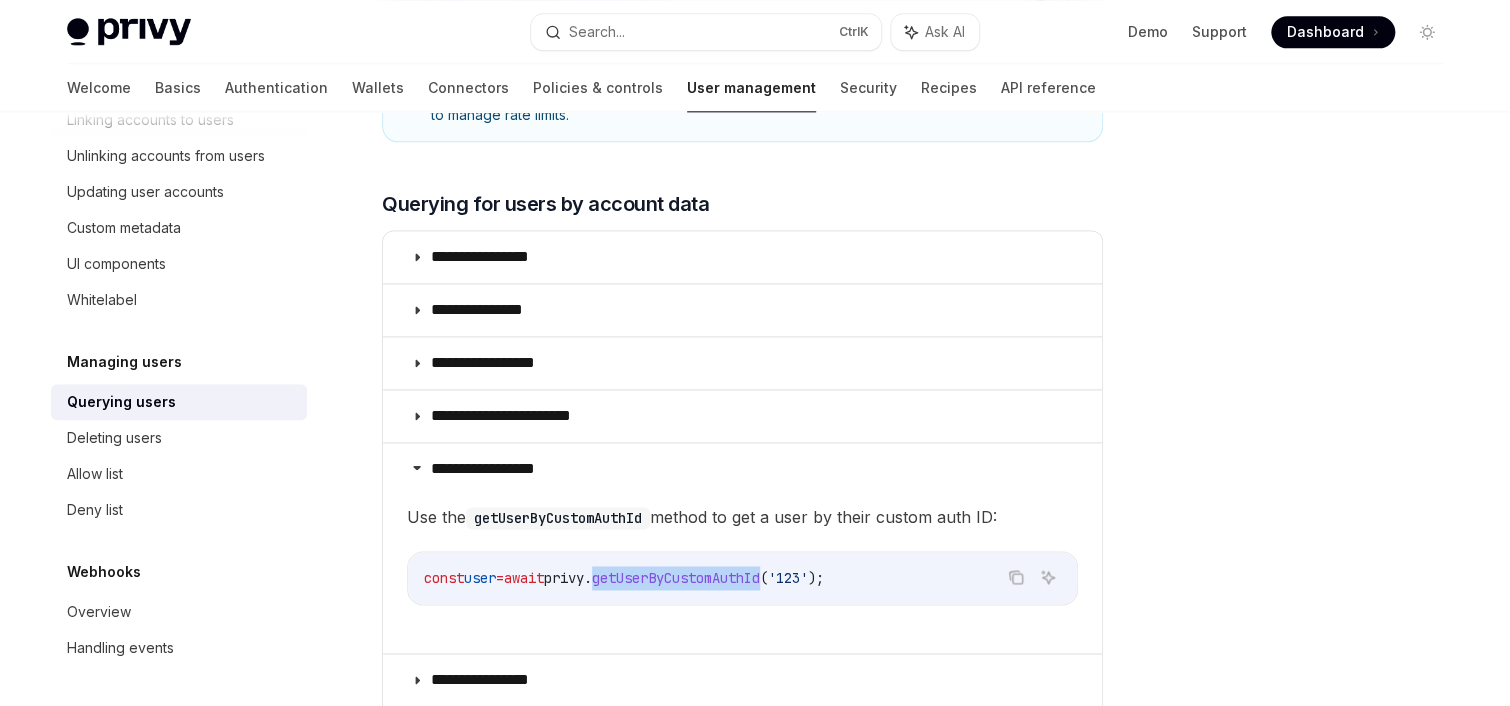 click on "getUserByCustomAuthId" at bounding box center (676, 578) 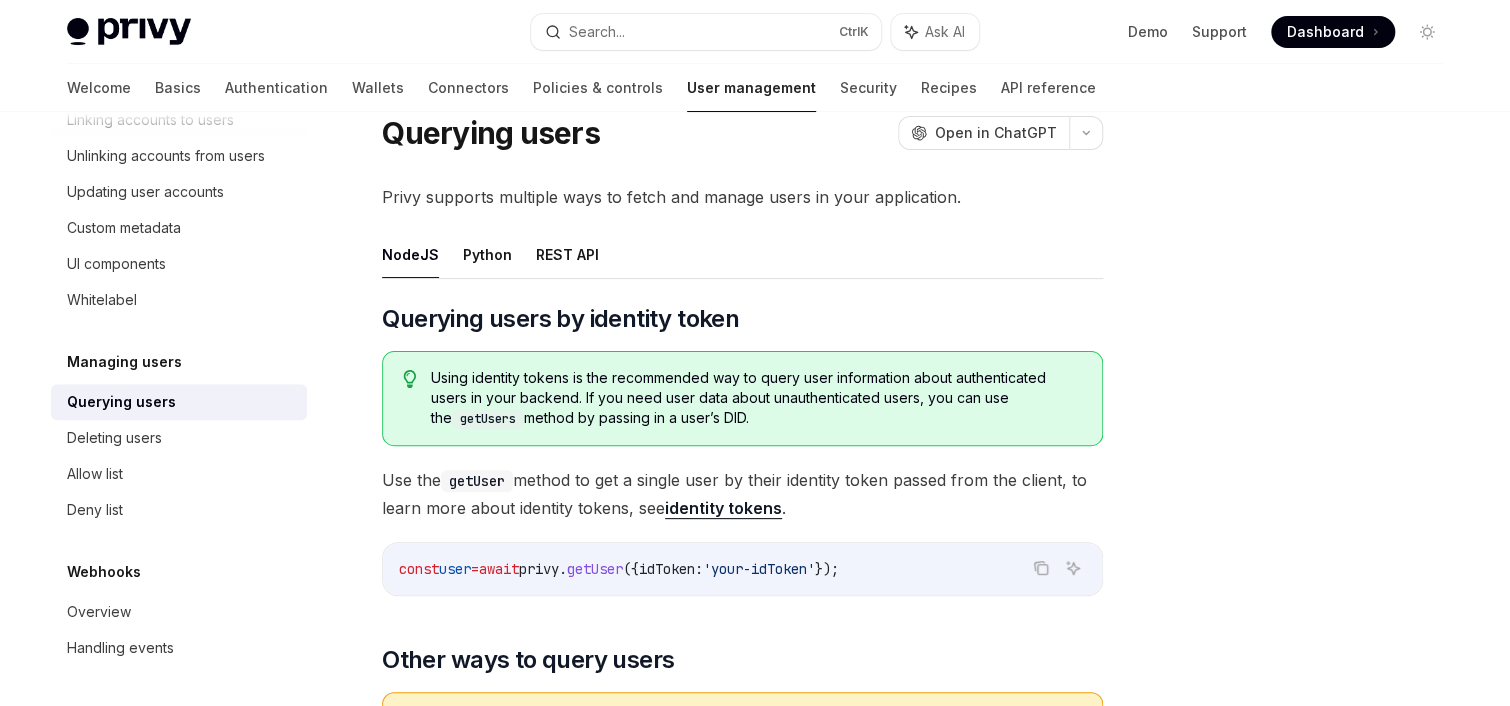 scroll, scrollTop: 0, scrollLeft: 0, axis: both 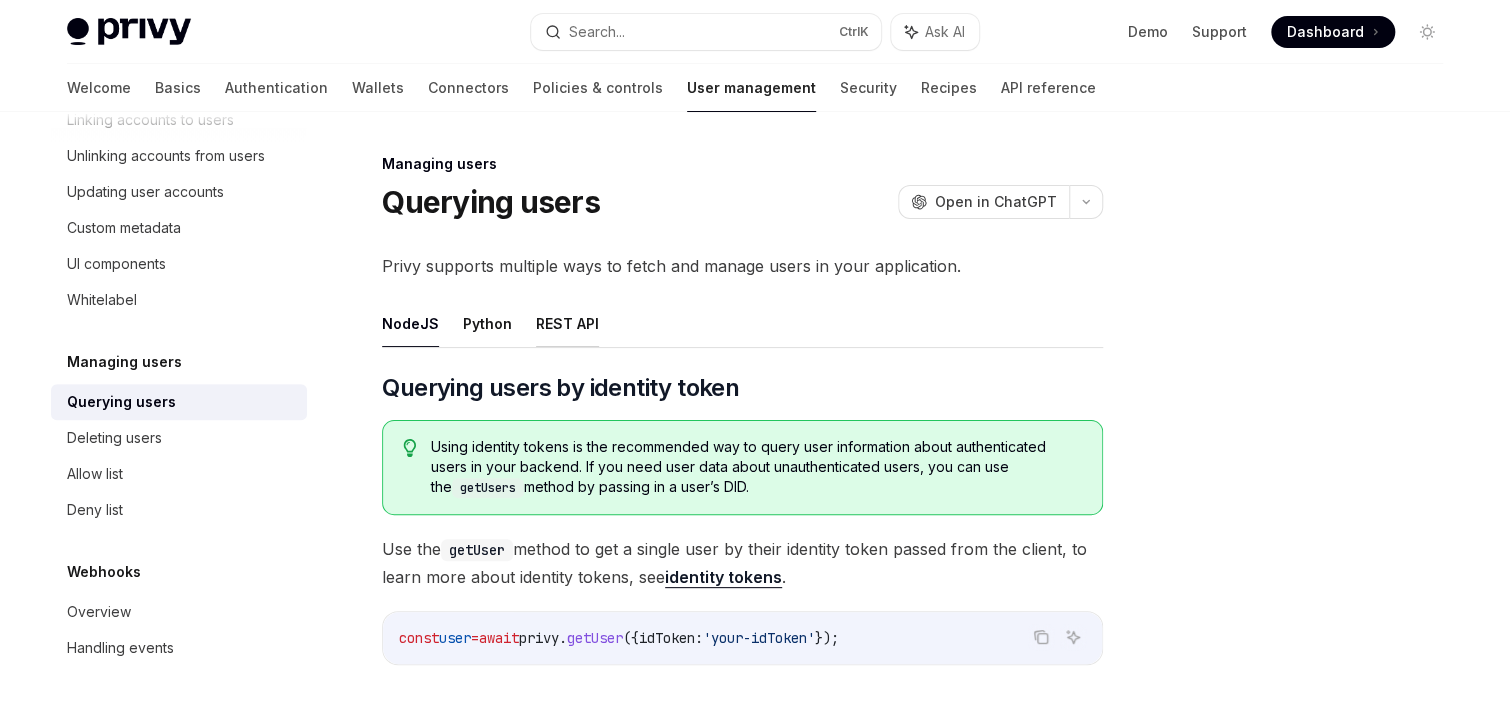 click on "REST API" at bounding box center (567, 323) 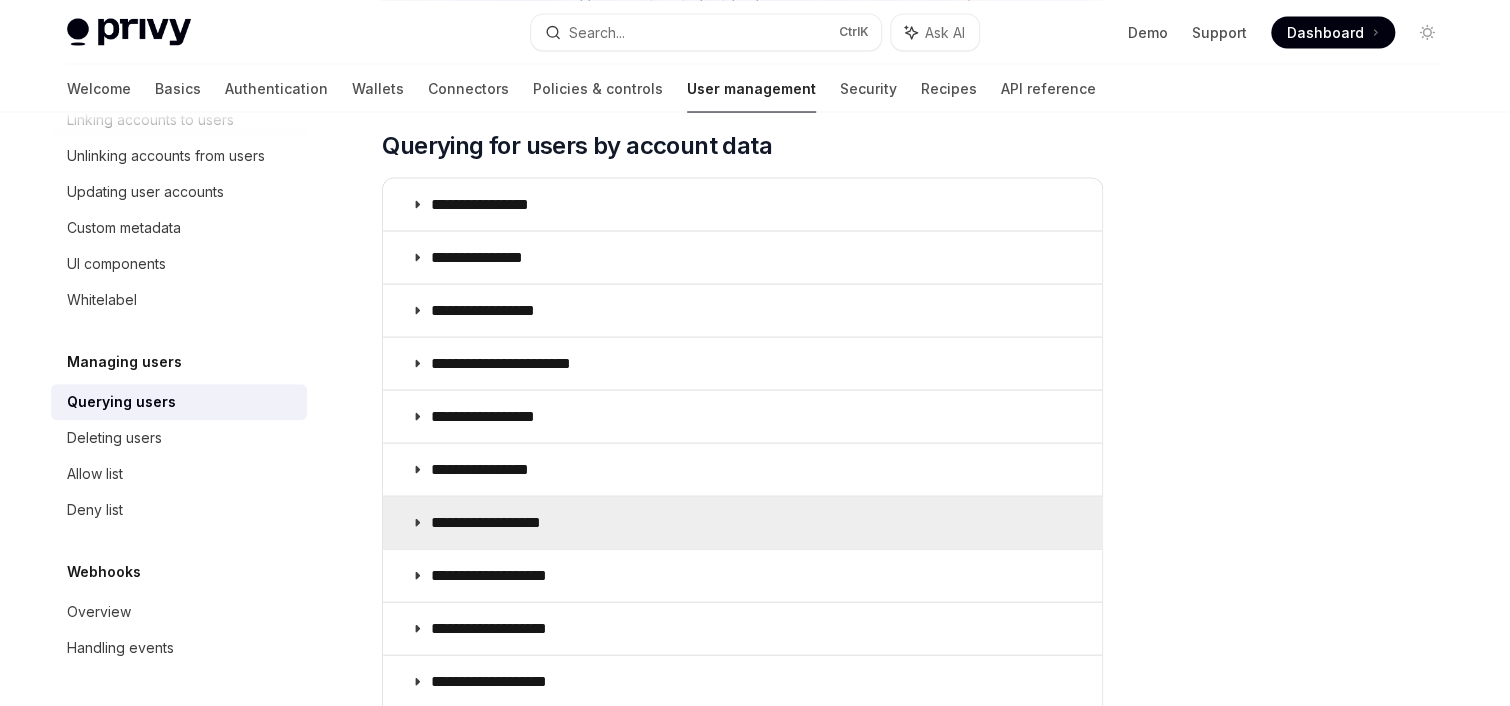 scroll, scrollTop: 2000, scrollLeft: 0, axis: vertical 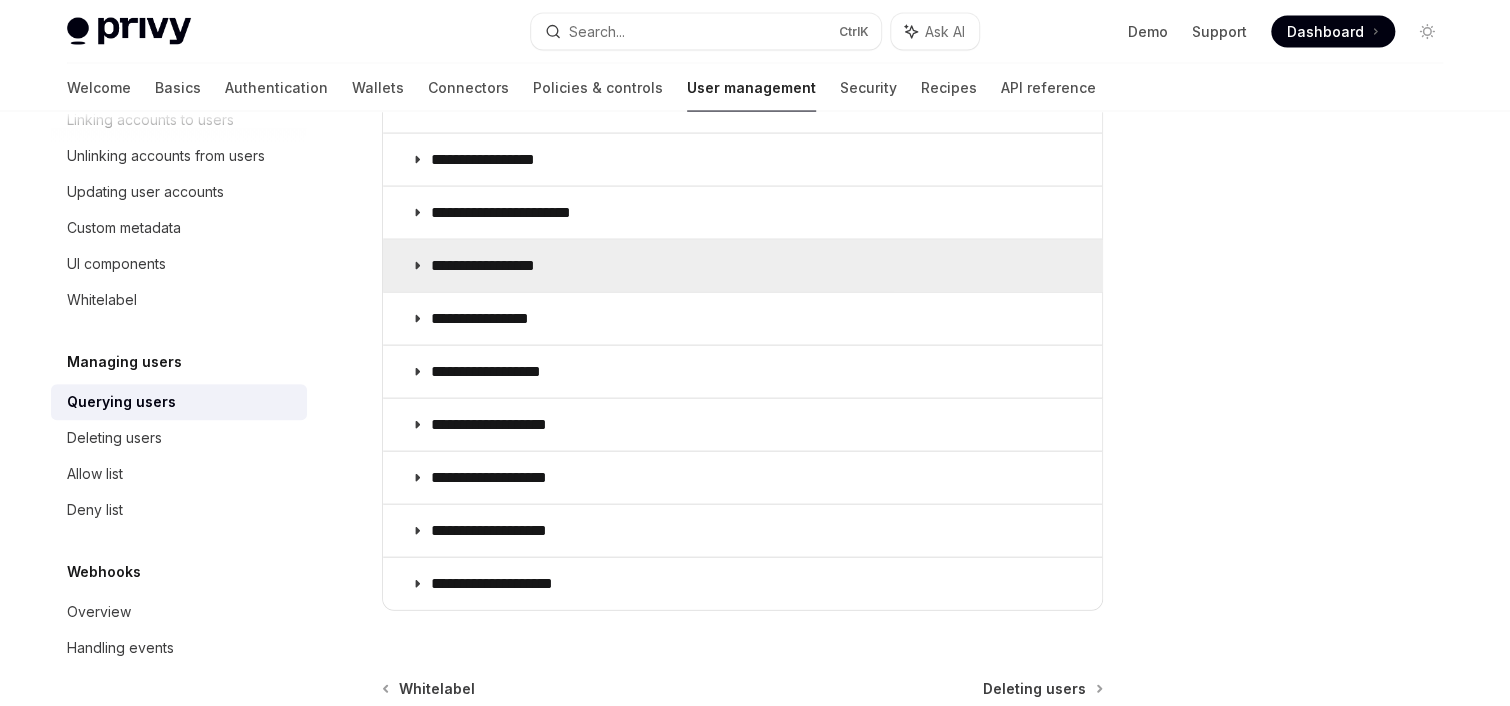 click on "**********" at bounding box center (500, 266) 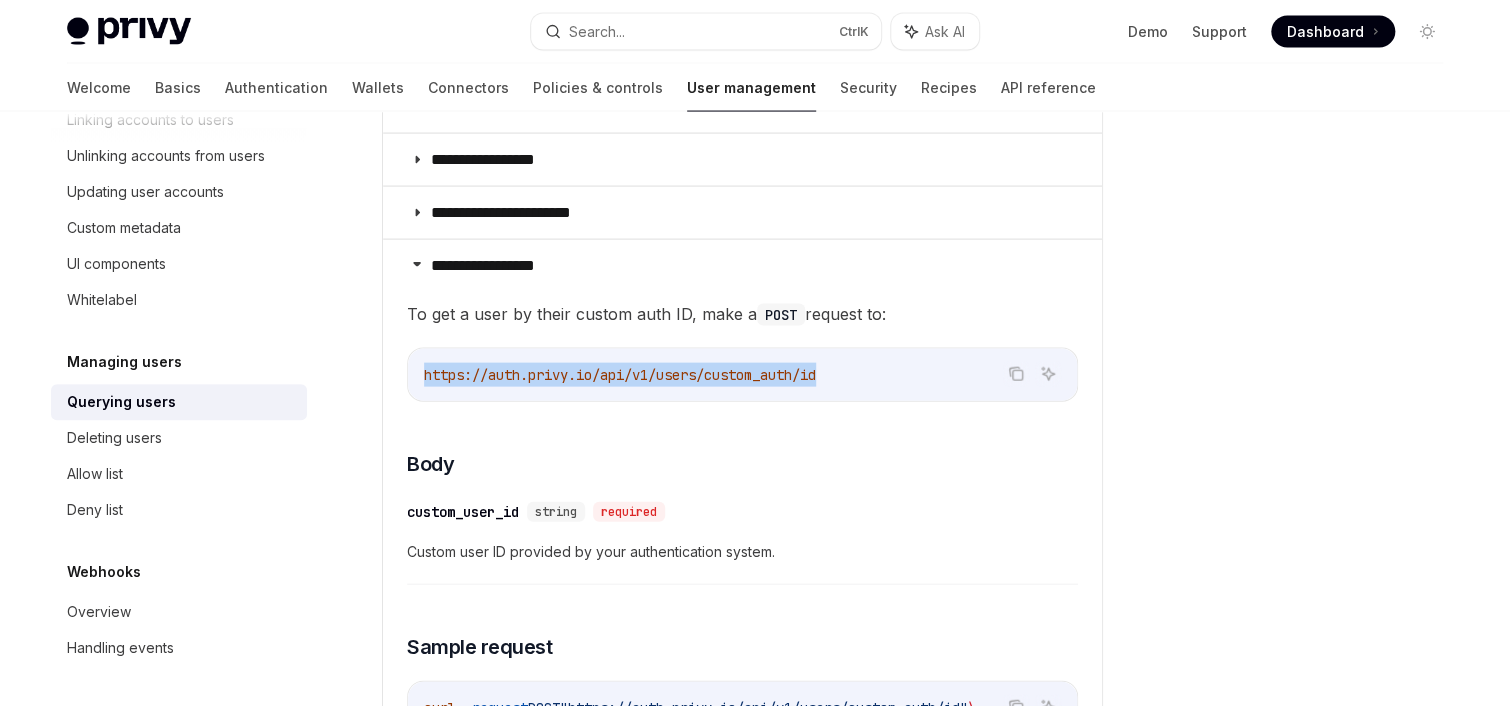 drag, startPoint x: 856, startPoint y: 370, endPoint x: 420, endPoint y: 374, distance: 436.01834 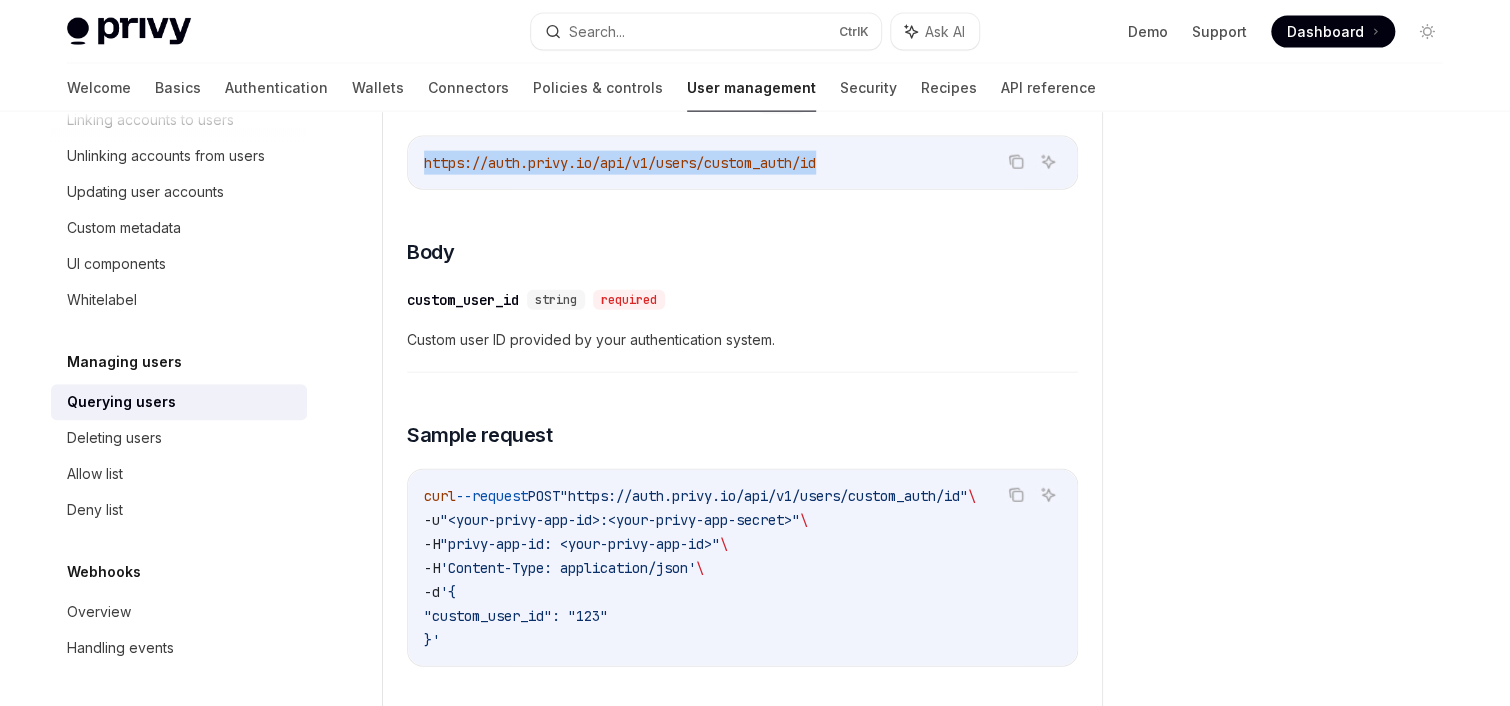scroll, scrollTop: 2240, scrollLeft: 0, axis: vertical 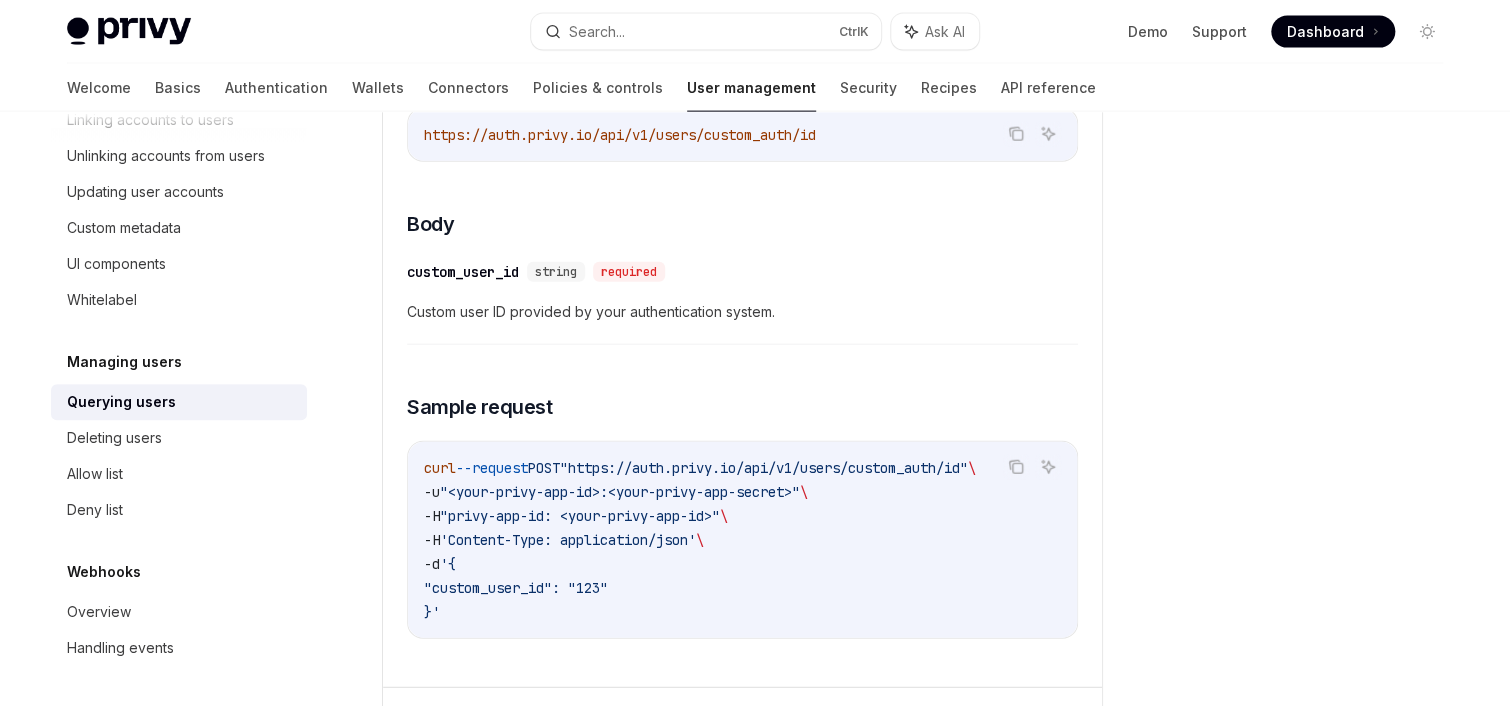 click on ""custom_user_id": "123"" at bounding box center (516, 588) 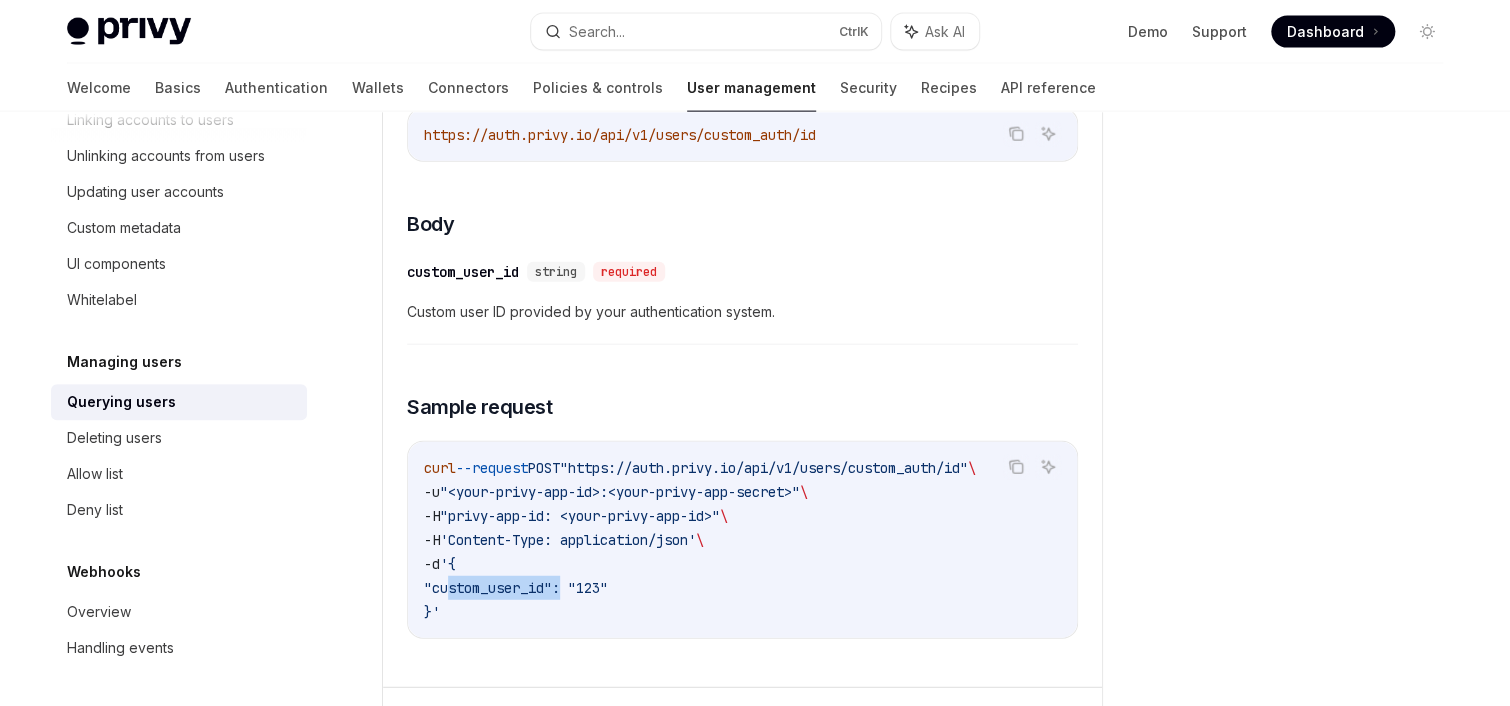 click on ""custom_user_id": "123"" at bounding box center [516, 588] 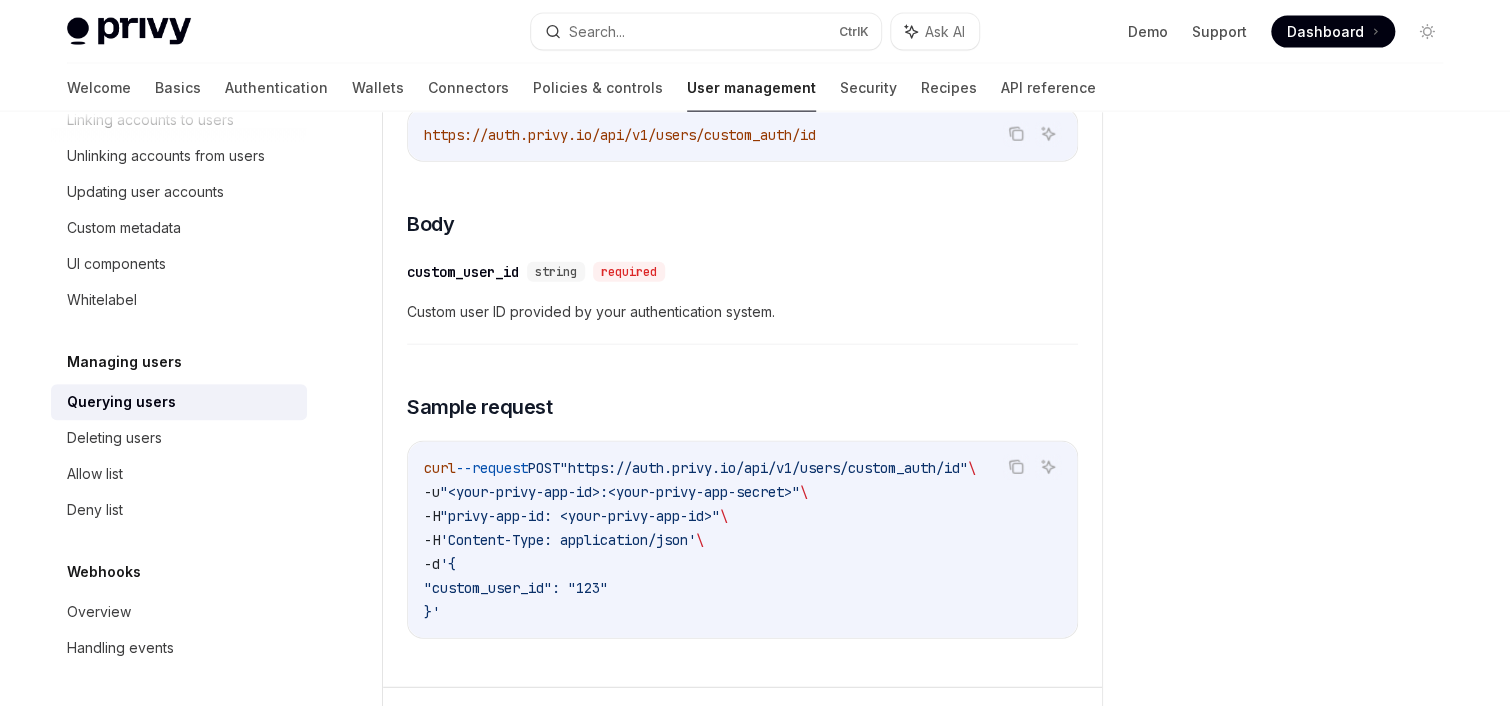 click on ""custom_user_id": "123"" at bounding box center (516, 588) 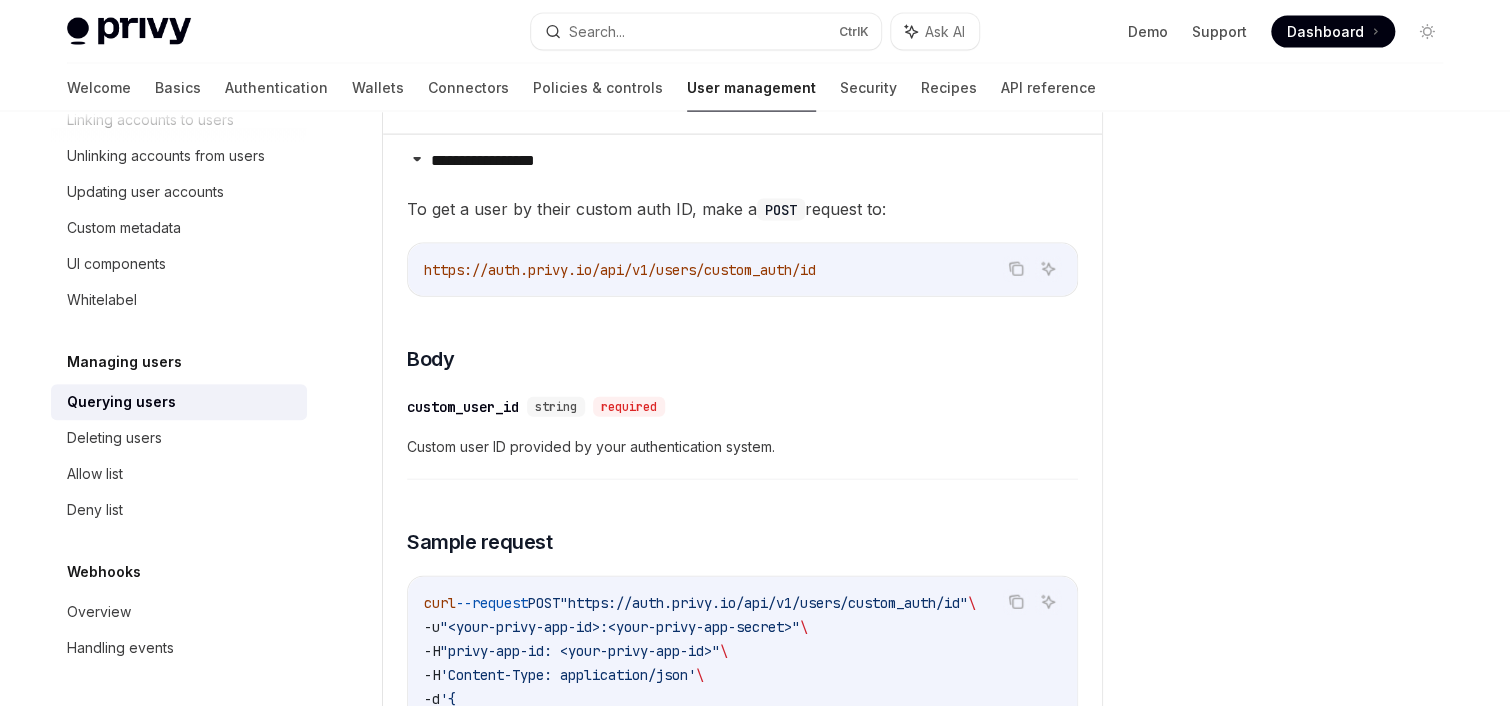 scroll, scrollTop: 2080, scrollLeft: 0, axis: vertical 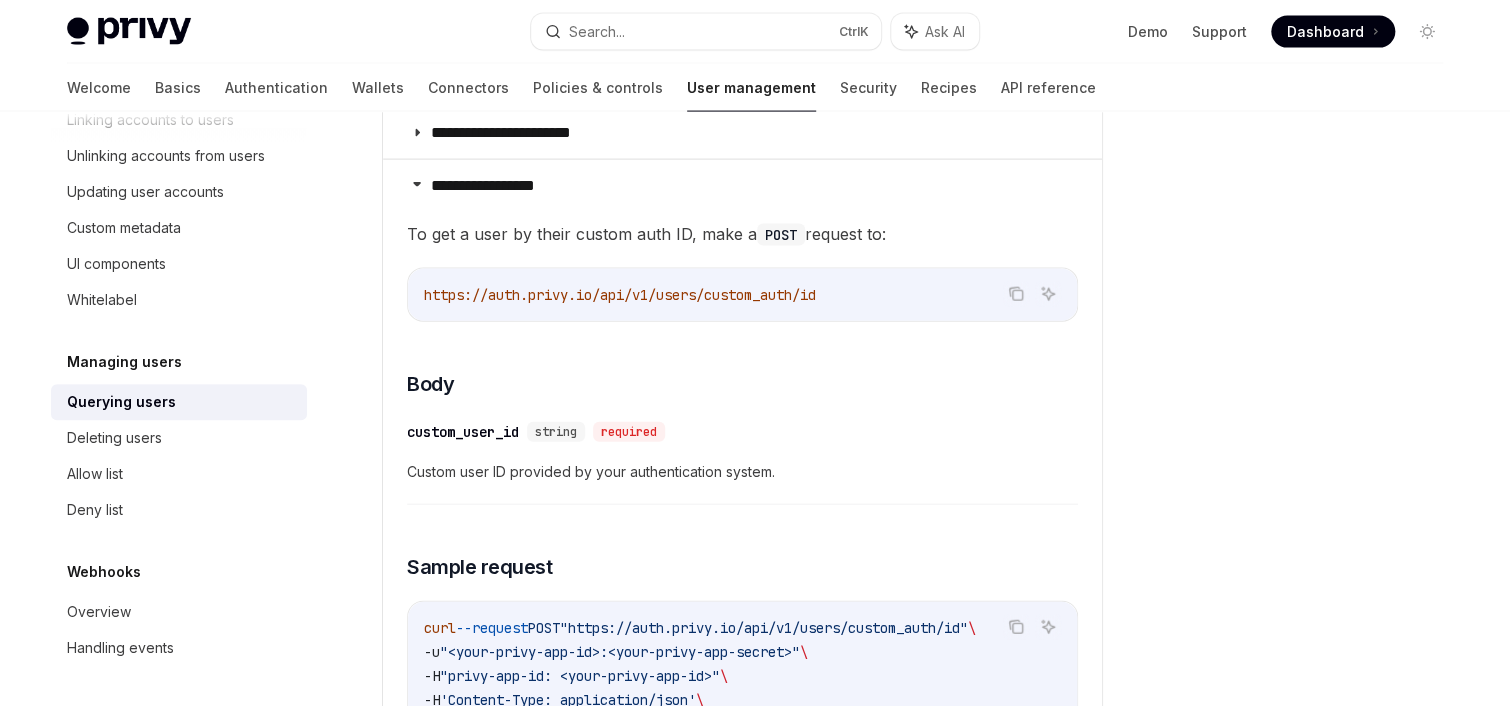 click on "https://auth.privy.io/api/v1/users/custom_auth/id" at bounding box center (620, 295) 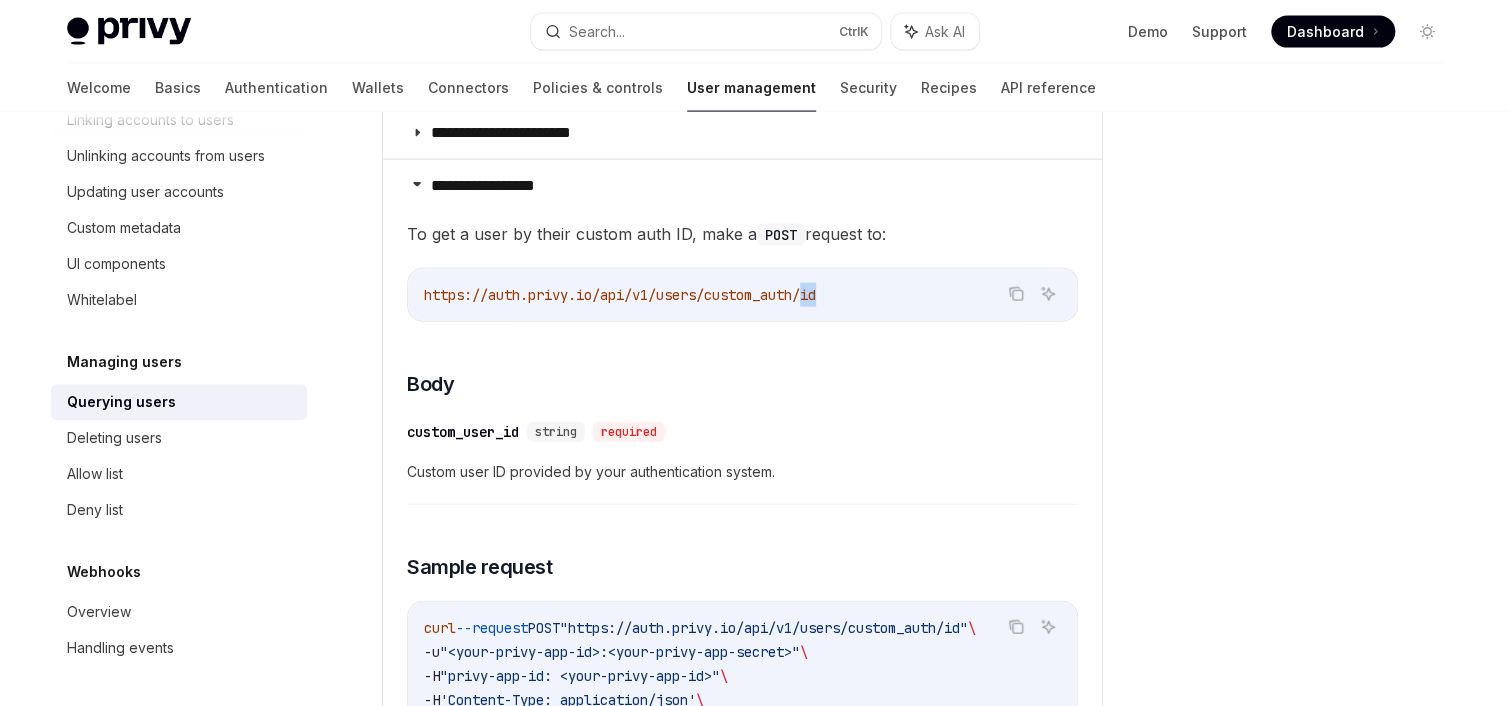 click on "https://auth.privy.io/api/v1/users/custom_auth/id" at bounding box center (620, 295) 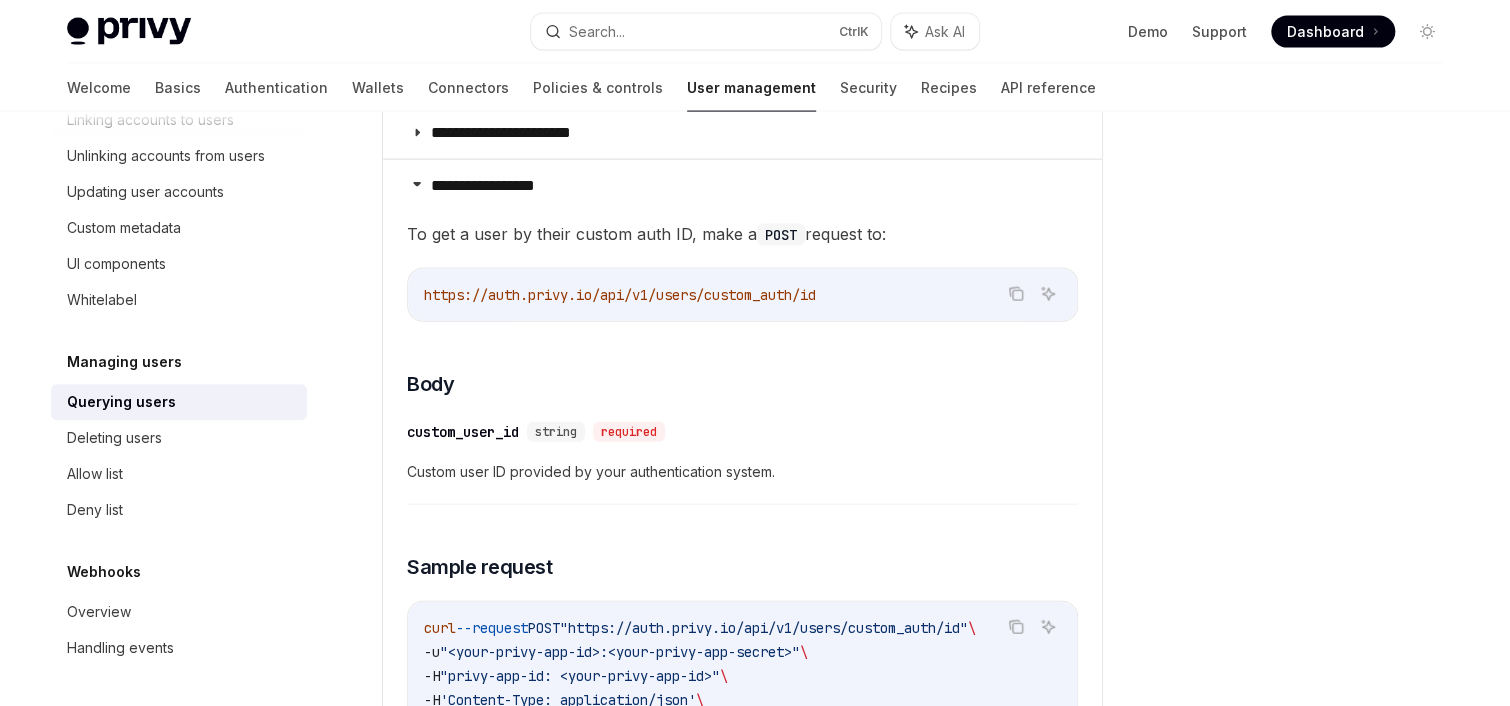 click on "To get a user by their custom auth ID, make a POST request to: Copy Ask AI https://auth.privy.io/api/v1/users/custom_auth/id
​ Body ​ custom_user_id string required Custom user ID provided by your authentication system. ​ Sample request Copy Ask AI curl --request POST "https://auth.privy.io/api/v1/users/custom_auth/id" \
-u "[APP_ID]:[APP_SECRET]" \
-H "privy-app-id: [APP_ID]" \
-H 'Content-Type: application/json' \
-d '{
"custom_user_id": "[CUSTOM_USER_ID]"
}'" at bounding box center (742, 525) 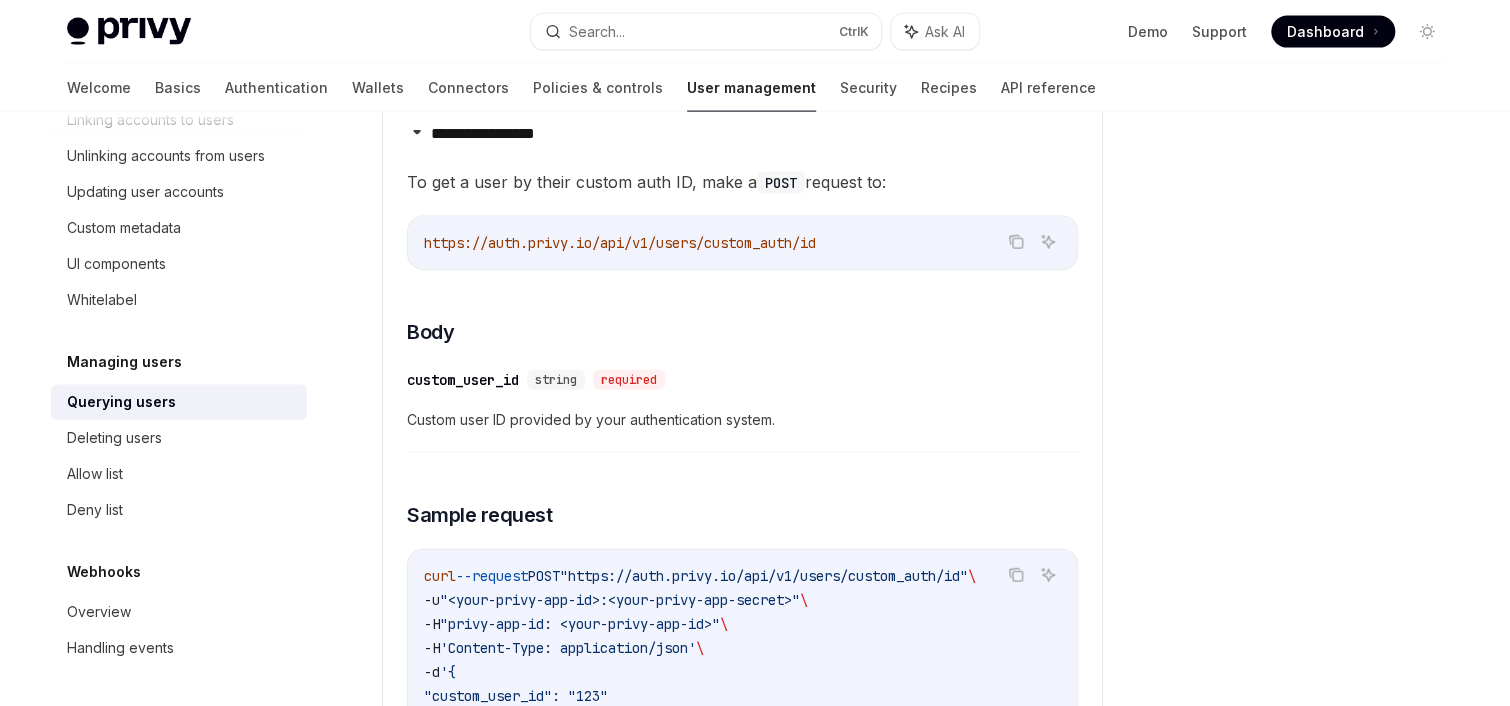 scroll, scrollTop: 2160, scrollLeft: 0, axis: vertical 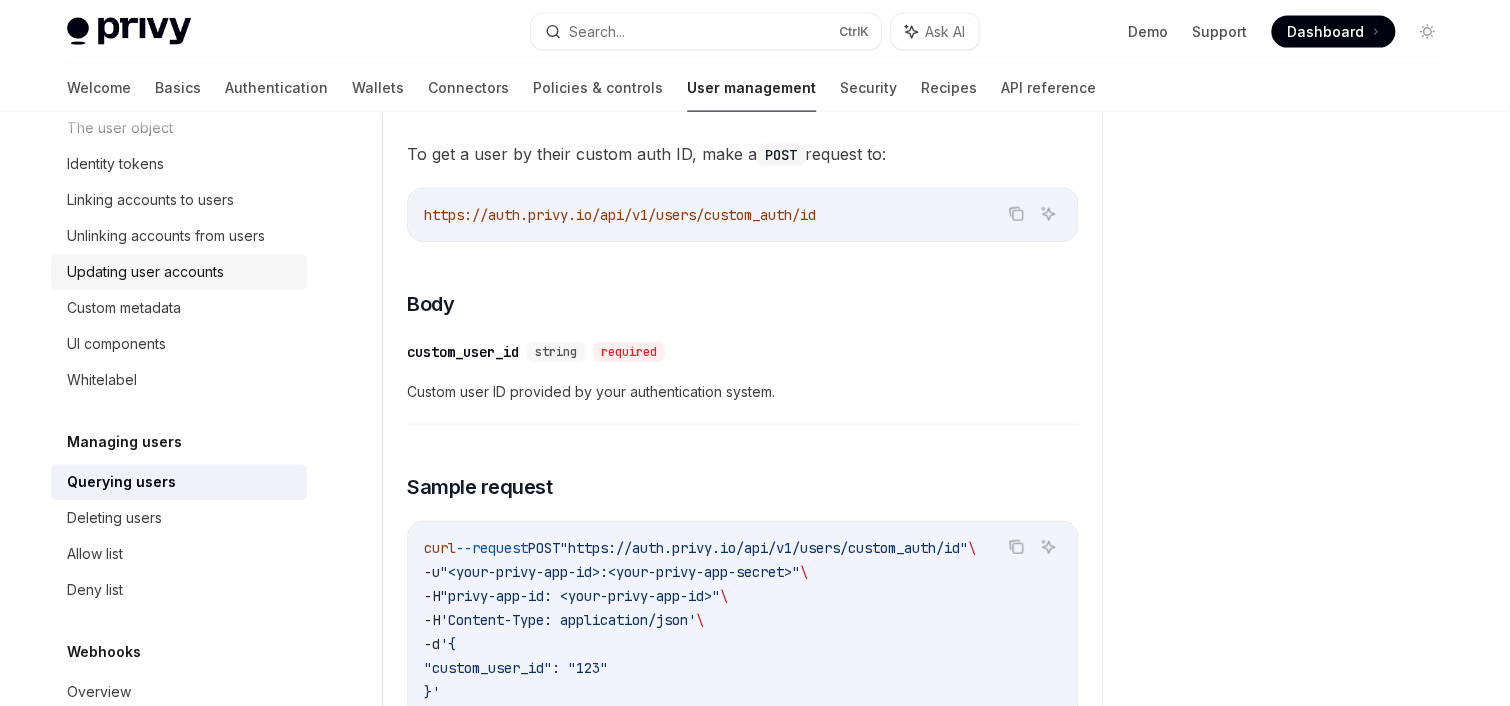 click on "Updating user accounts" at bounding box center [145, 272] 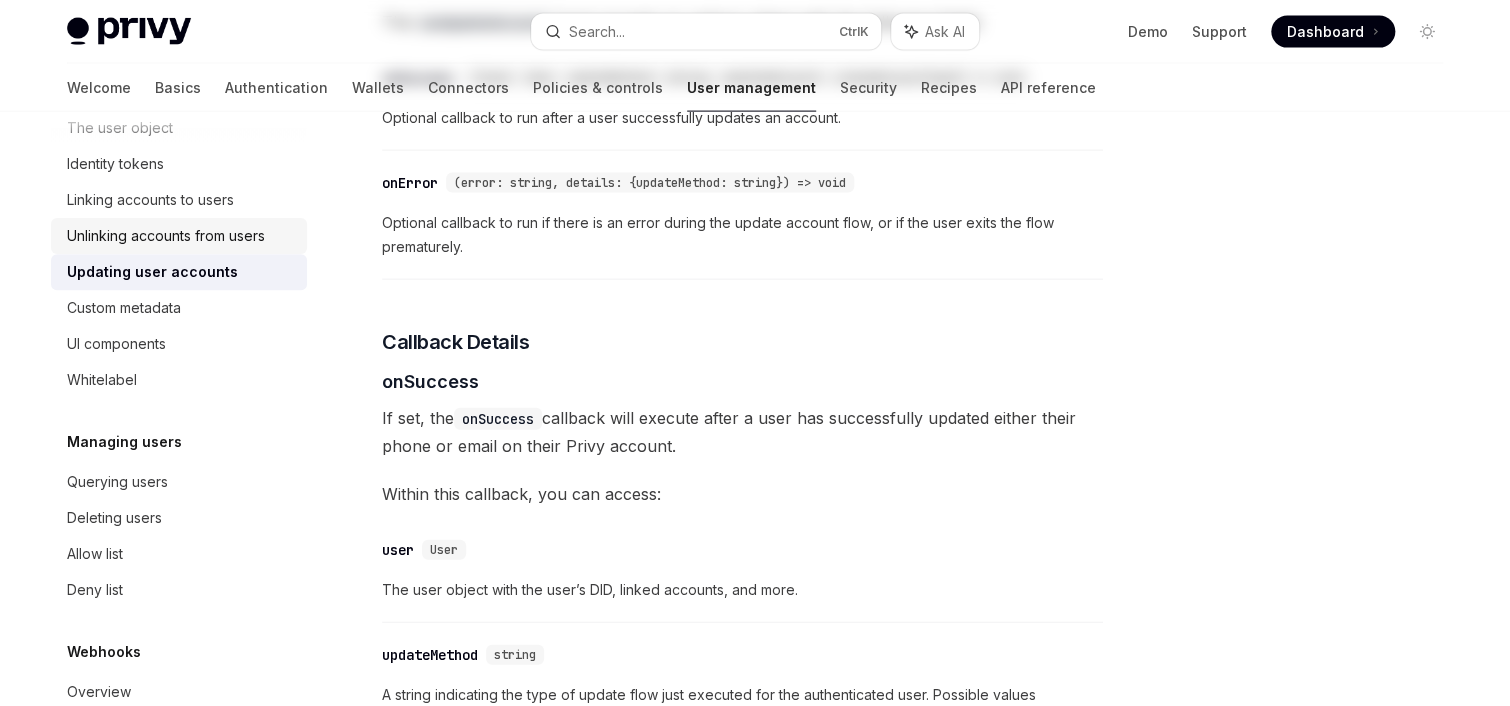scroll, scrollTop: 0, scrollLeft: 0, axis: both 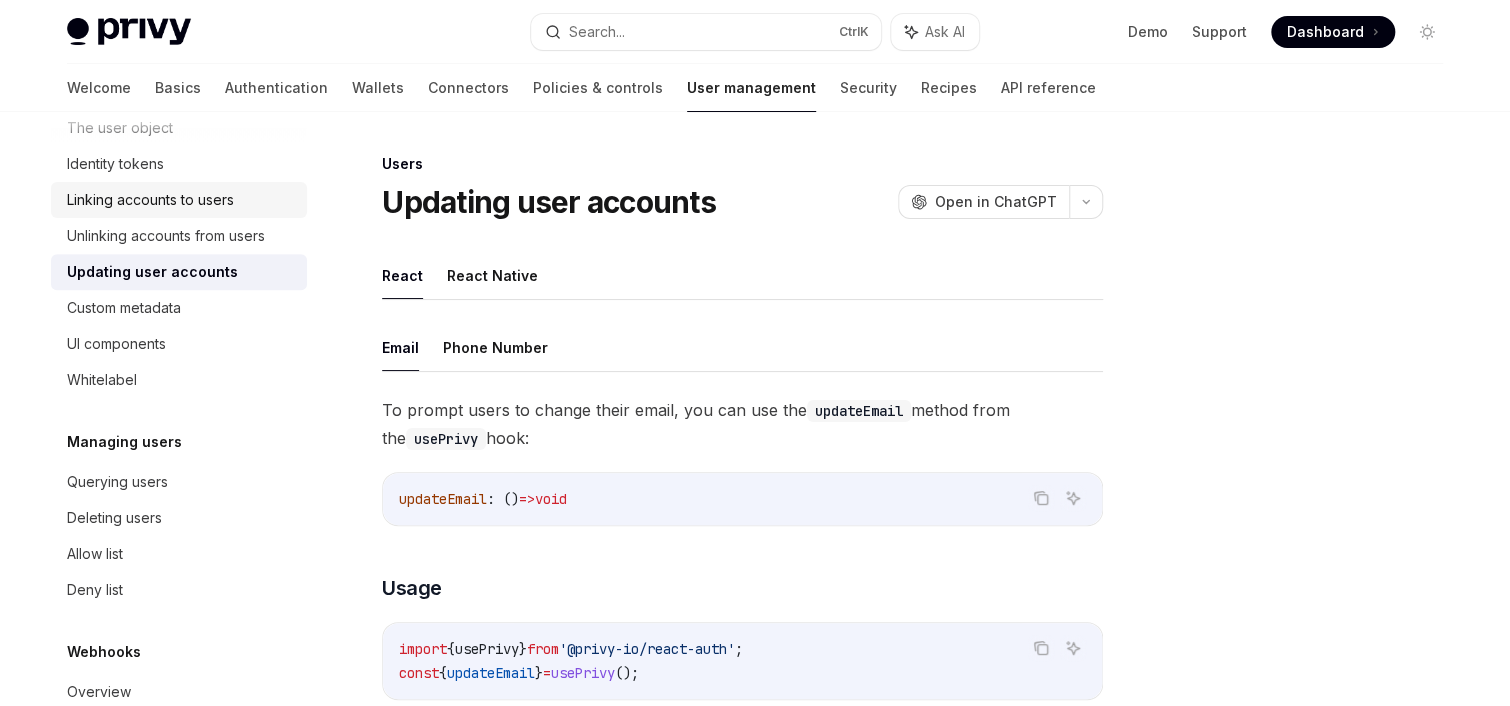 click on "Linking accounts to users" at bounding box center [150, 200] 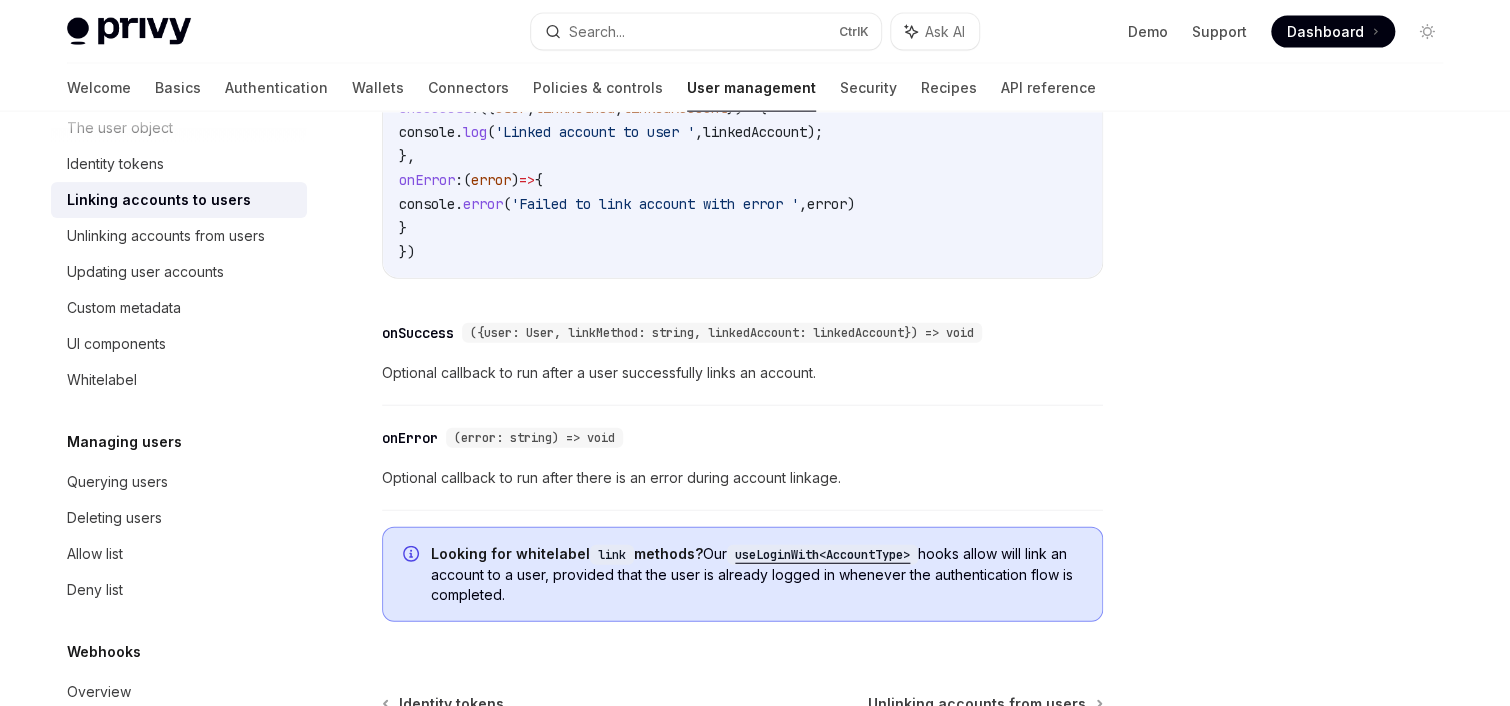 scroll, scrollTop: 2548, scrollLeft: 0, axis: vertical 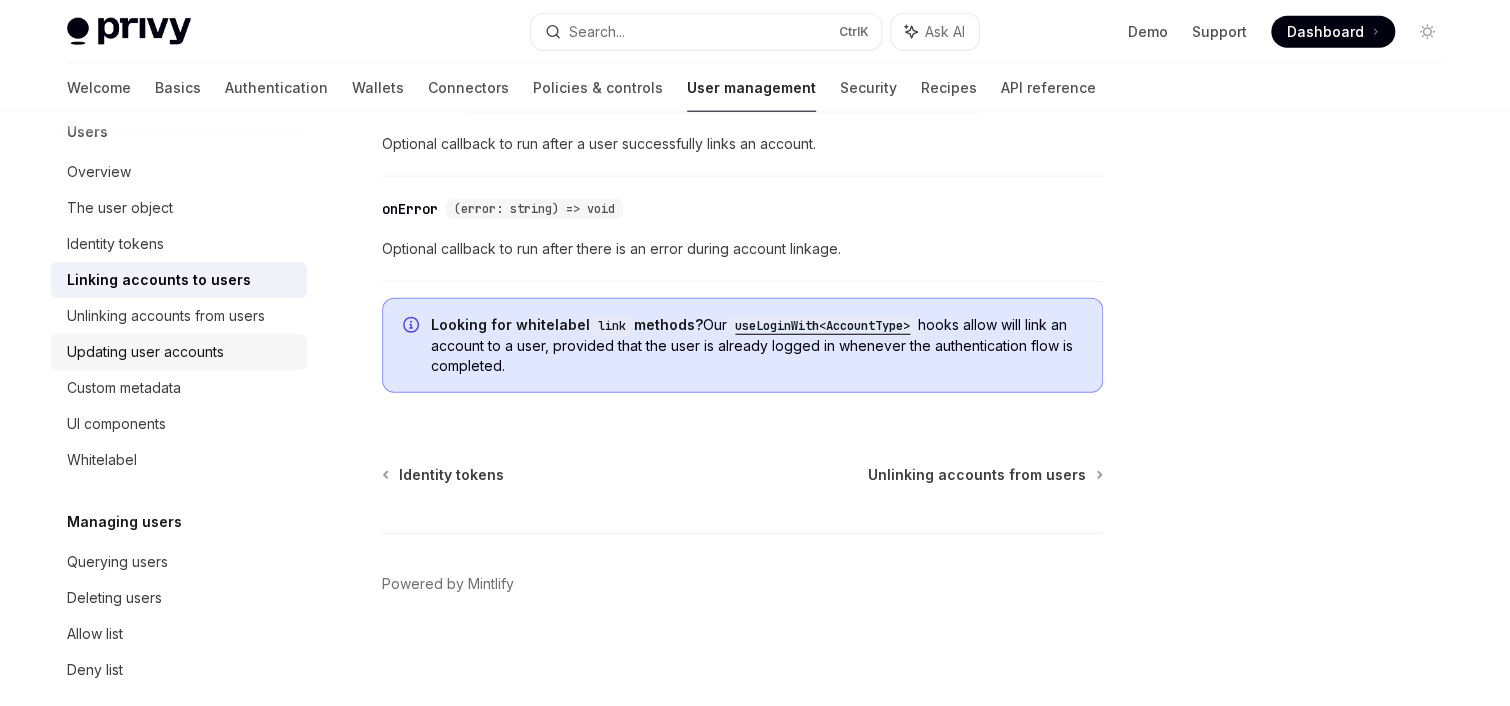 click on "Updating user accounts" at bounding box center (145, 352) 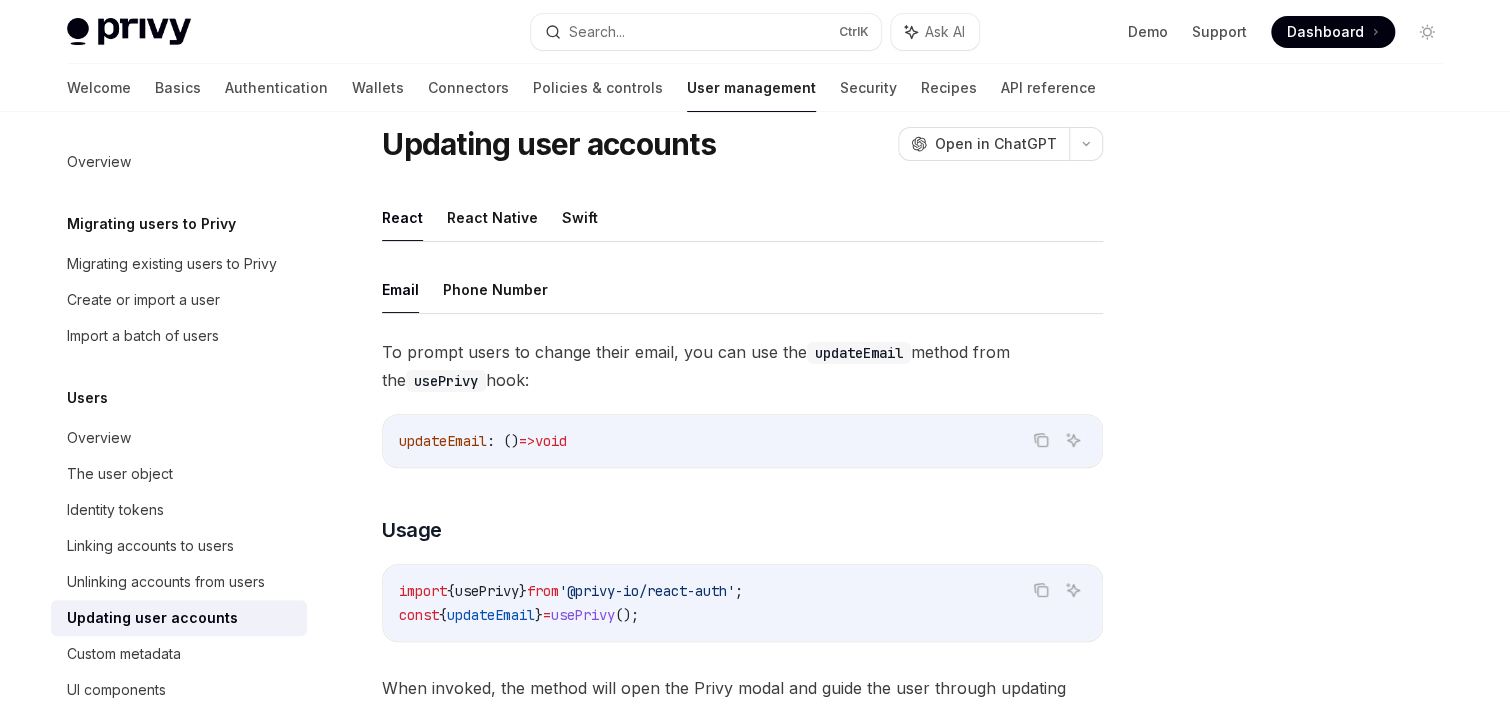 scroll, scrollTop: 0, scrollLeft: 0, axis: both 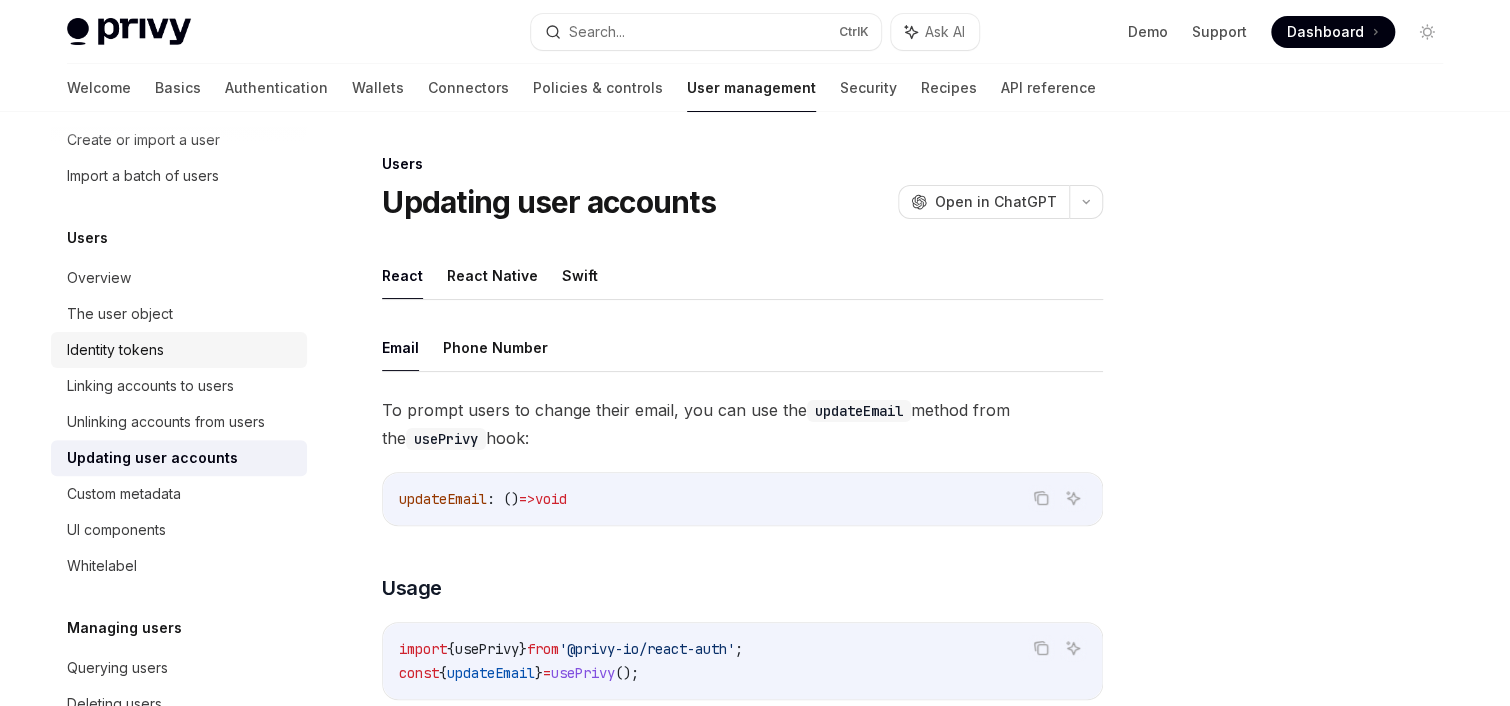 click on "Identity tokens" at bounding box center [181, 350] 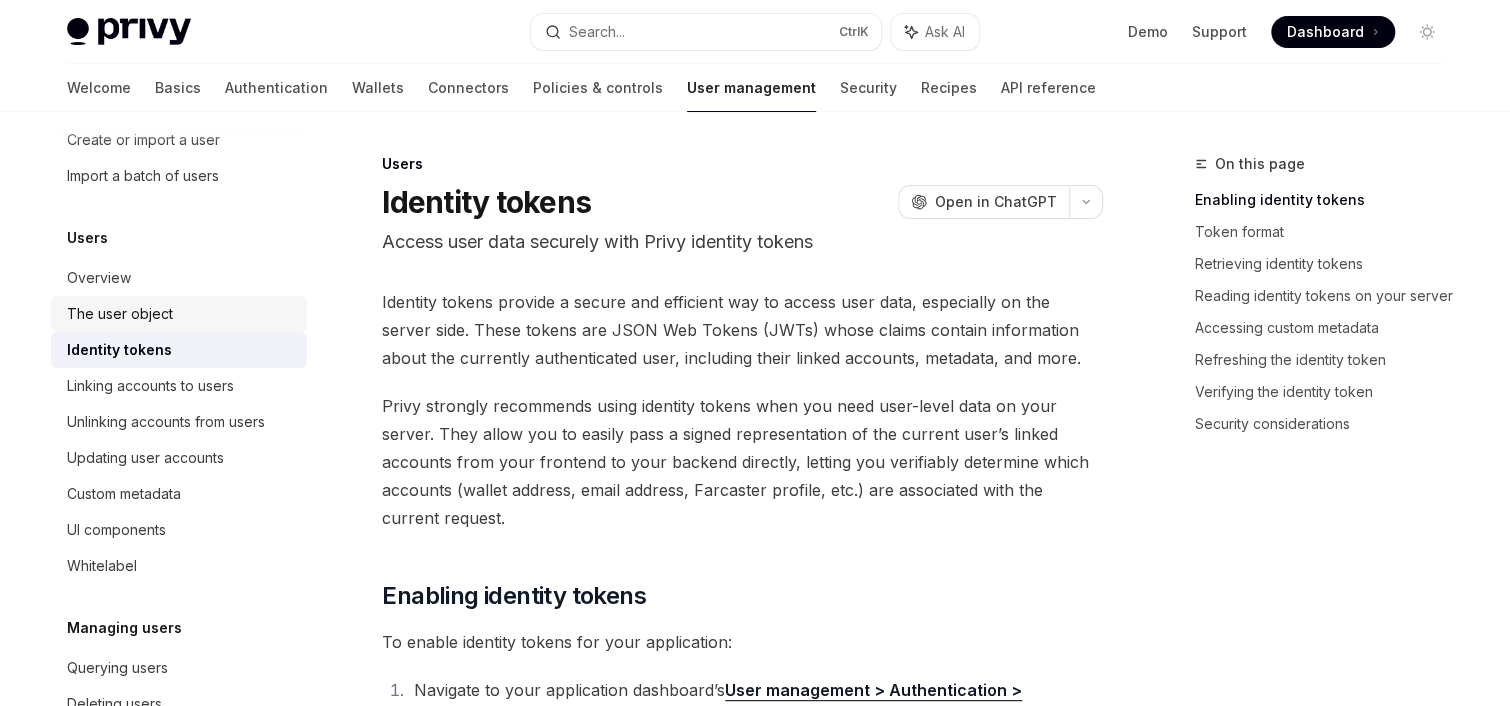 click on "The user object" at bounding box center [120, 314] 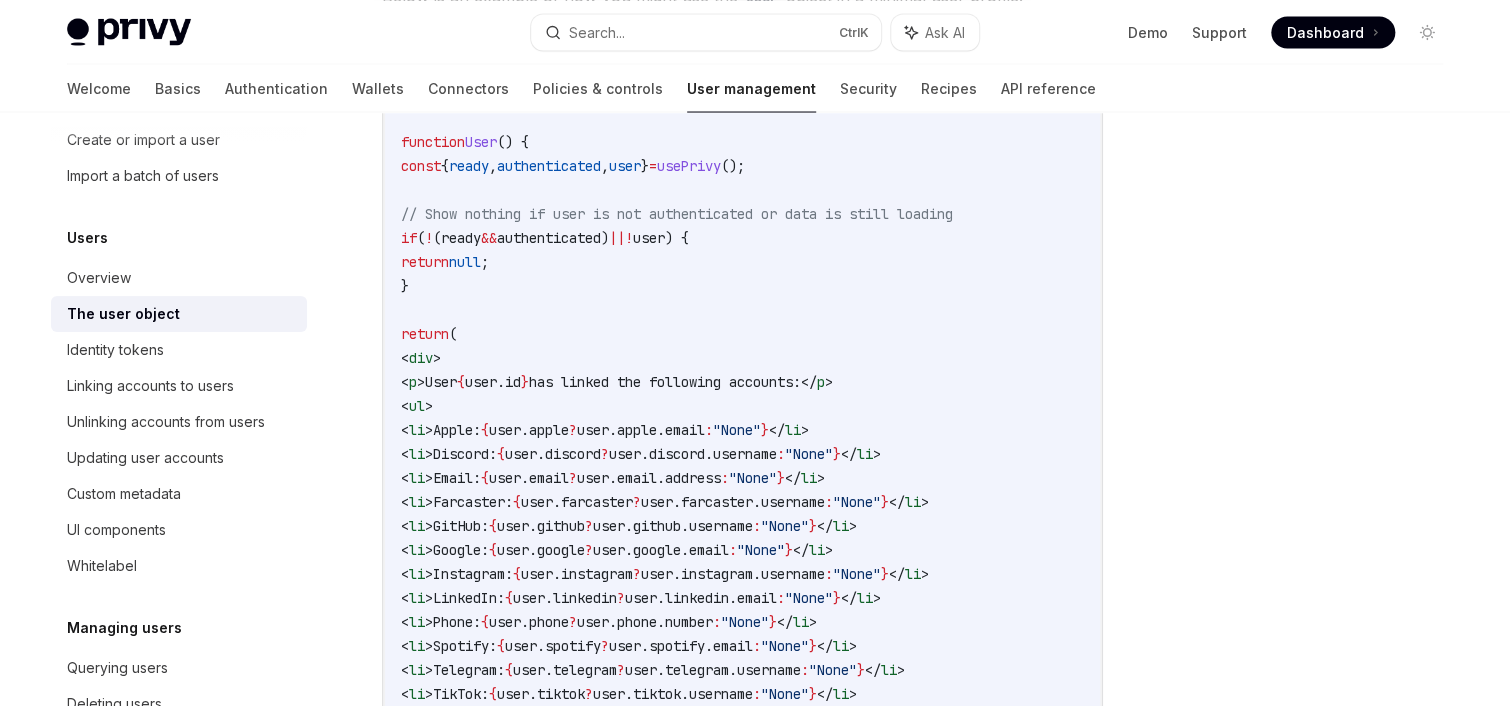 scroll, scrollTop: 2000, scrollLeft: 0, axis: vertical 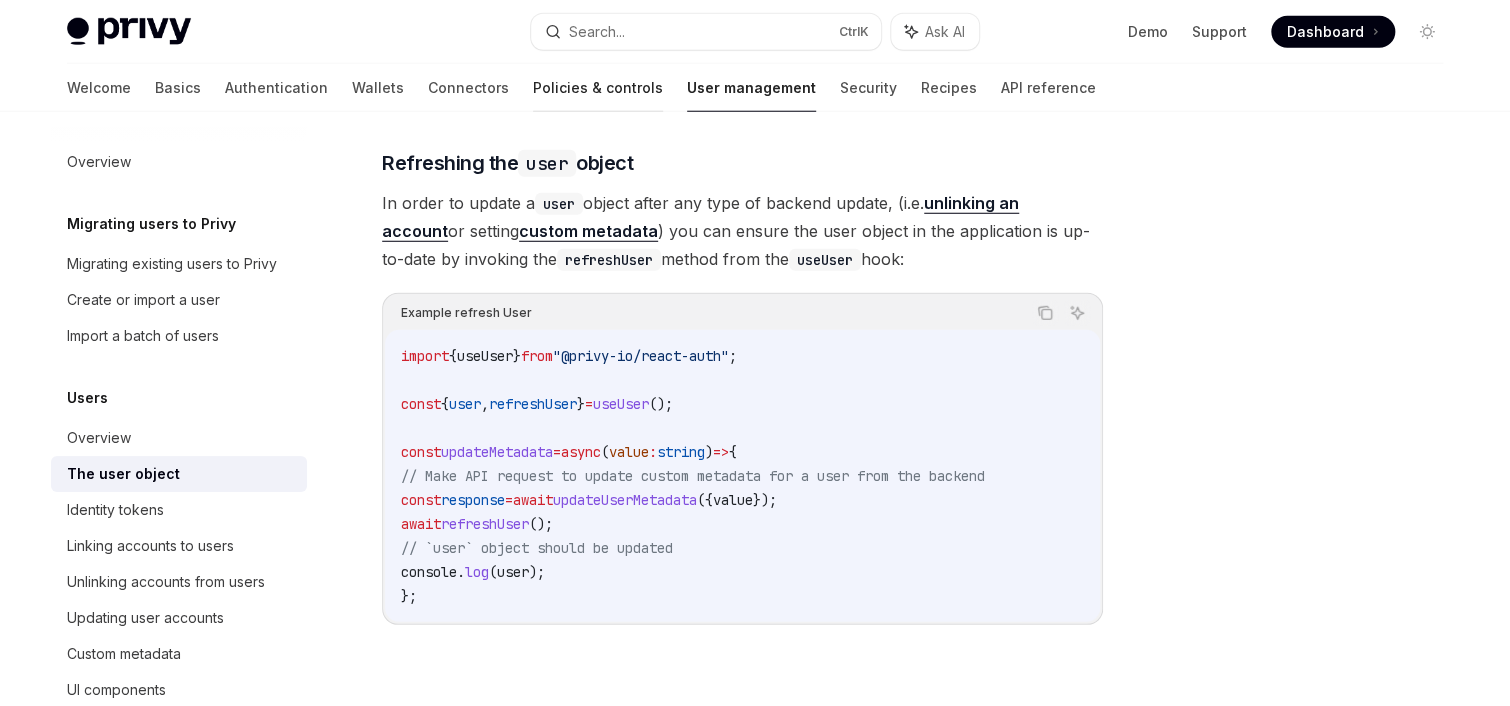click on "Policies & controls" at bounding box center (598, 88) 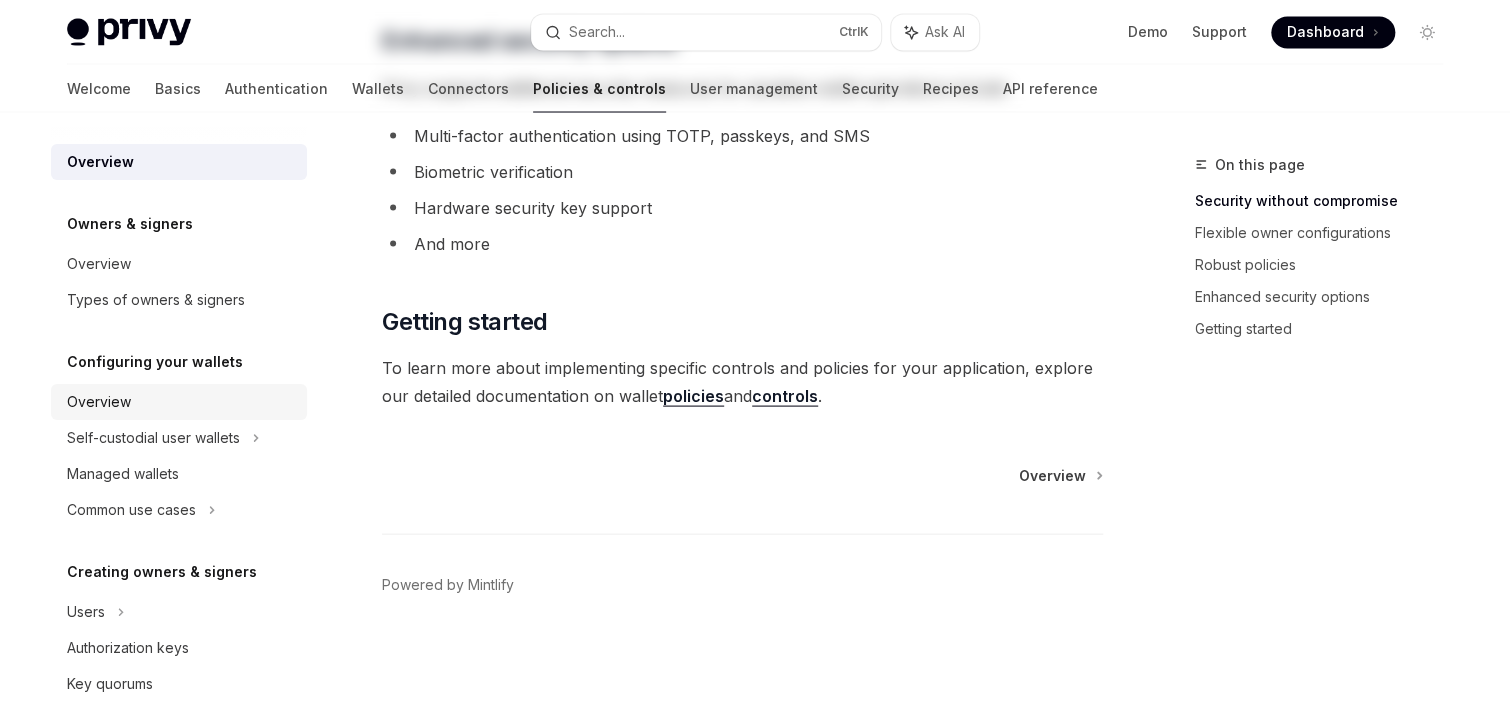 scroll, scrollTop: 0, scrollLeft: 0, axis: both 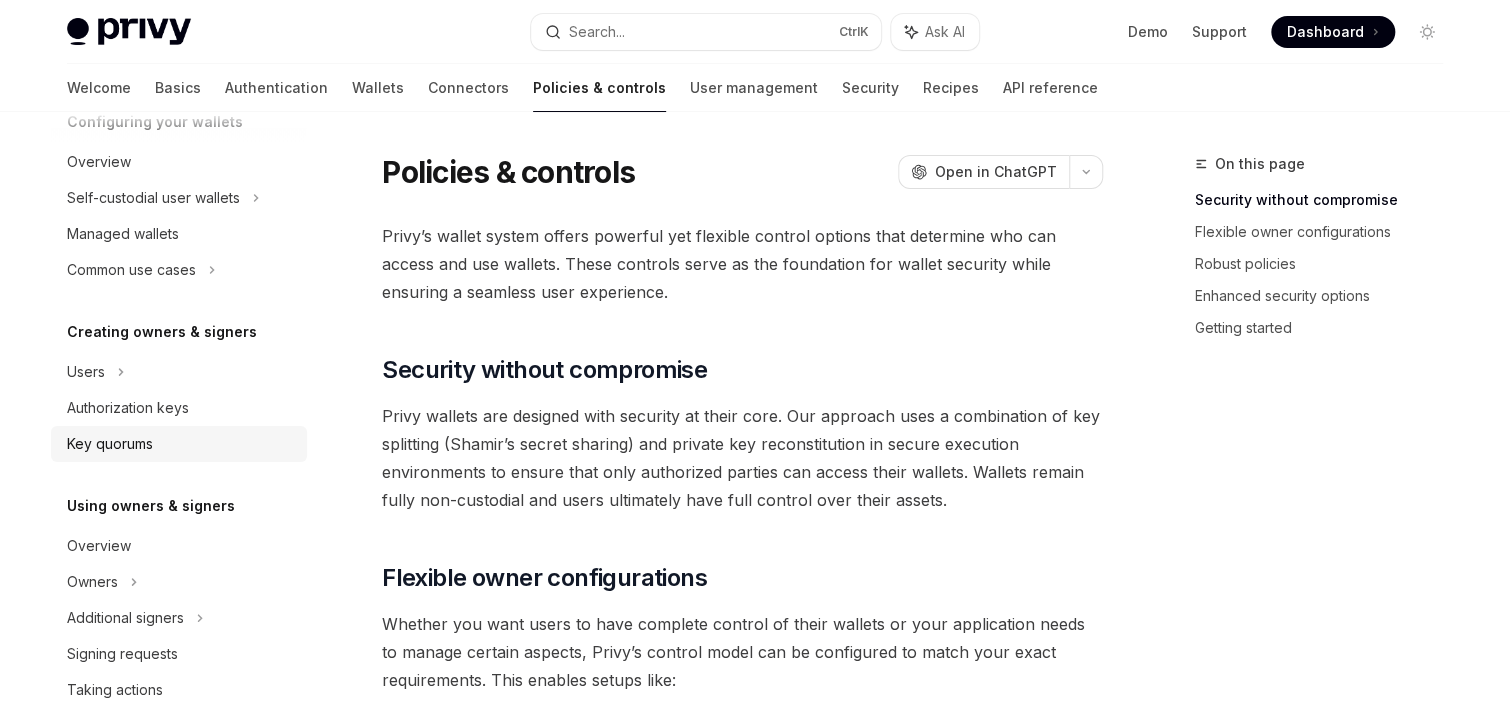click on "Key quorums" at bounding box center (110, 444) 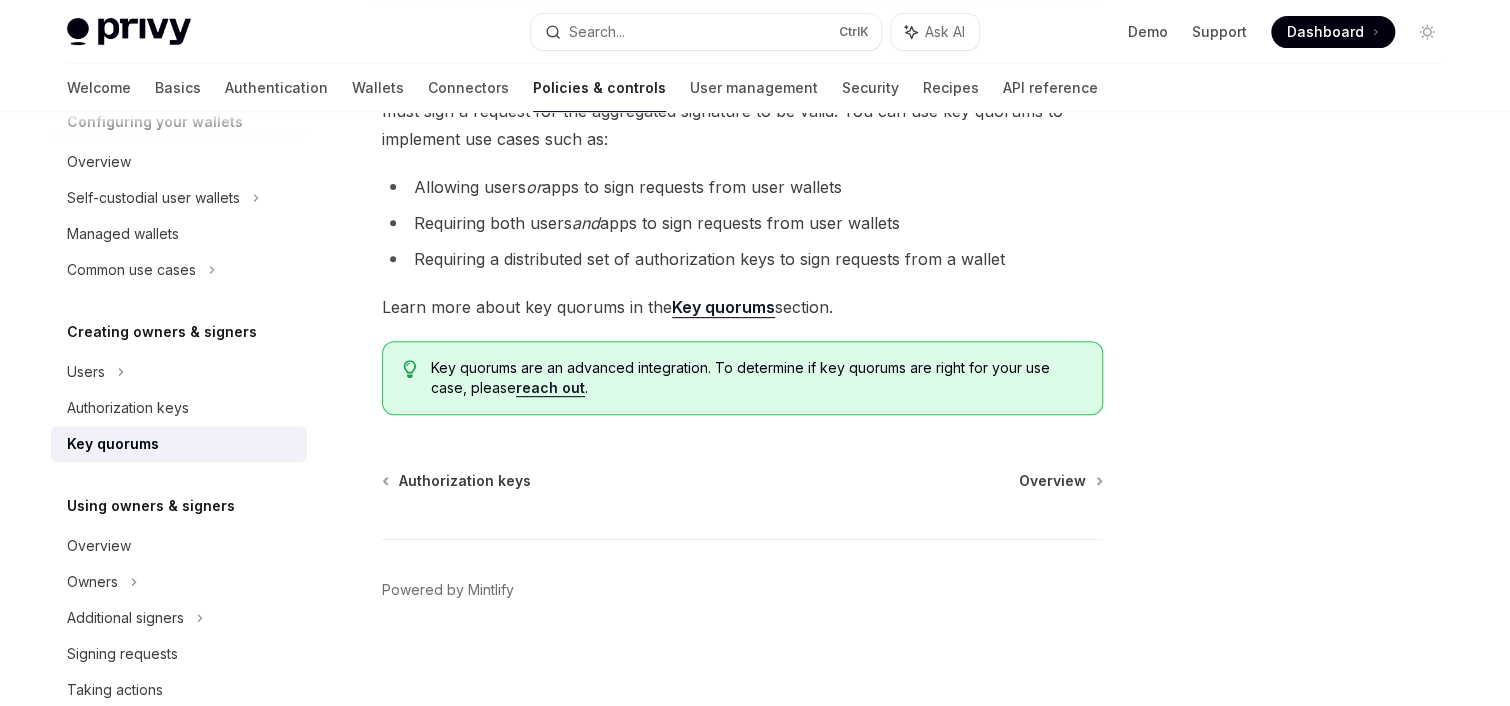scroll, scrollTop: 264, scrollLeft: 0, axis: vertical 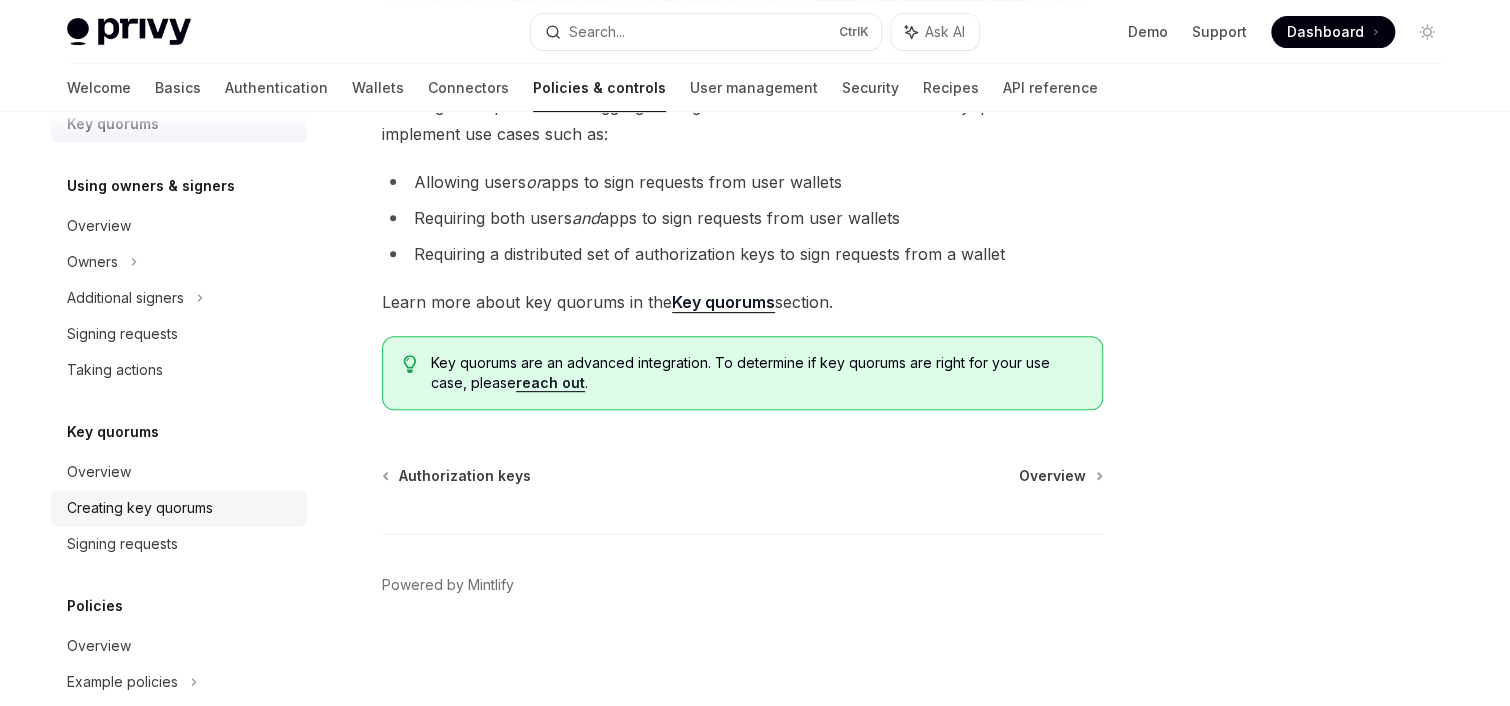 click on "Creating key quorums" at bounding box center [140, 508] 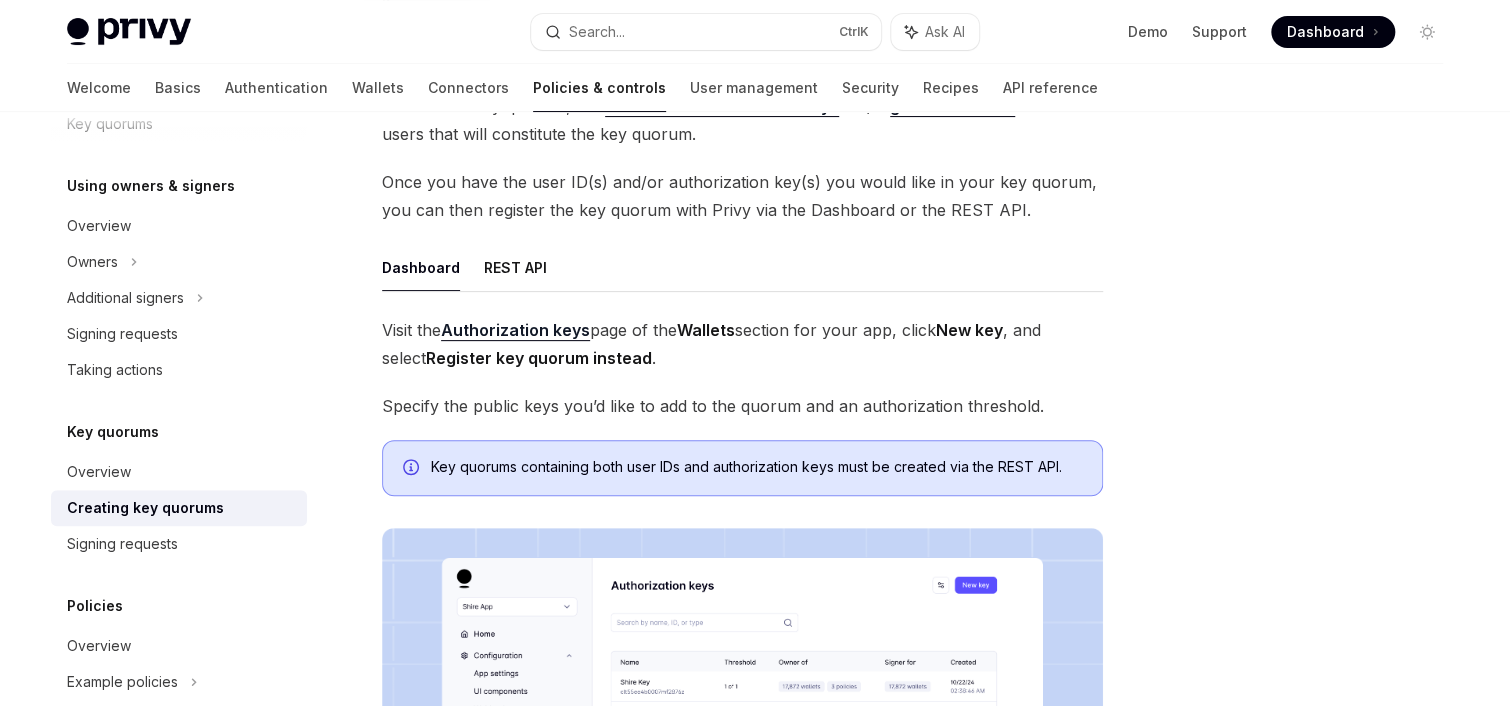 scroll, scrollTop: 160, scrollLeft: 0, axis: vertical 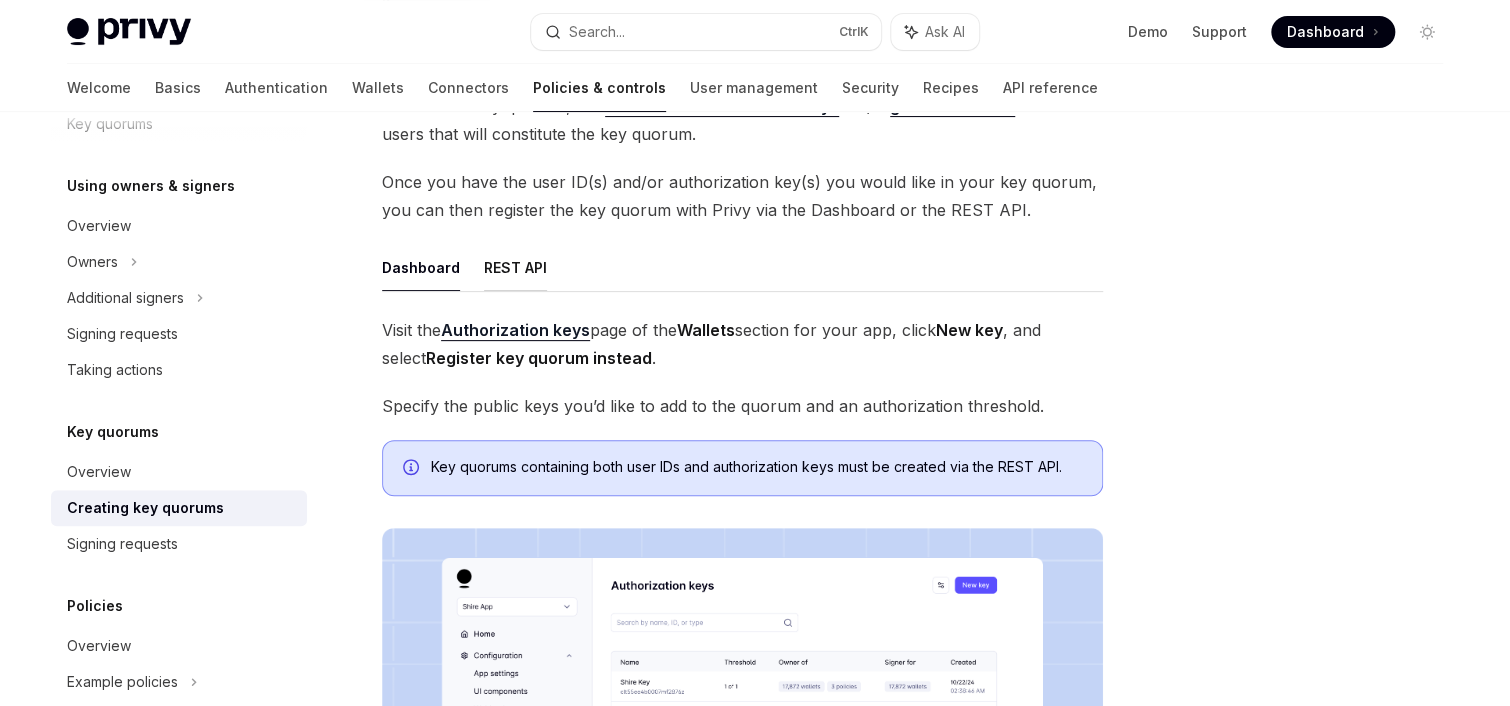 click on "REST API" at bounding box center [515, 267] 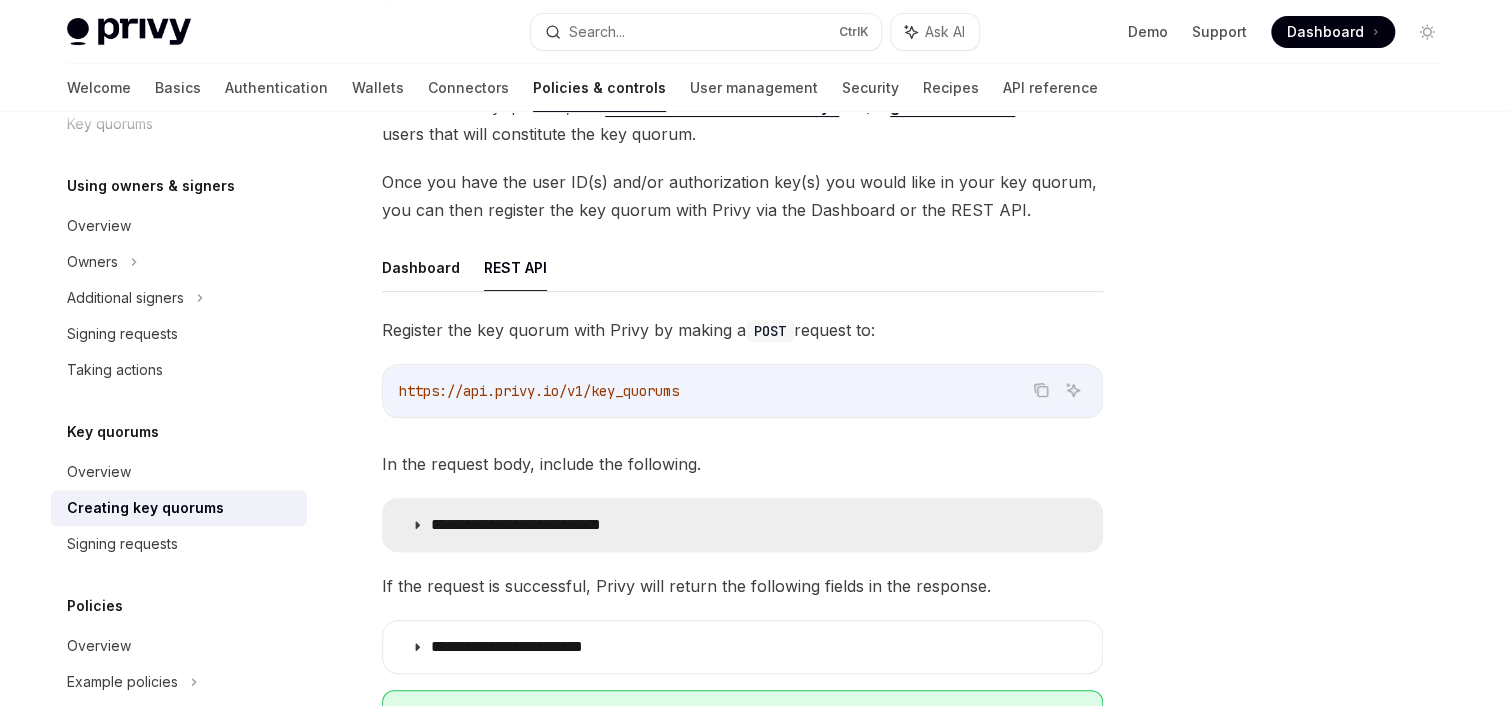 click on "**********" at bounding box center (551, 525) 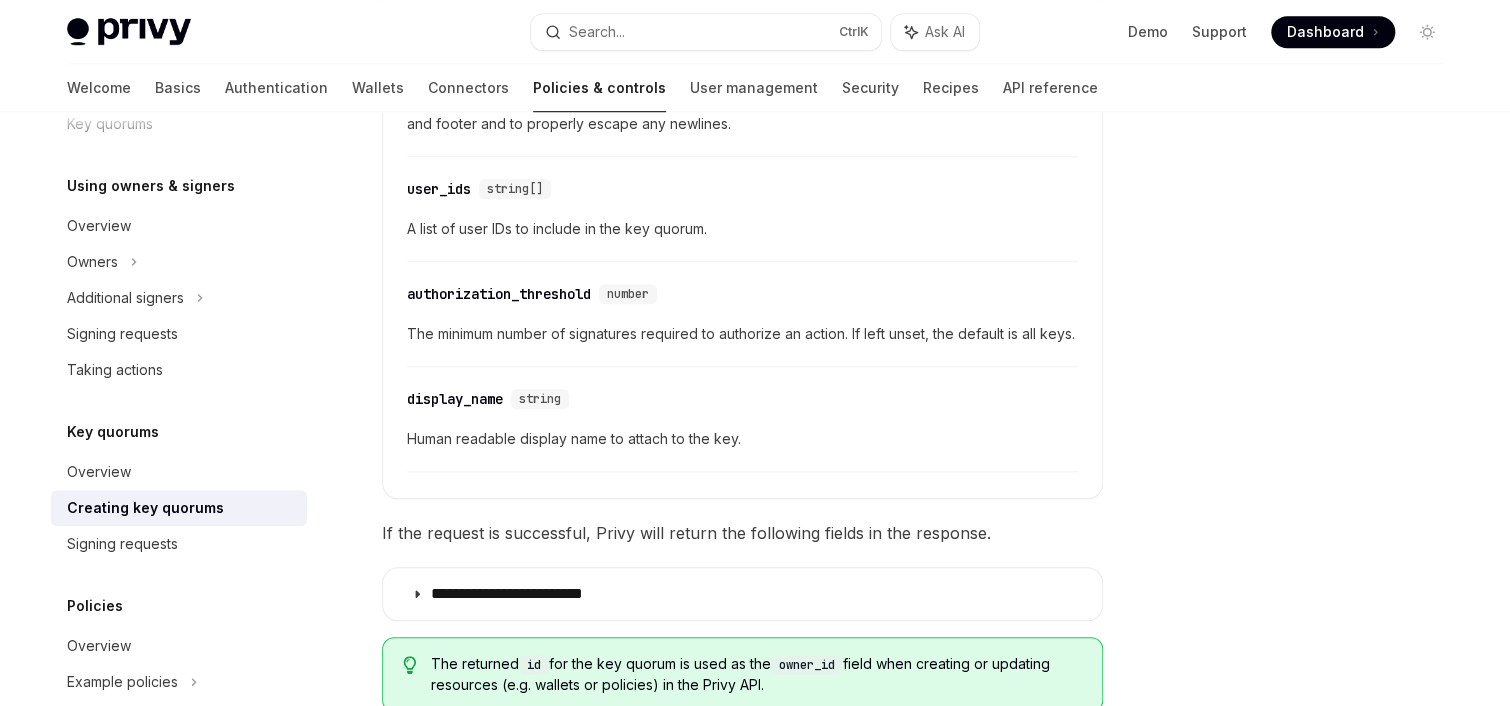 scroll, scrollTop: 720, scrollLeft: 0, axis: vertical 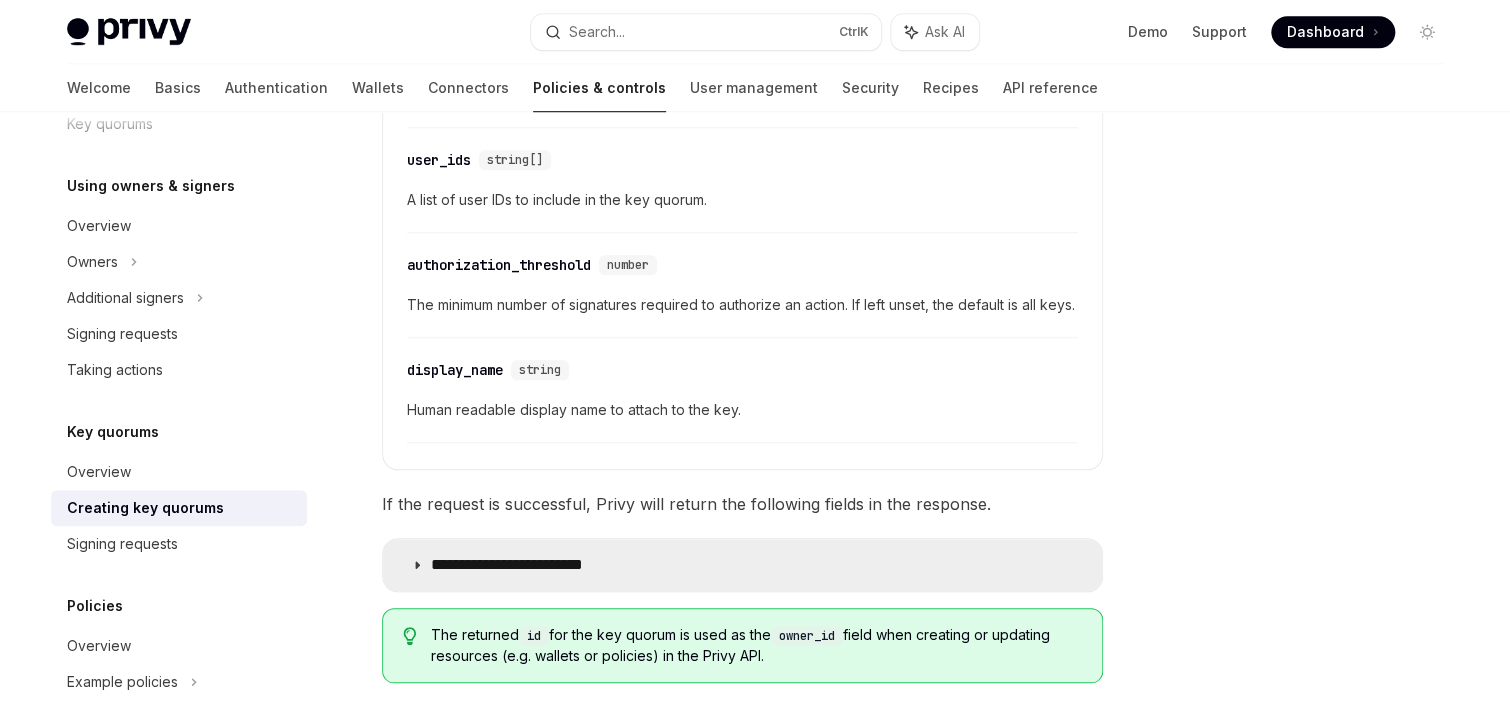click on "**********" at bounding box center (534, 565) 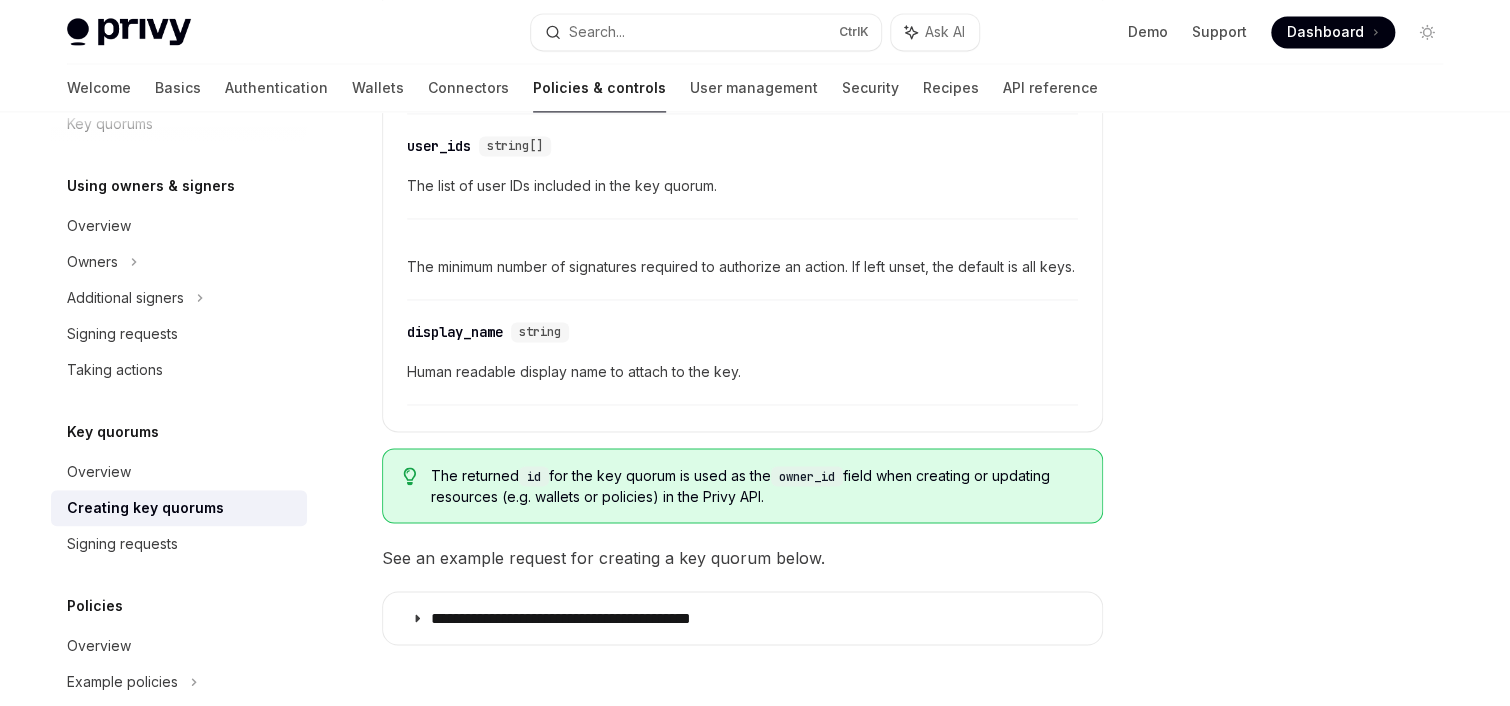 scroll, scrollTop: 1520, scrollLeft: 0, axis: vertical 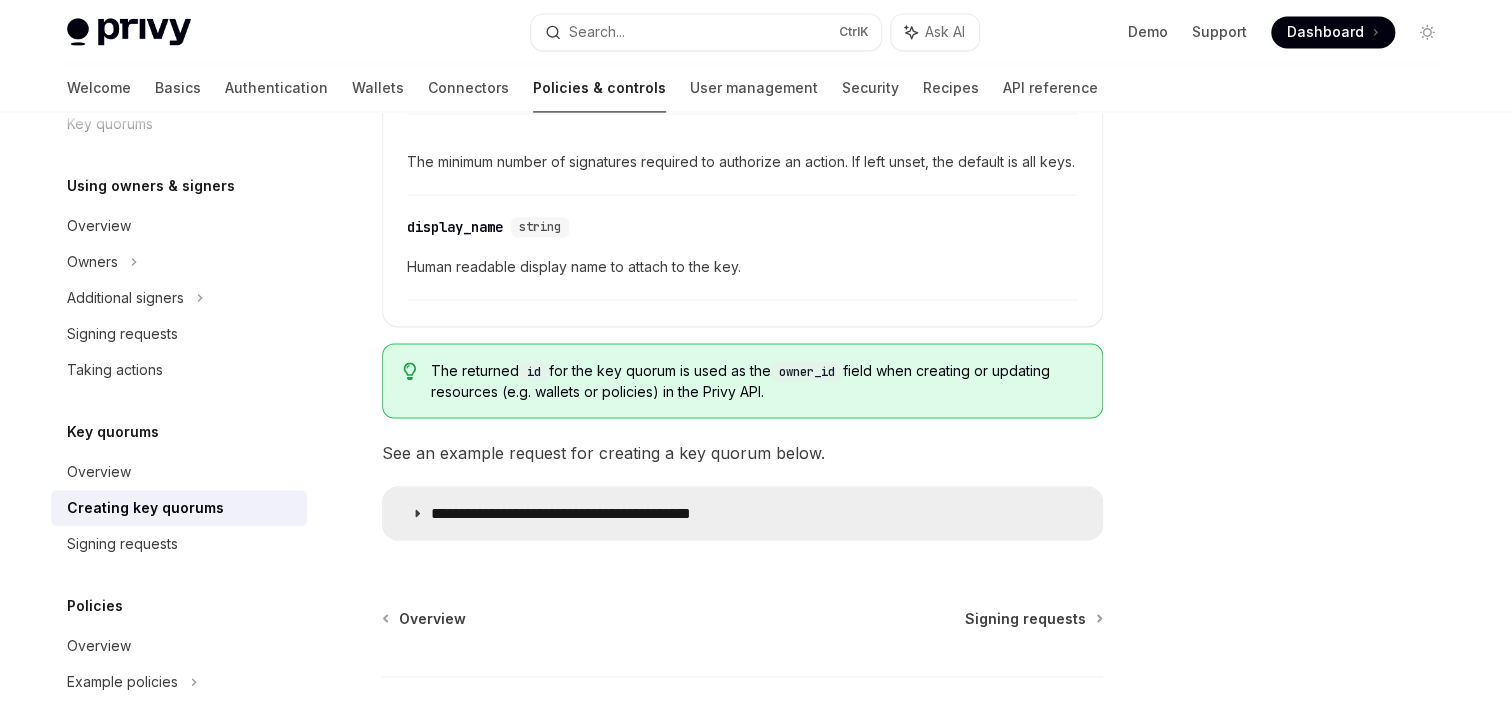 click on "**********" at bounding box center [608, 513] 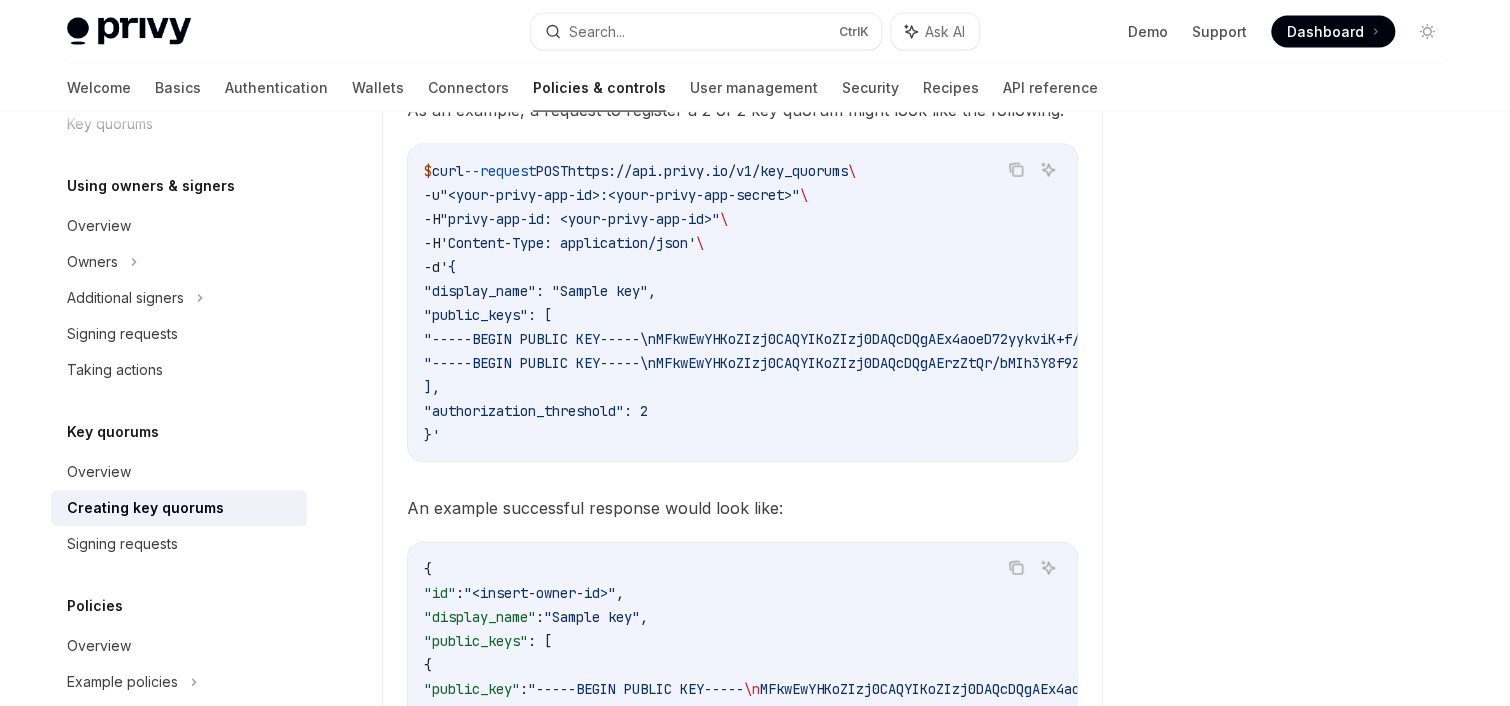 scroll, scrollTop: 2000, scrollLeft: 0, axis: vertical 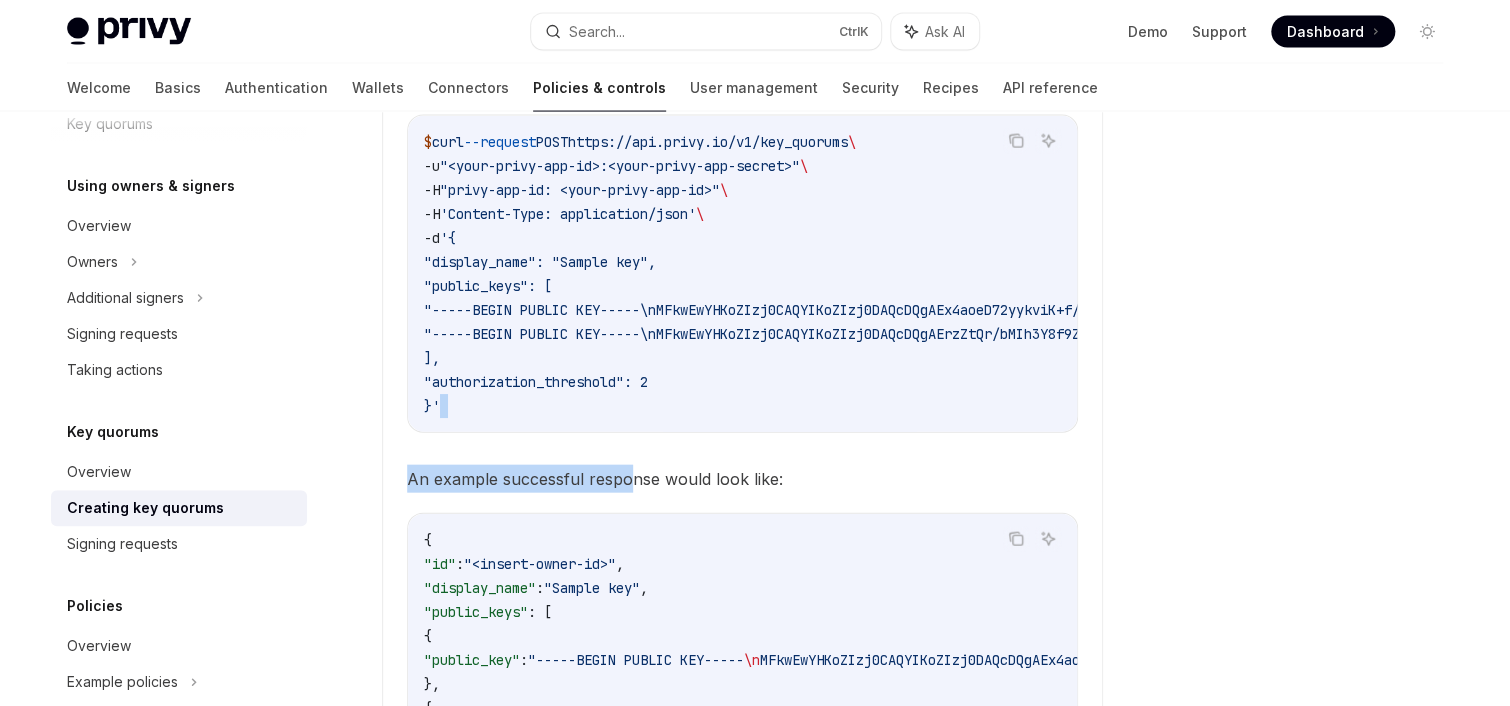 click on "As an example, a request to register a 2 of 2 key quorum might look like the following: Copy Ask AI $ curl --request POST https://api.privy.io/v1/key_quorums \
-u "[APP_ID]:[APP_SECRET]" \
-H "privy-app-id: [APP_ID]" \
-H 'Content-Type: application/json' \
-d '{
"display_name": "Sample key",
"public_keys": [
"-----BEGIN PUBLIC KEY-----\nMFkwEwYHKoZIzj0CAQYIKoZIzj0DAQcDQgAEx4aoeD72yykviK+f/ckqE2CItVIG\n1rCnvC3/XZ1HgpOcMEMialRmTrqIK4oZlYd1RfxU3za/C9yjhboIuoPD3g==\n-----END PUBLIC KEY-----",
"-----BEGIN PUBLIC KEY-----\nMFkwEwYHKoZIzj0CAQYIKoZIzj0DAQcDQgAErzZtQr/bMIh3Y8f9ZqseB9i/AfjQ\nhu+agbNqXcJy/TfoNqvc/Y3Mh7gIZ8ZLXQEykycx4mYSpqrxp1lBKqsZDQ==\n-----END PUBLIC KEY-----"
],
"authorization_threshold": 2
}'
An example successful response would look like: Copy Ask AI {
"id" : "[OWNER_ID]" ,
"display_name" : "Sample key" ,
"public_keys" : [
{
"public_key" : \n \n \n" at bounding box center (742, 477) 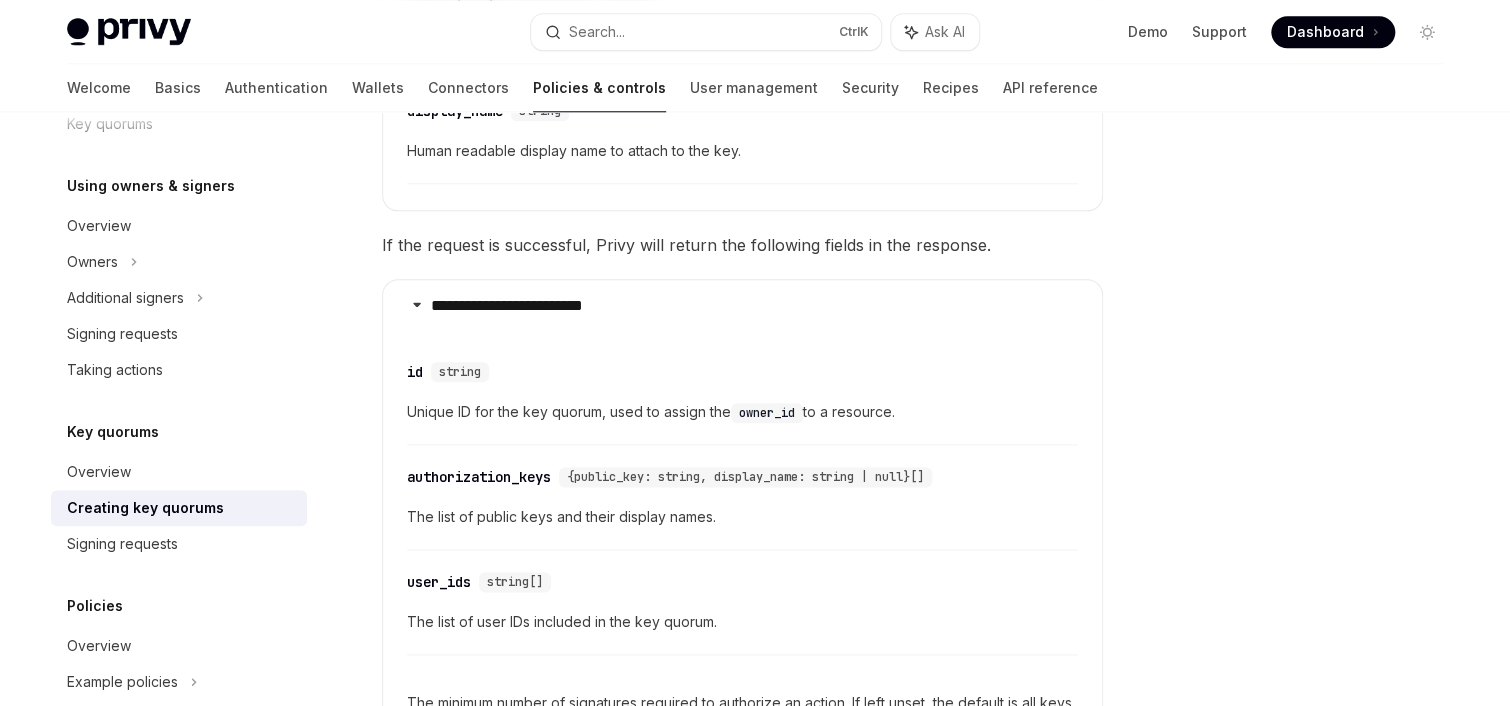 scroll, scrollTop: 966, scrollLeft: 0, axis: vertical 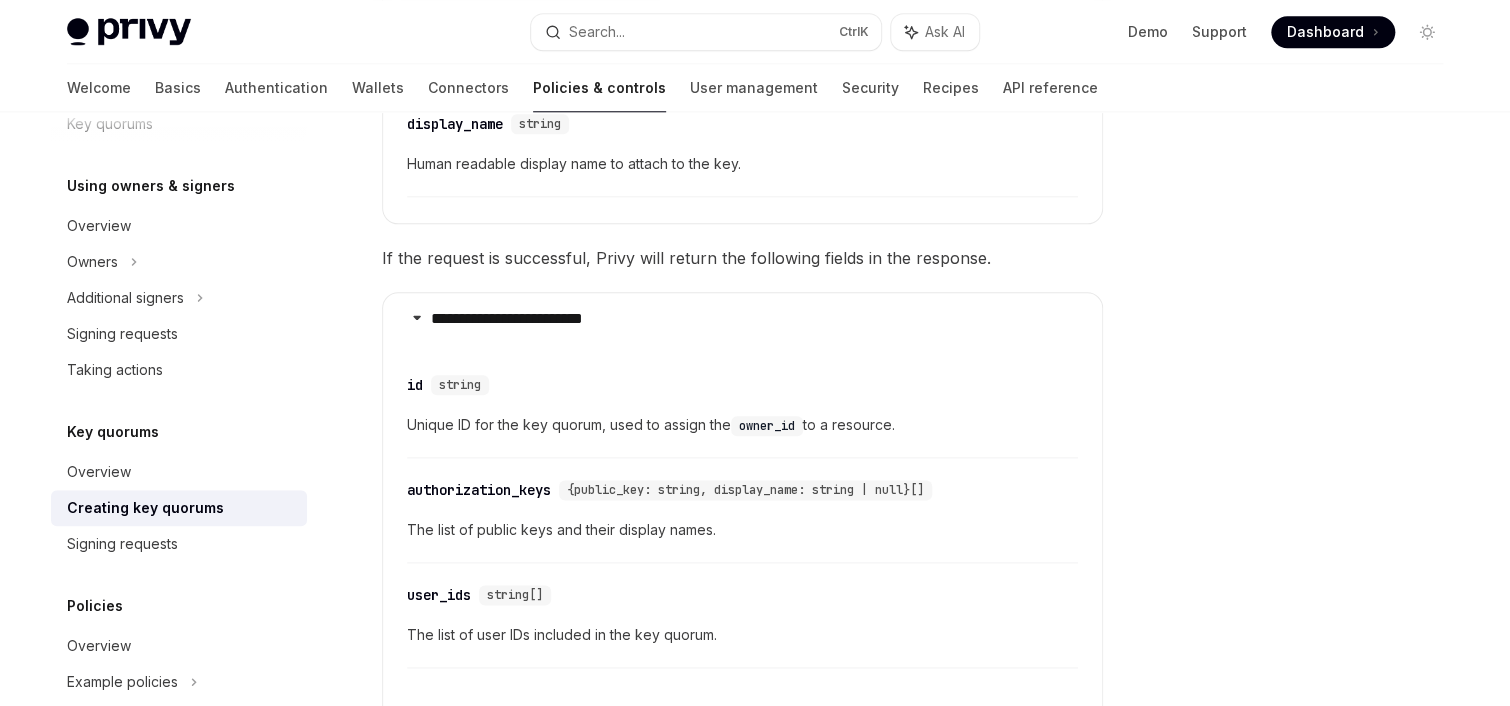 click on "The list of public keys and their display names." at bounding box center (742, 530) 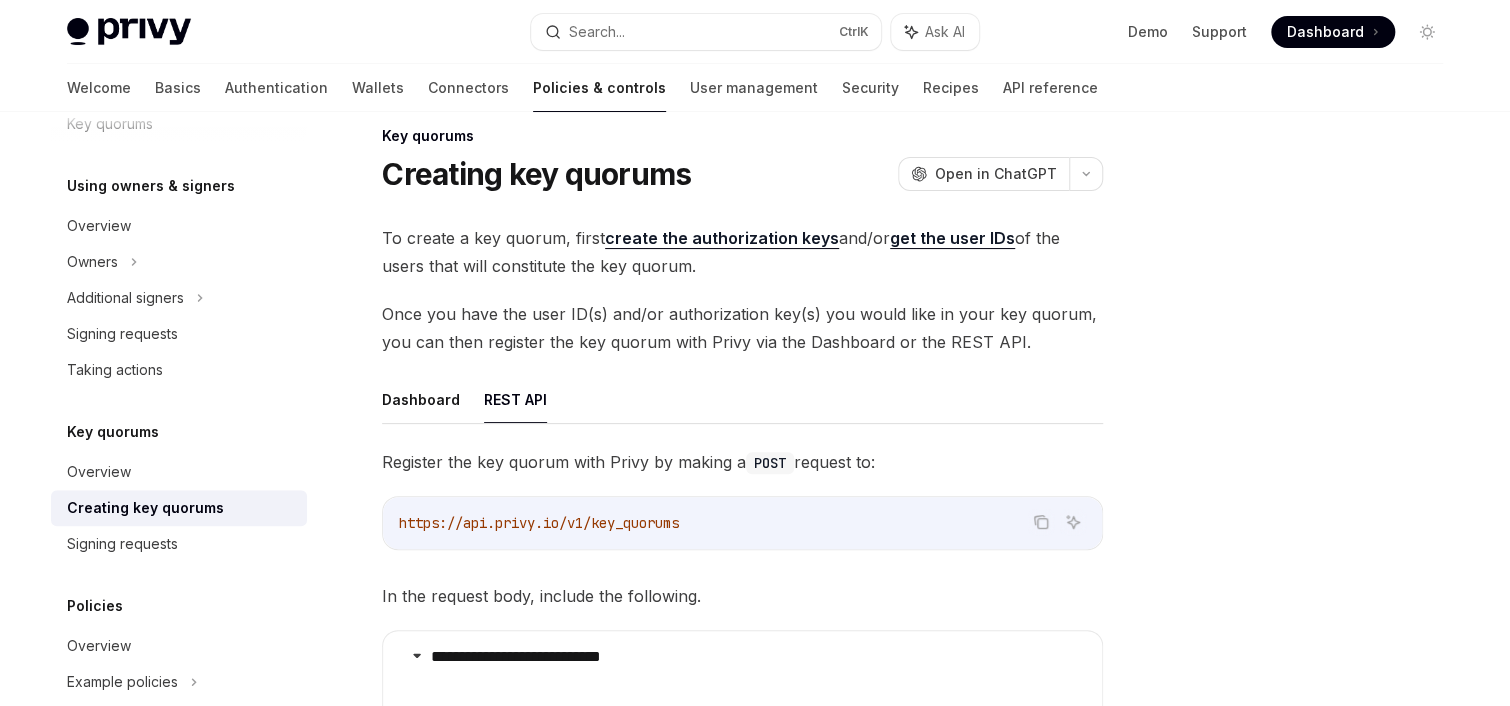 scroll, scrollTop: 6, scrollLeft: 0, axis: vertical 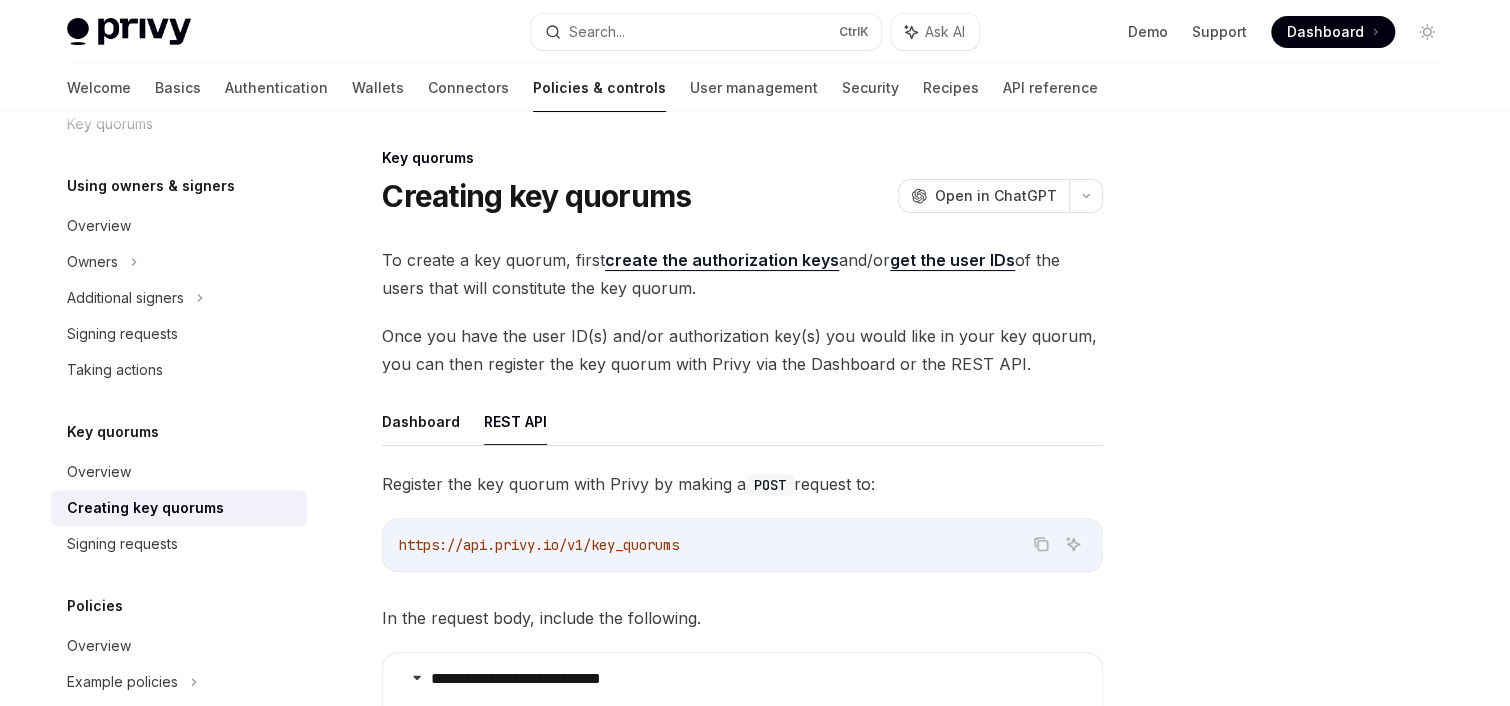 click on "create the authorization keys" at bounding box center [722, 260] 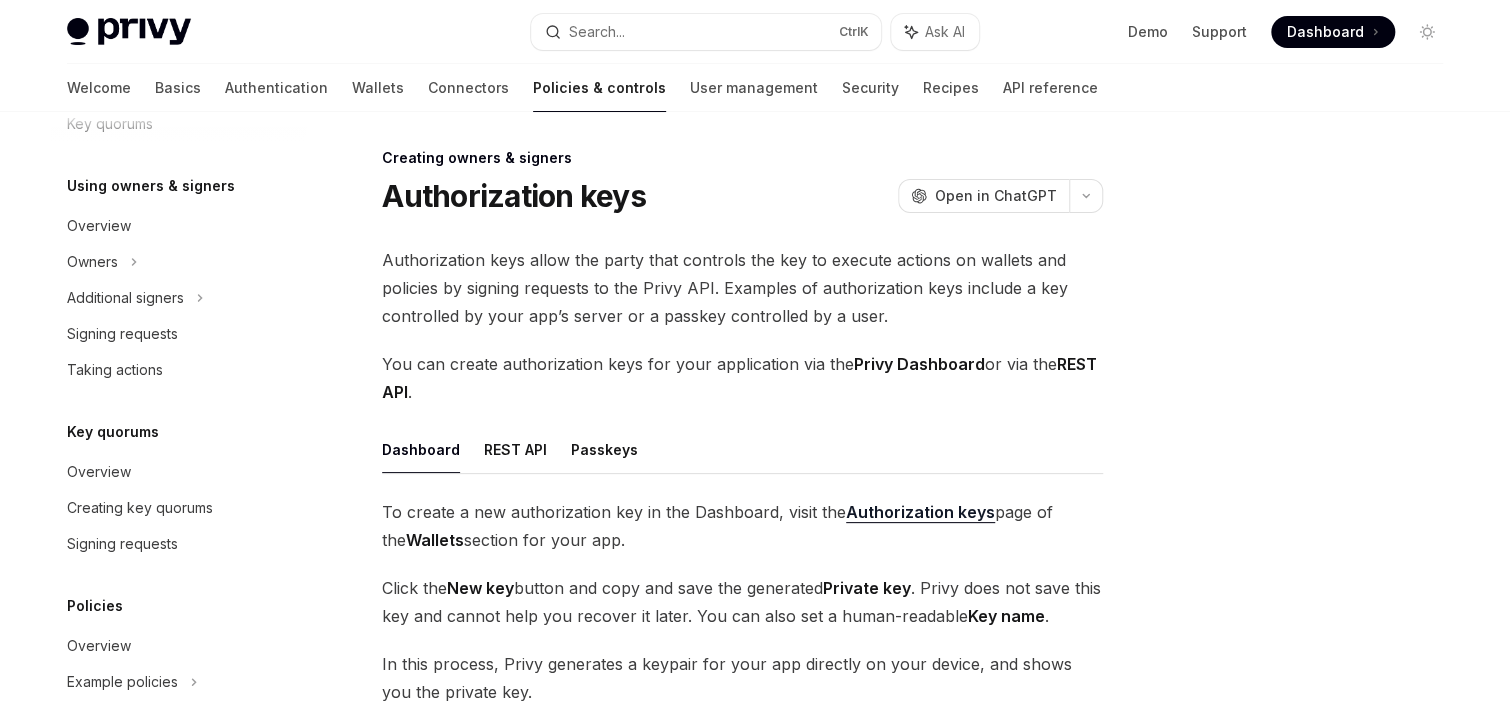 scroll, scrollTop: 238, scrollLeft: 0, axis: vertical 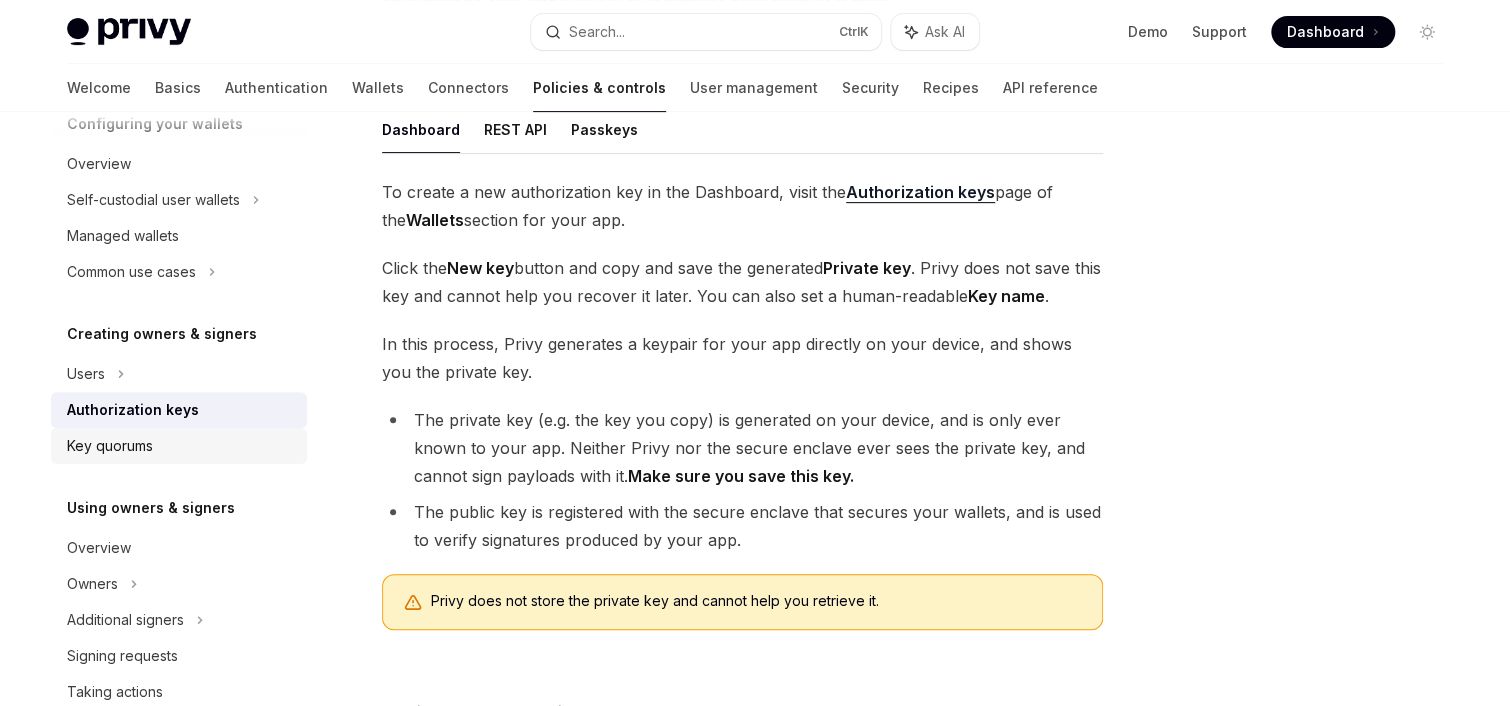 click on "Key quorums" at bounding box center [110, 446] 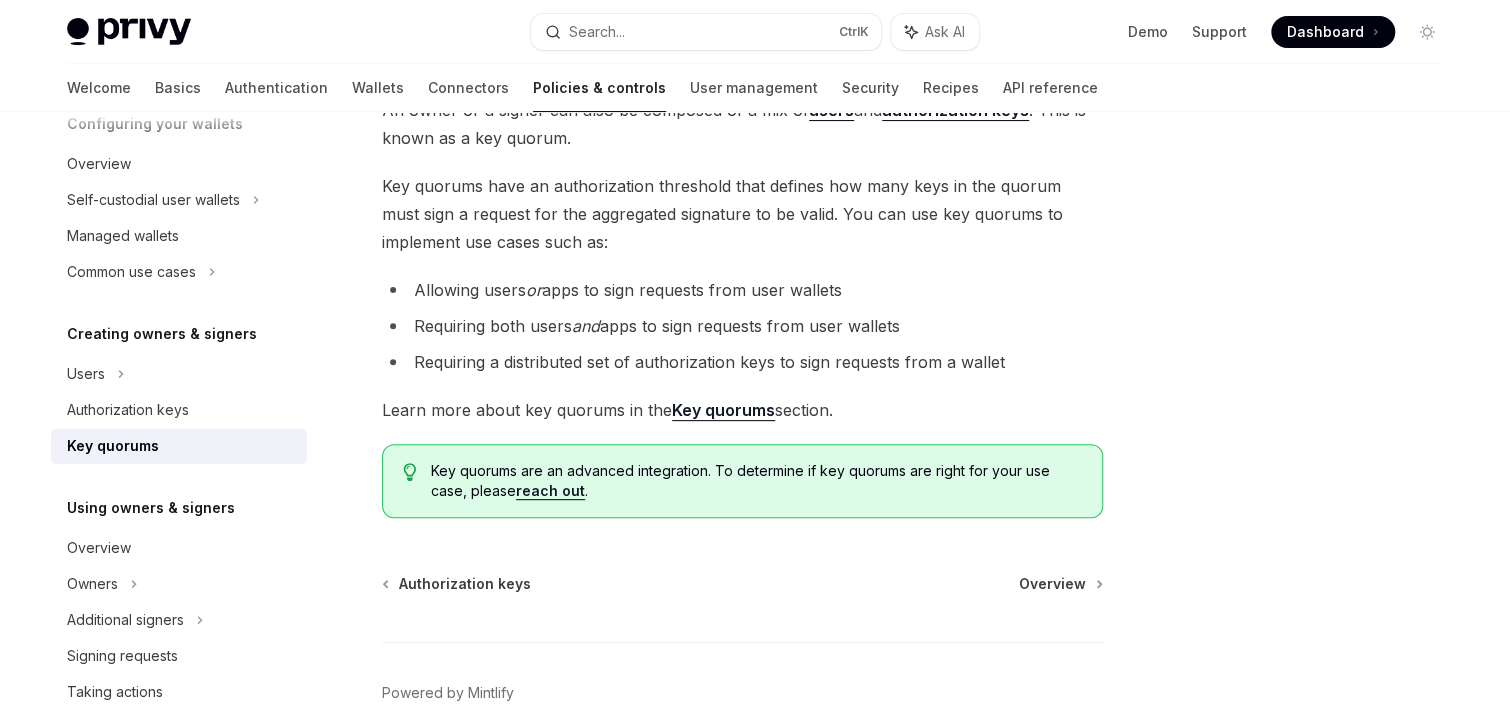 scroll, scrollTop: 240, scrollLeft: 0, axis: vertical 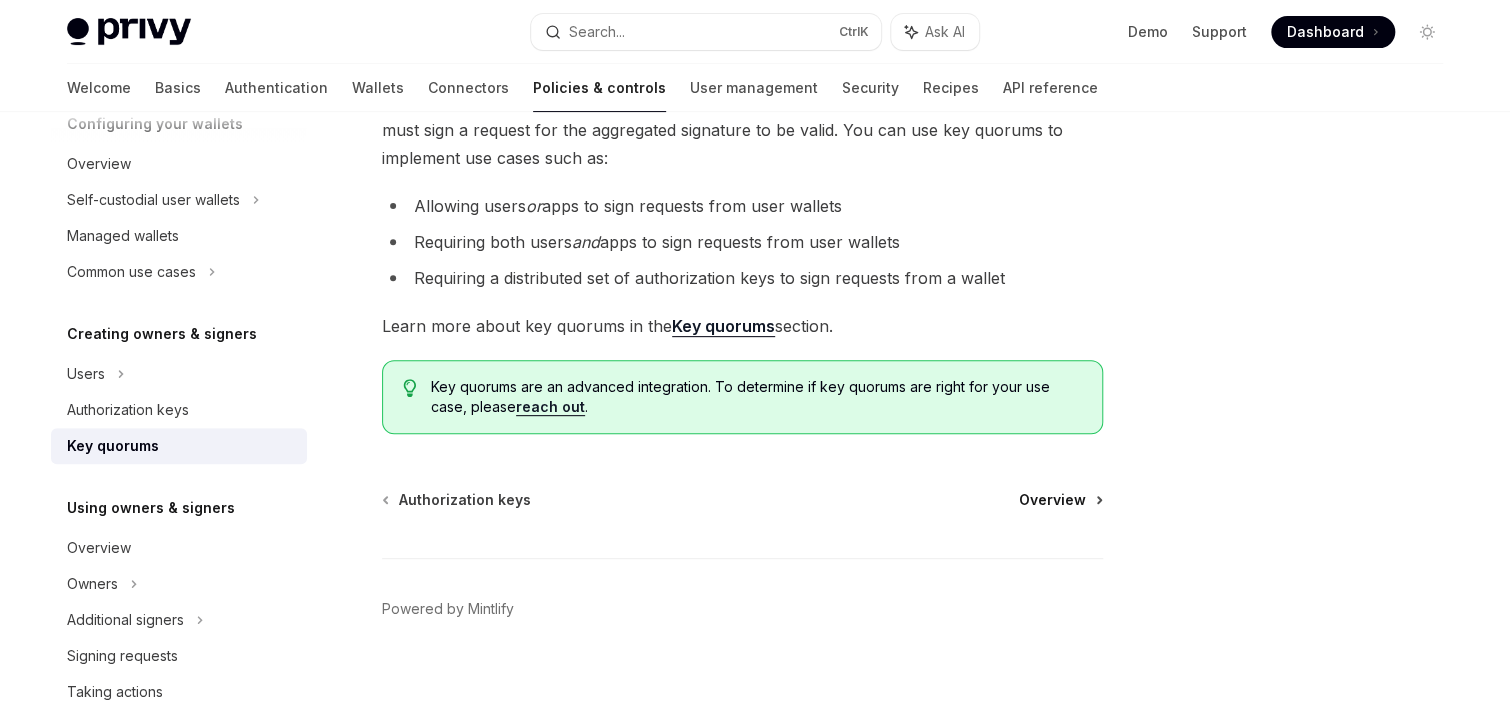 click on "Overview" at bounding box center (1052, 500) 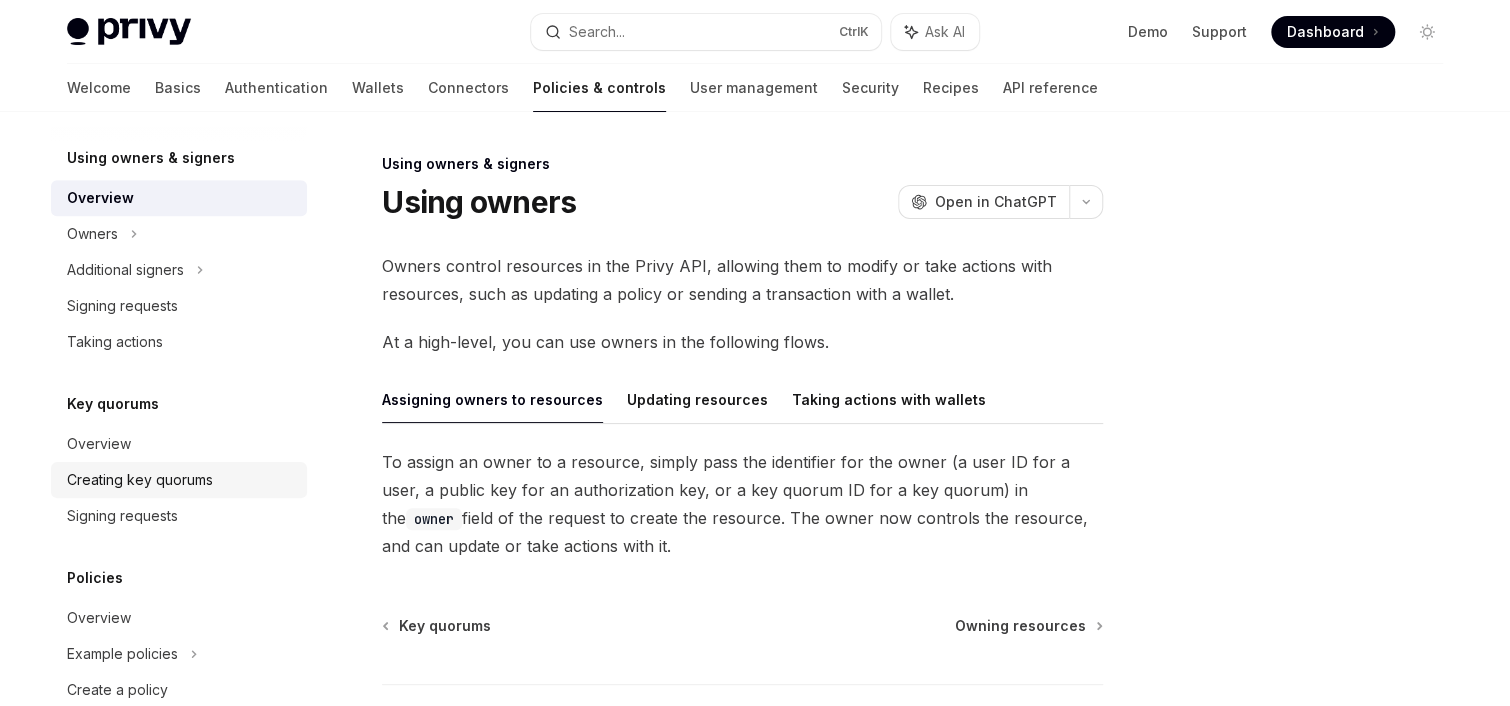 scroll, scrollTop: 638, scrollLeft: 0, axis: vertical 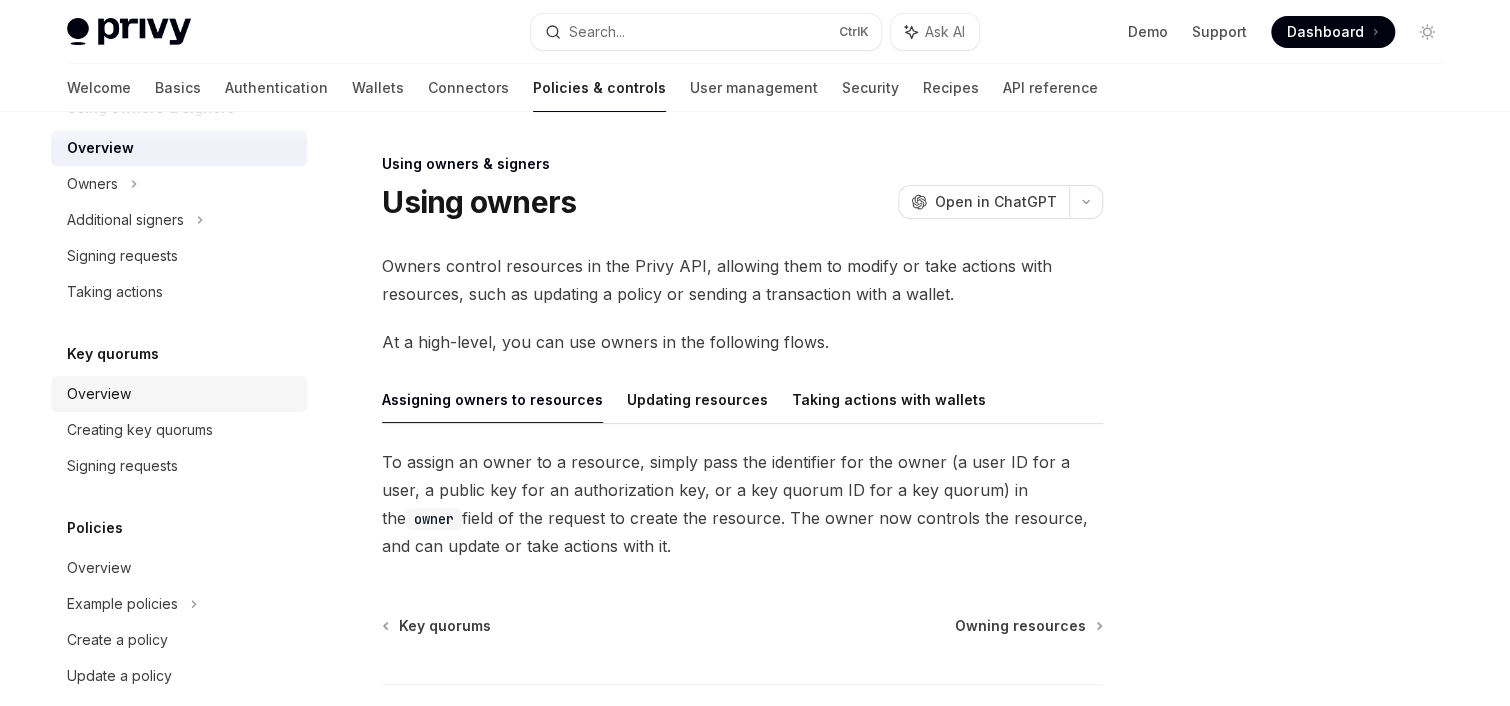 click on "Overview" at bounding box center [99, 394] 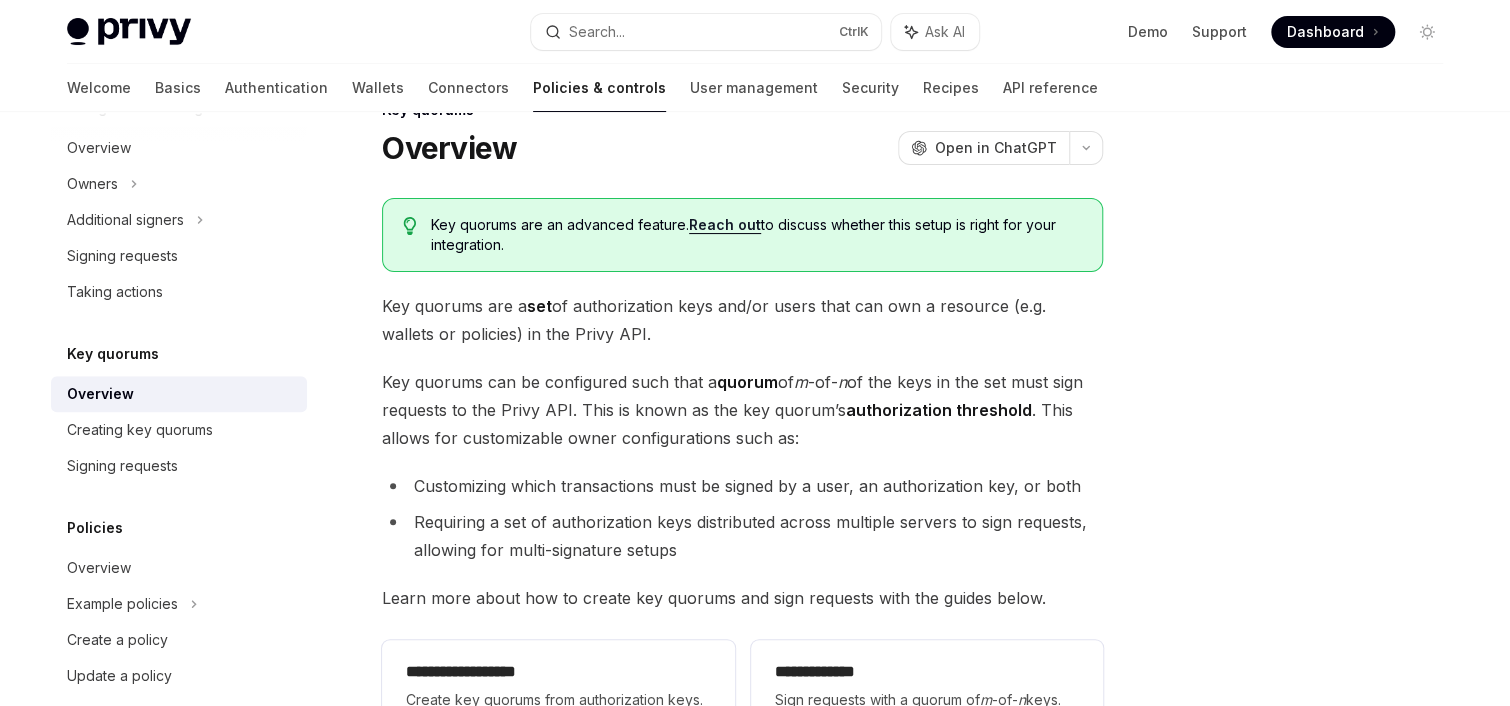 scroll, scrollTop: 160, scrollLeft: 0, axis: vertical 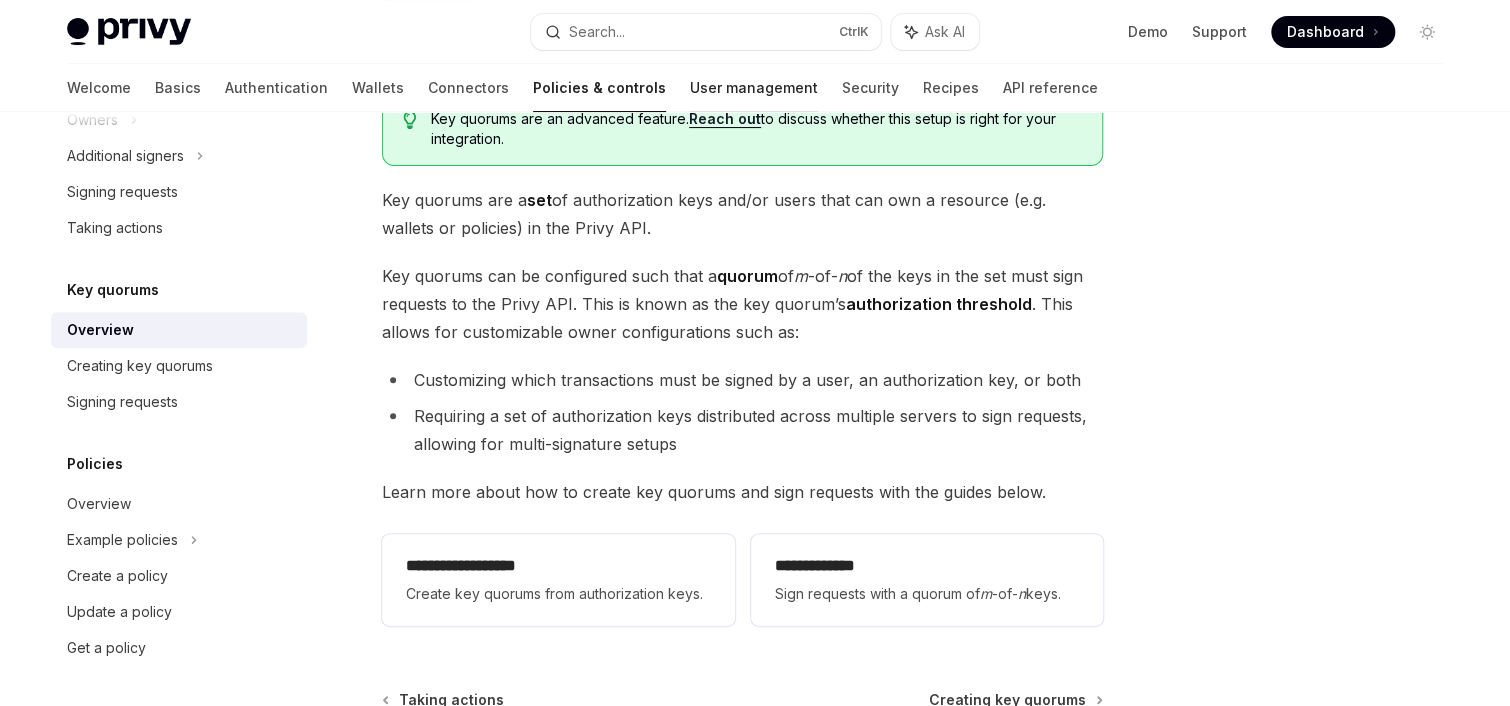 click on "User management" at bounding box center (754, 88) 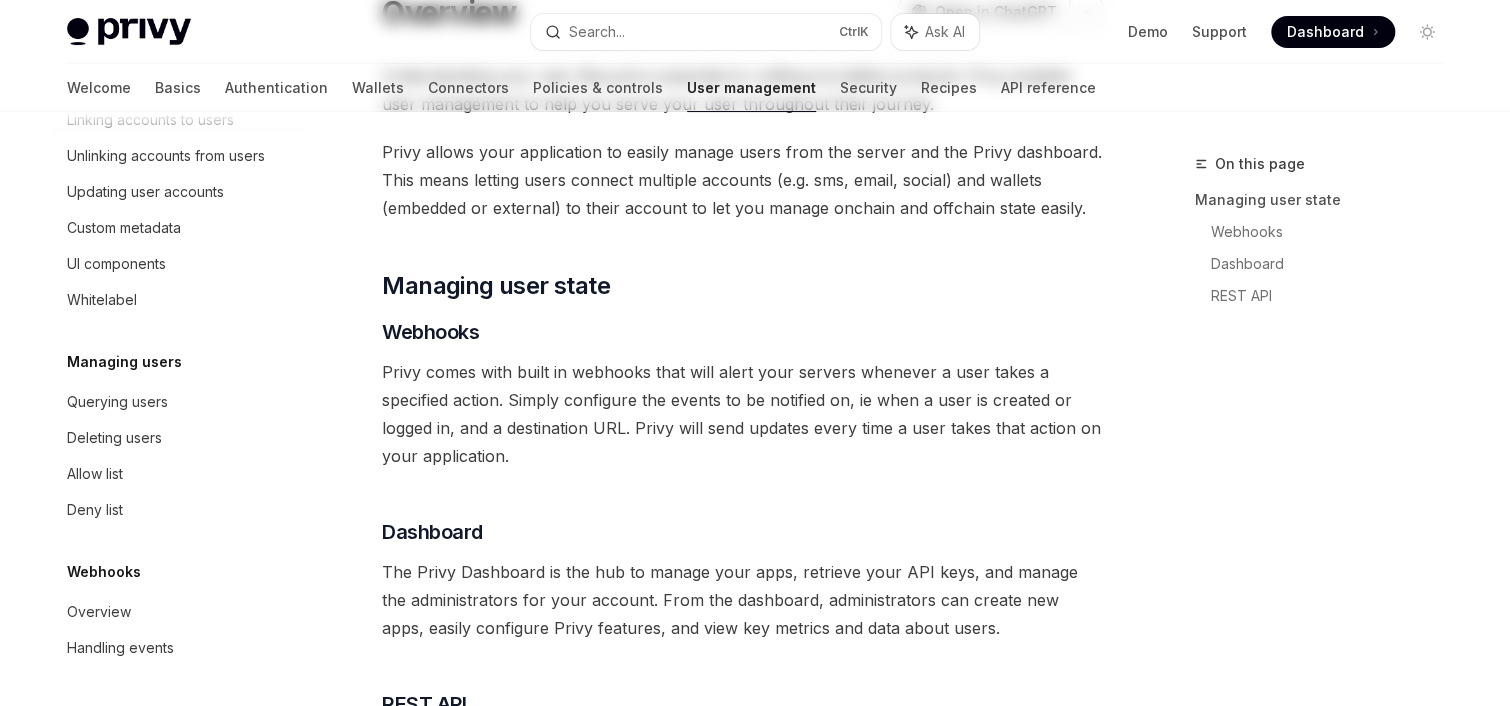 scroll, scrollTop: 0, scrollLeft: 0, axis: both 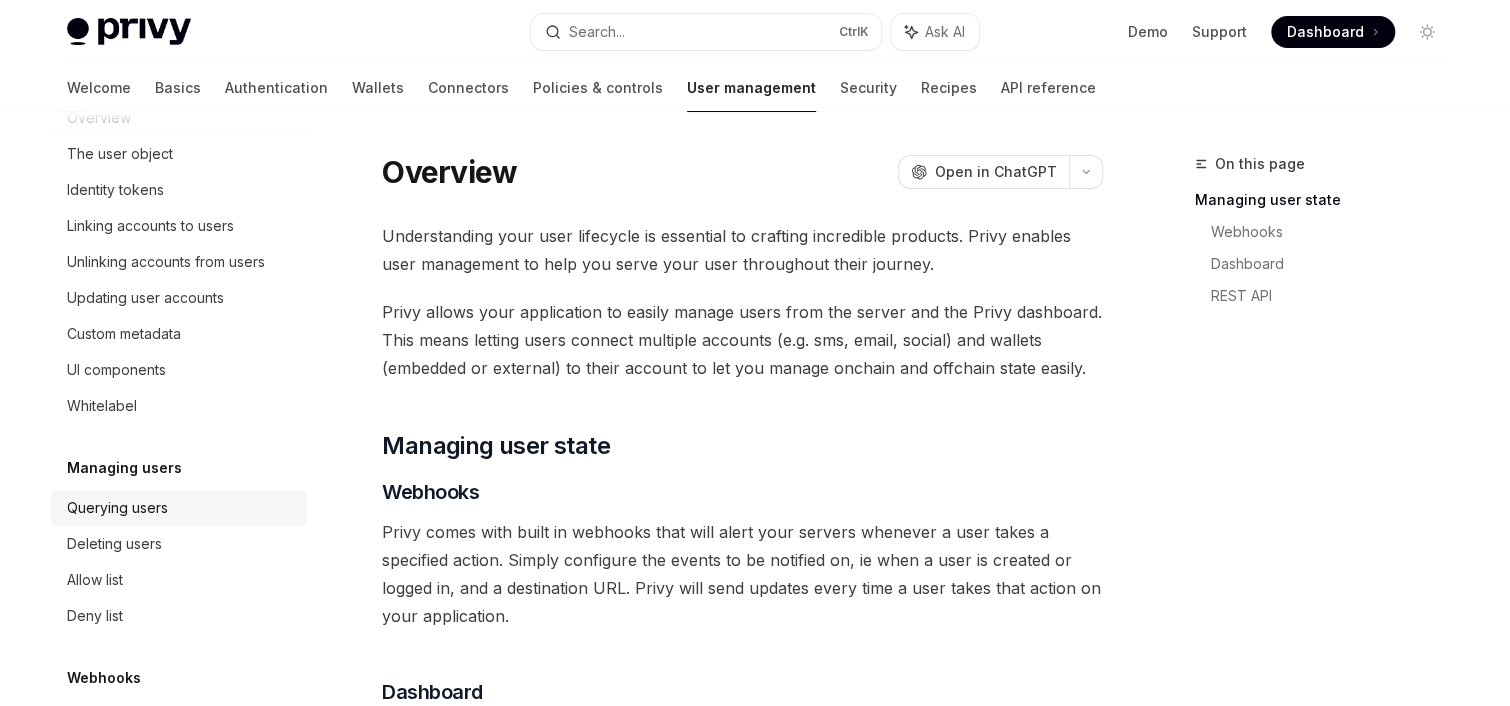click on "Querying users" at bounding box center [117, 508] 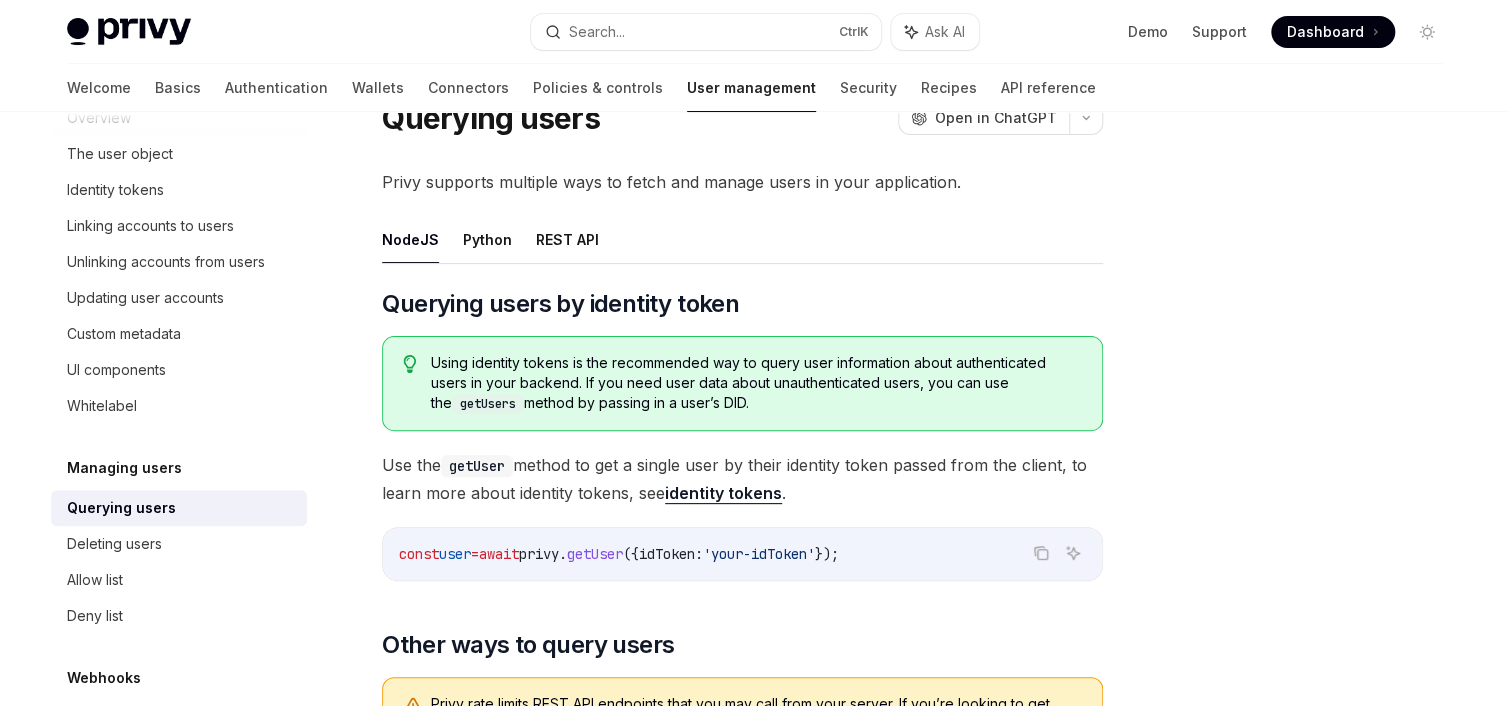 scroll, scrollTop: 0, scrollLeft: 0, axis: both 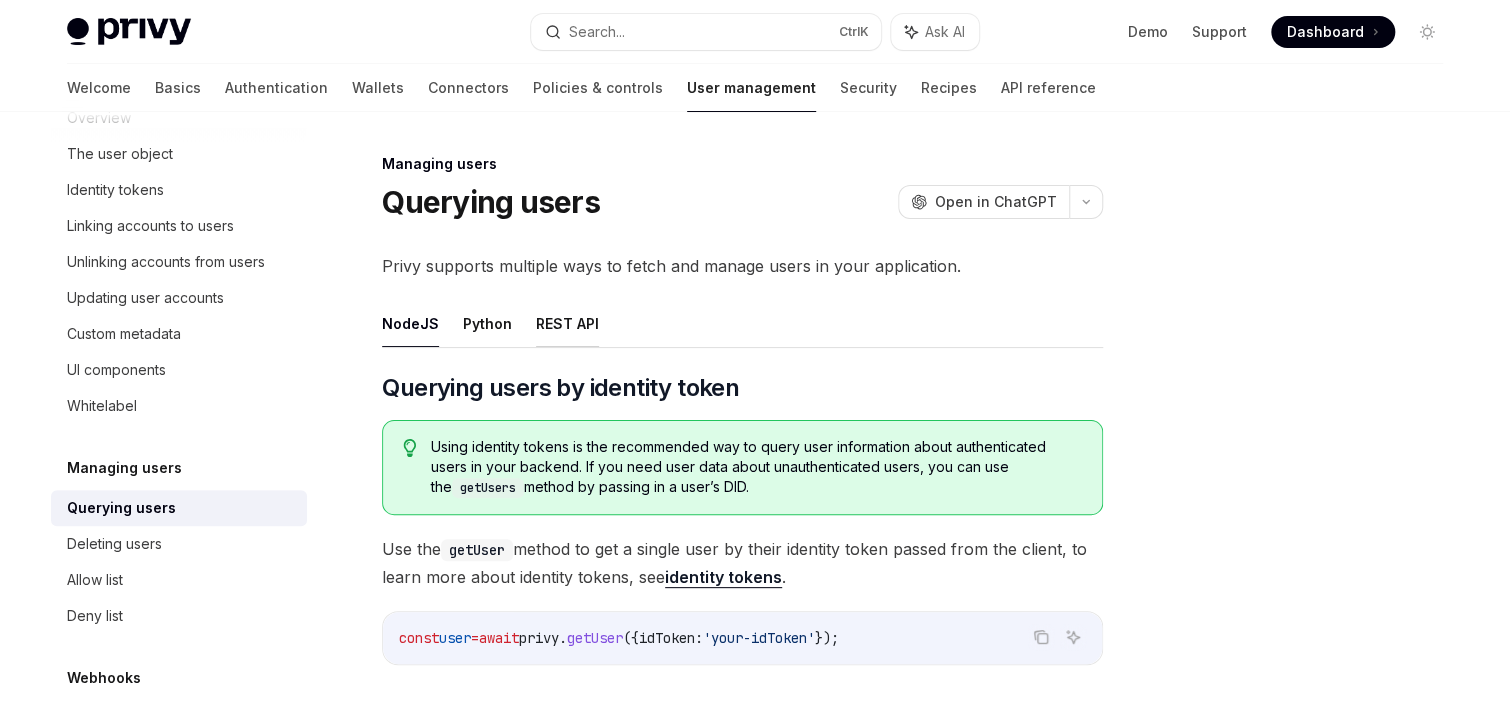 click on "REST API" at bounding box center (567, 323) 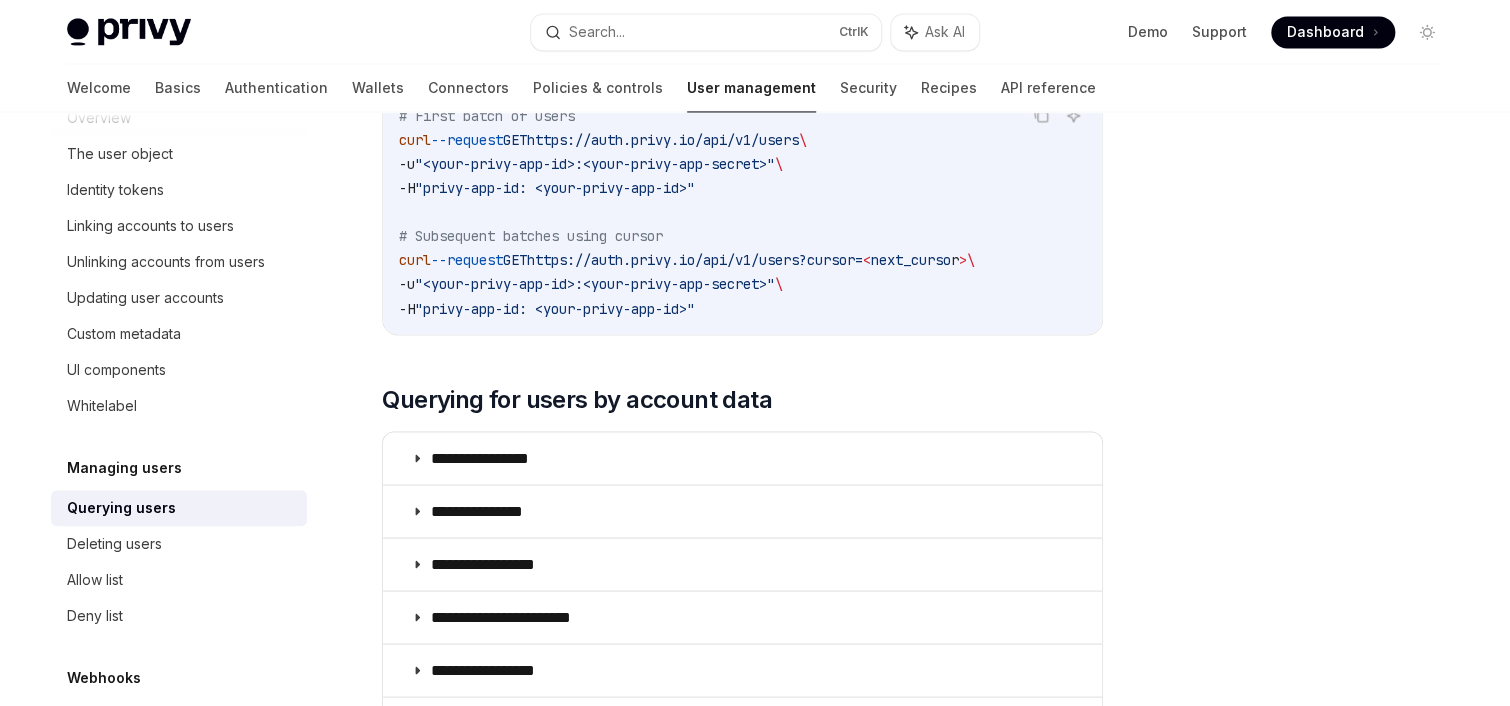 scroll, scrollTop: 2000, scrollLeft: 0, axis: vertical 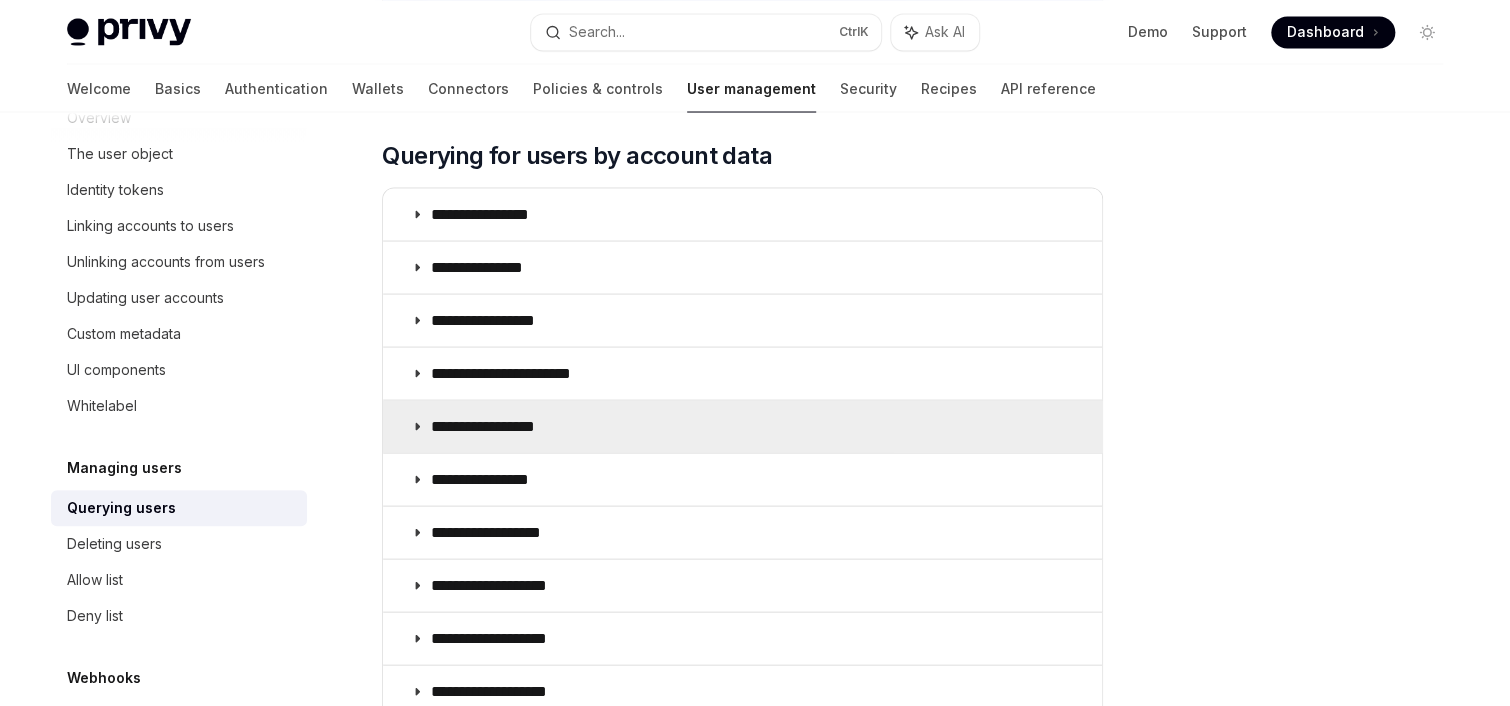 click on "**********" at bounding box center [500, 426] 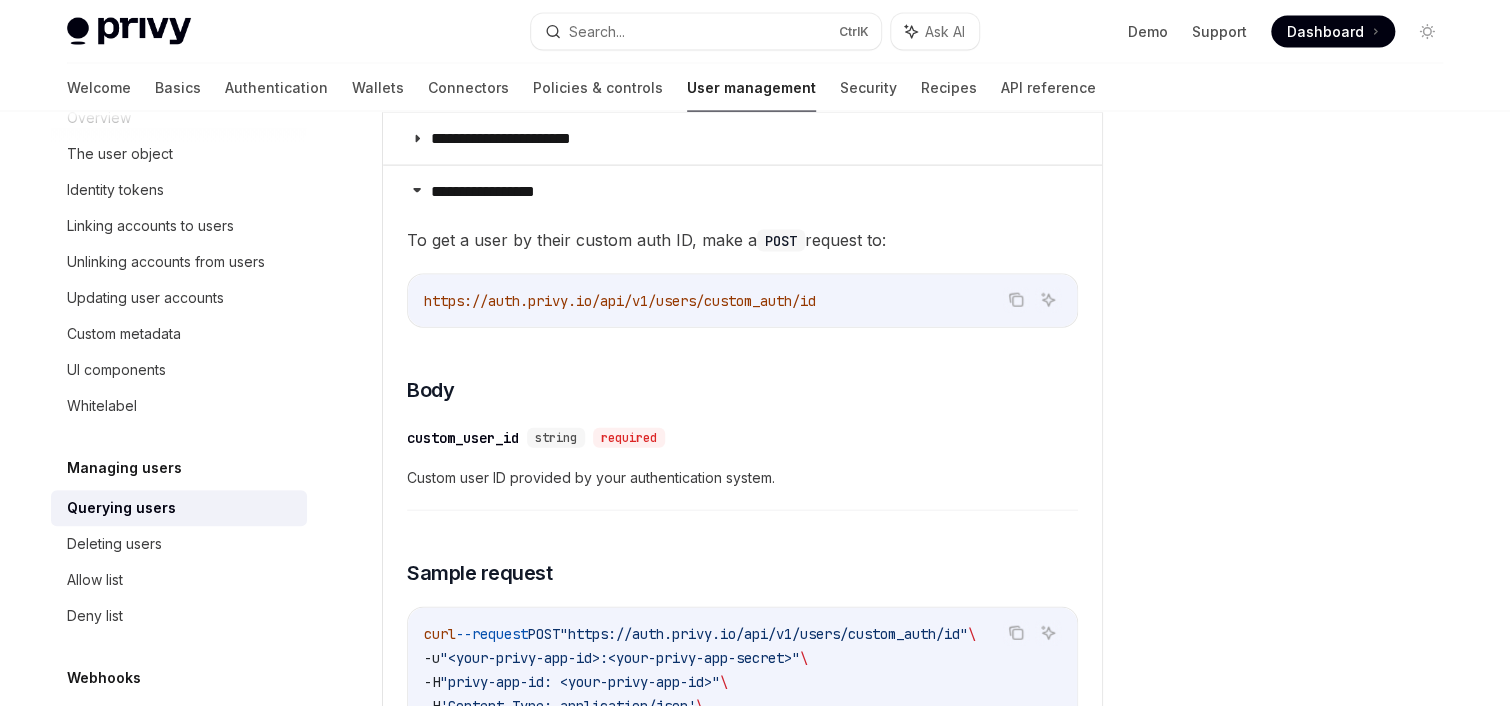 scroll, scrollTop: 2080, scrollLeft: 0, axis: vertical 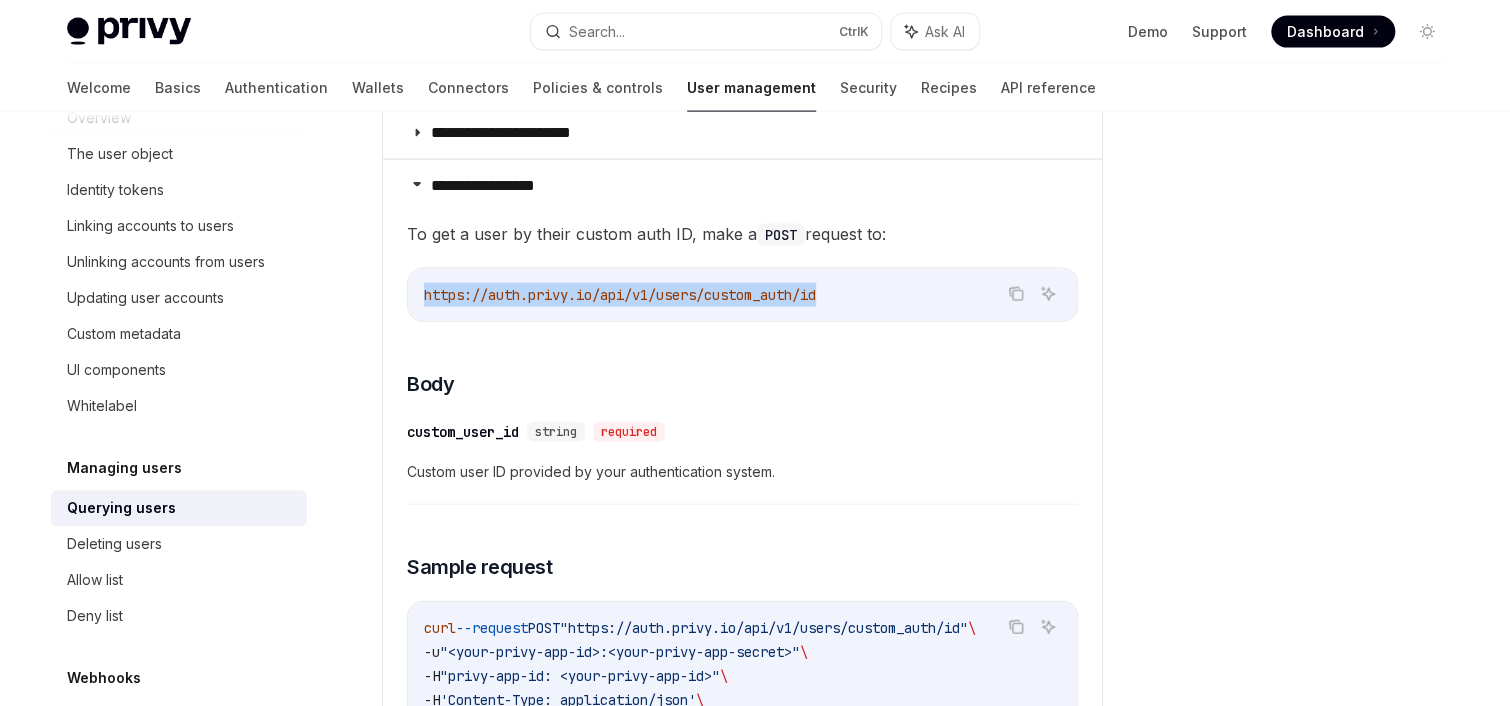 drag, startPoint x: 824, startPoint y: 296, endPoint x: 421, endPoint y: 290, distance: 403.04468 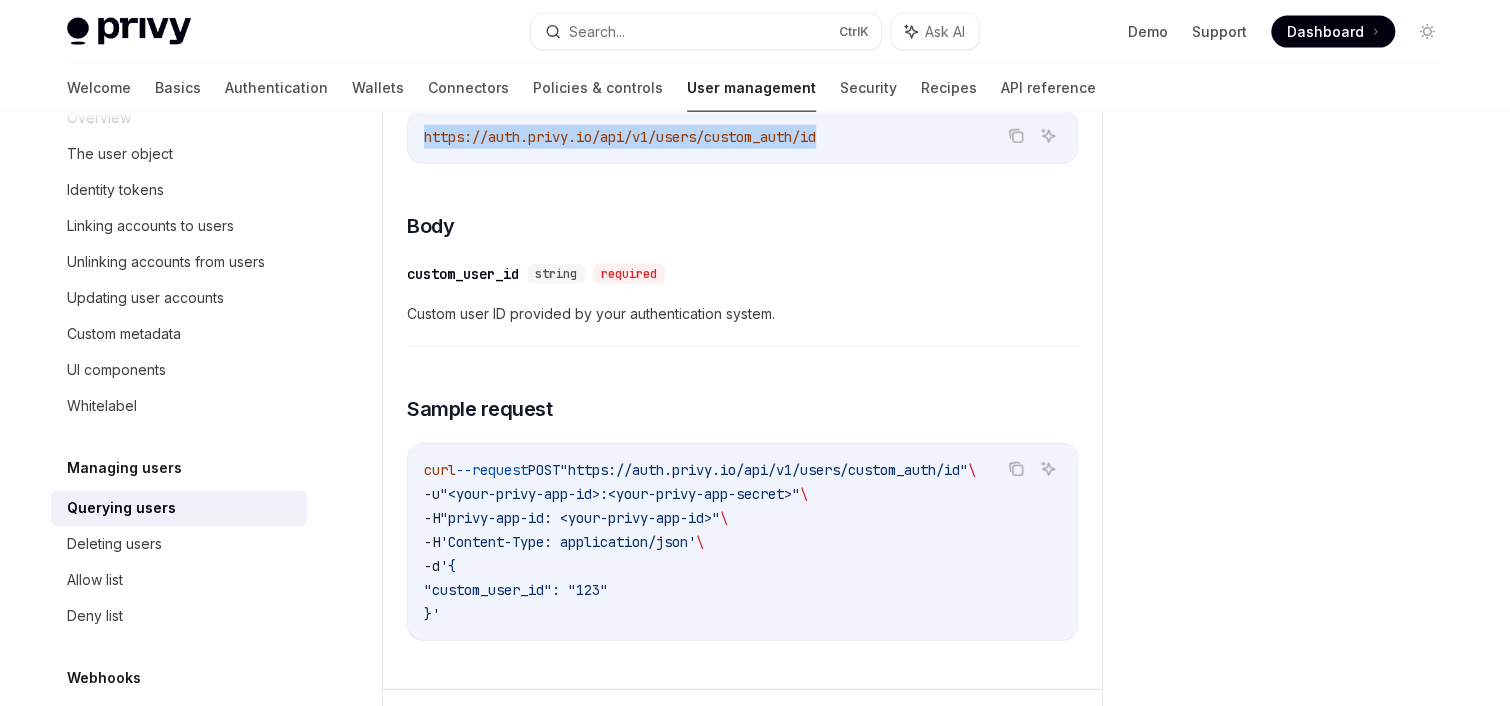scroll, scrollTop: 2240, scrollLeft: 0, axis: vertical 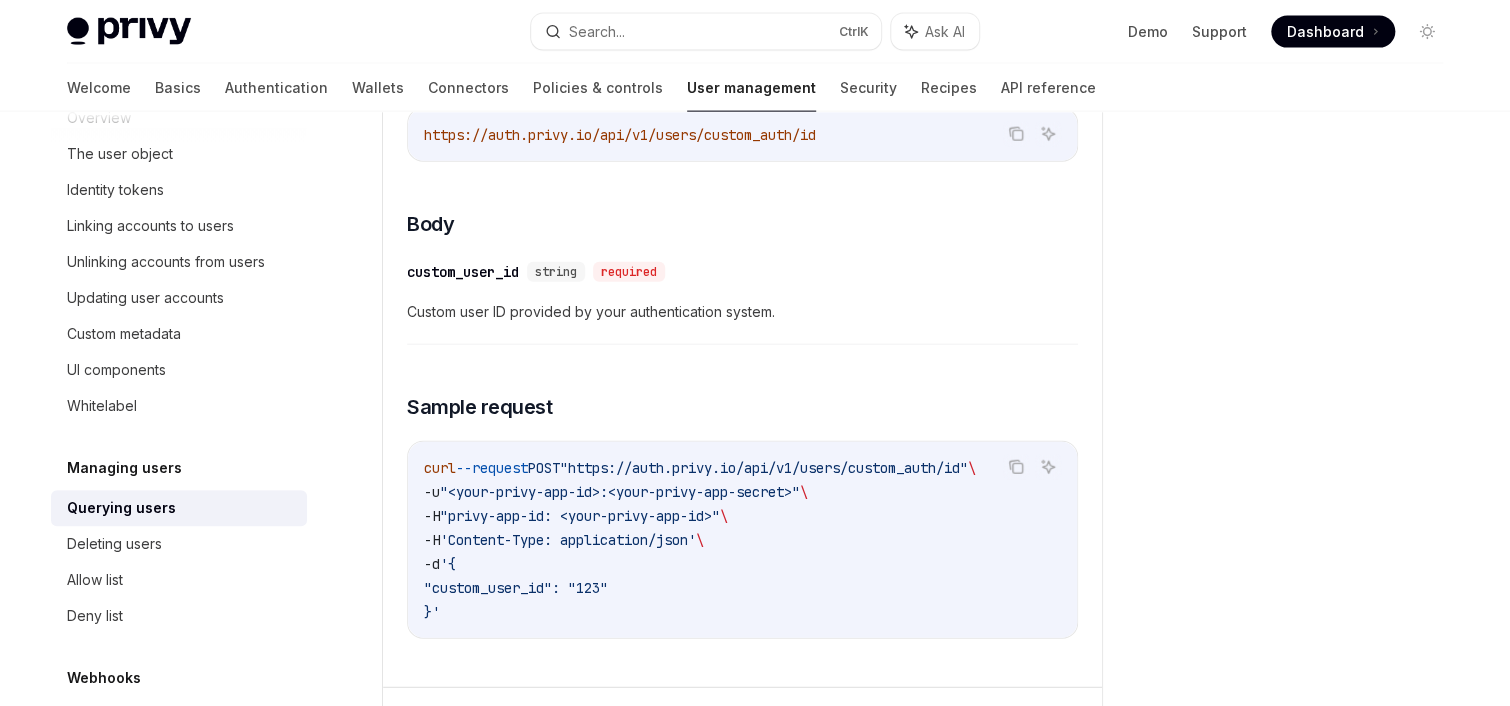 click on "custom_user_id" at bounding box center (463, 272) 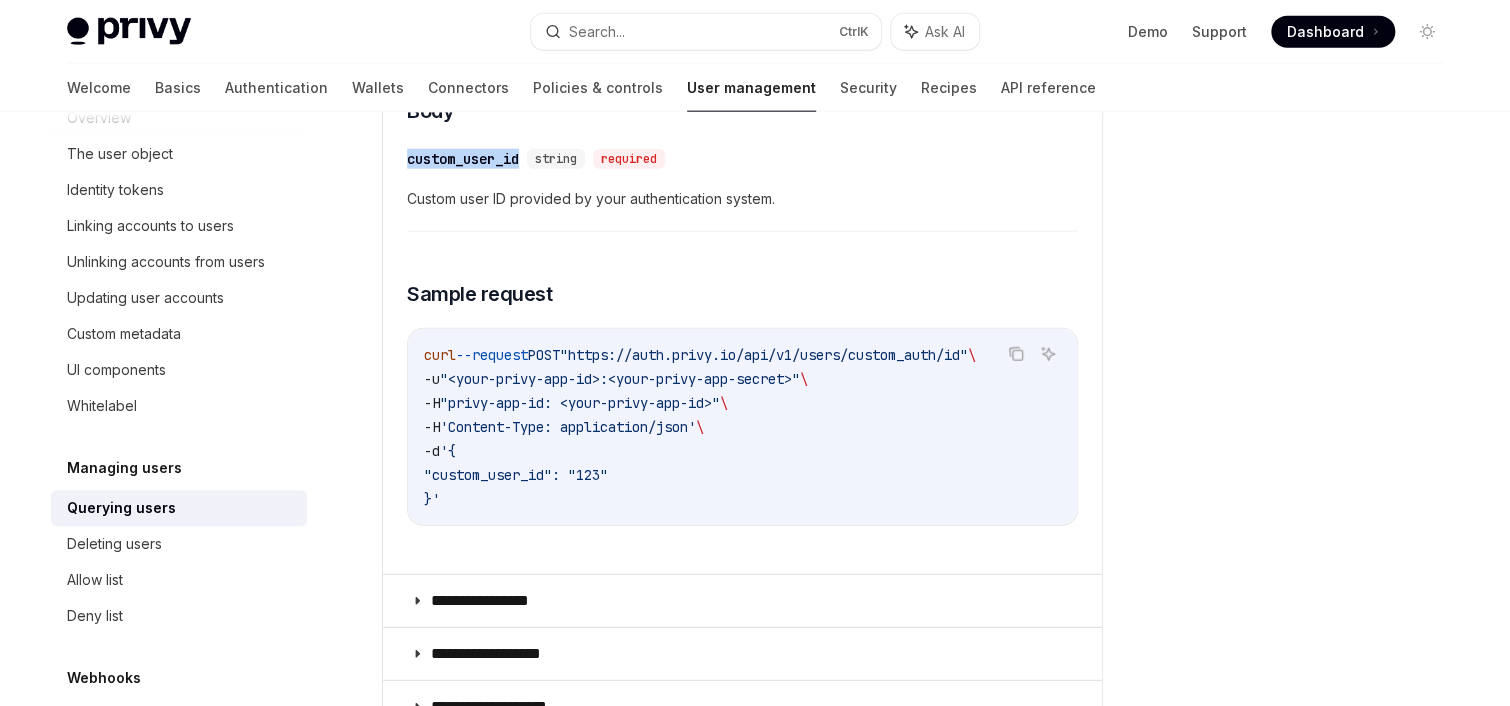 click on "To get a user by their custom auth ID, make a POST request to: Copy Ask AI https://auth.privy.io/api/v1/users/custom_auth/id
​ Body ​ custom_user_id string required Custom user ID provided by your authentication system. ​ Sample request Copy Ask AI curl --request POST "https://auth.privy.io/api/v1/users/custom_auth/id" \
-u "[APP_ID]:[APP_SECRET]" \
-H "privy-app-id: [APP_ID]" \
-H 'Content-Type: application/json' \
-d '{
"custom_user_id": "[CUSTOM_USER_ID]"
}'" at bounding box center [742, 252] 